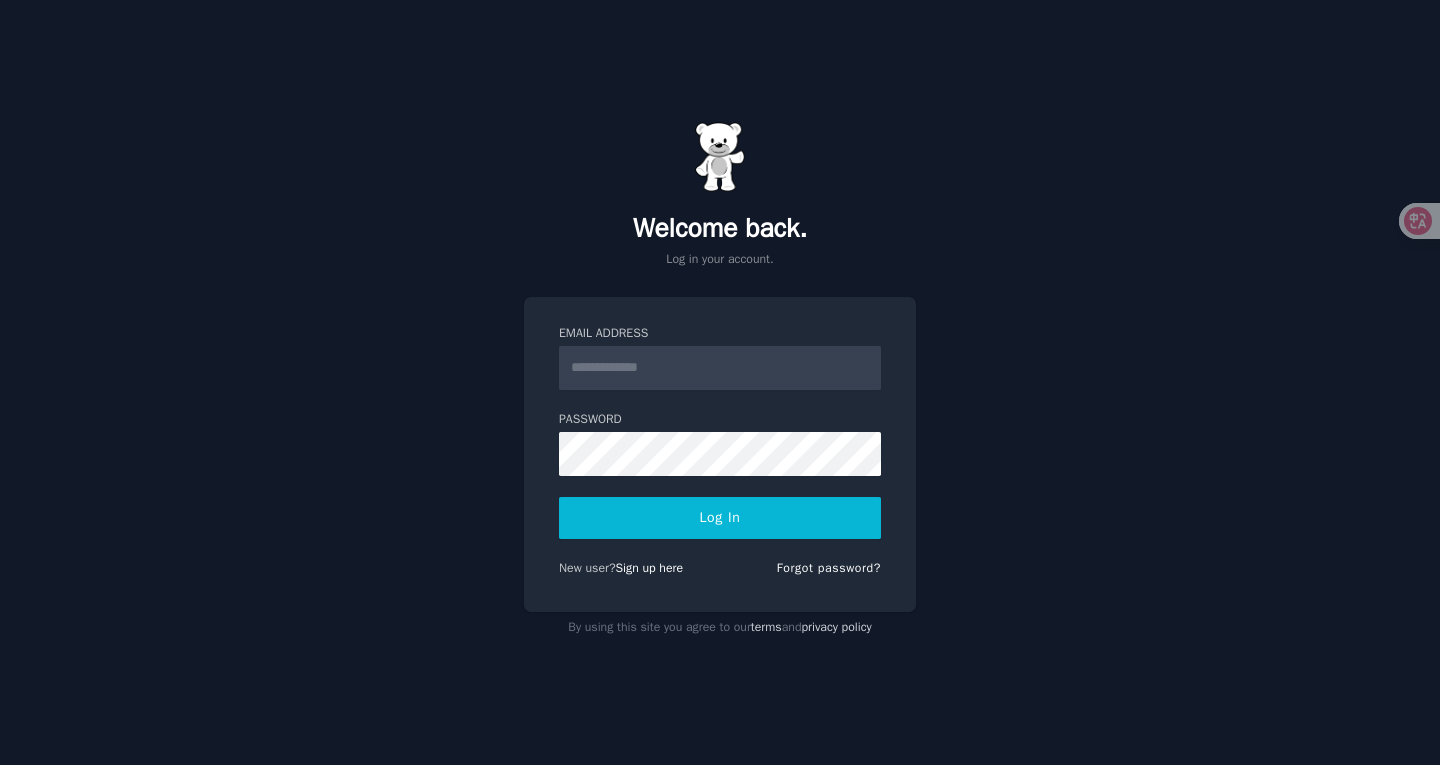 scroll, scrollTop: 0, scrollLeft: 0, axis: both 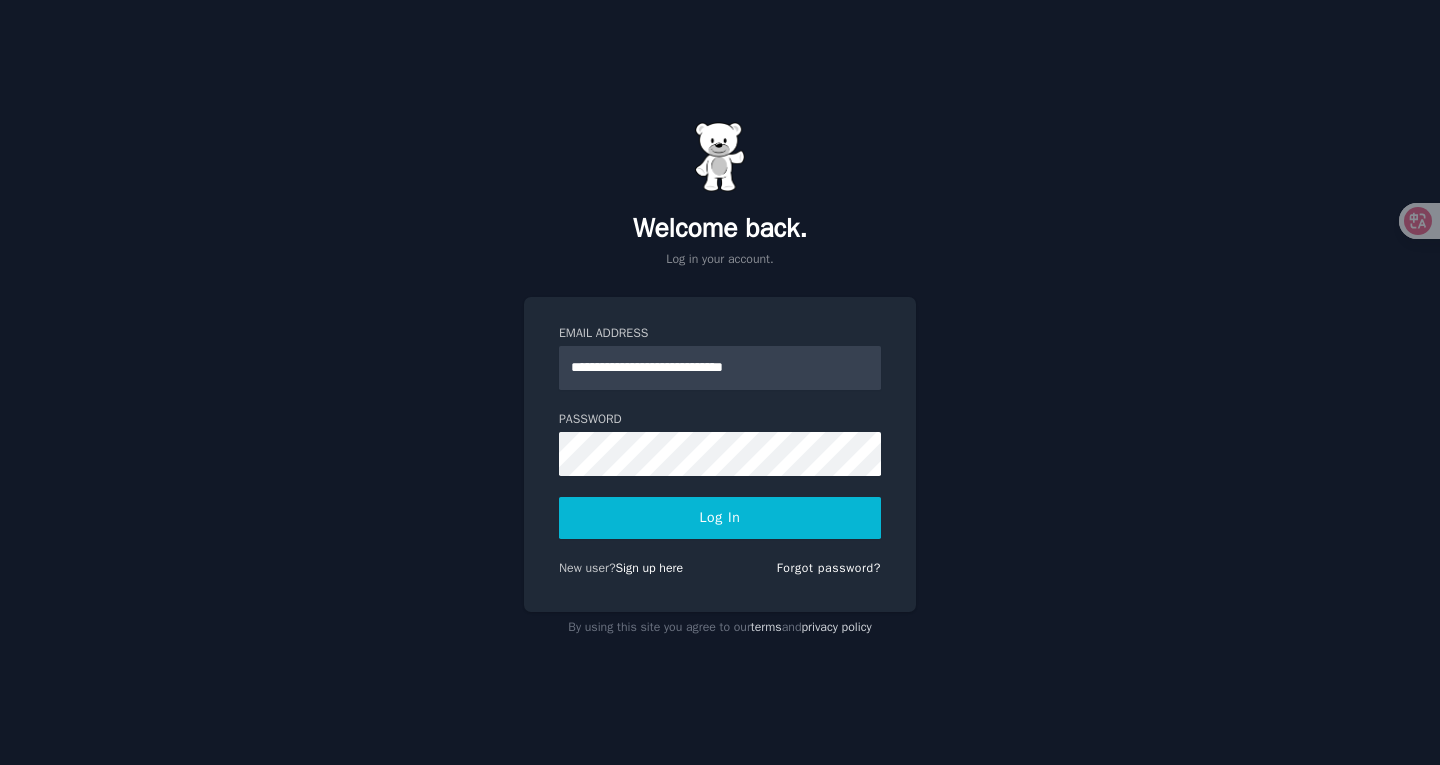 click on "Log In" at bounding box center (720, 518) 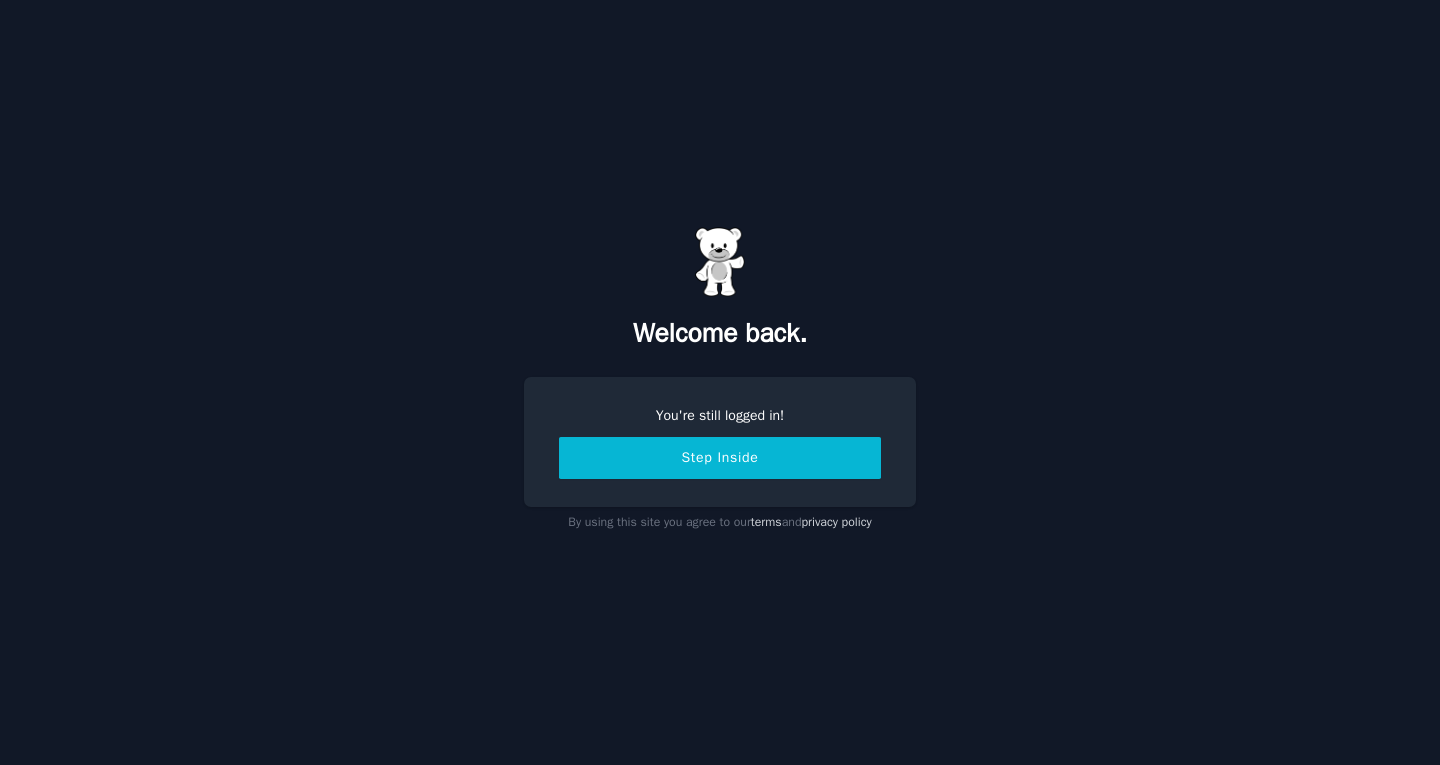 scroll, scrollTop: 0, scrollLeft: 0, axis: both 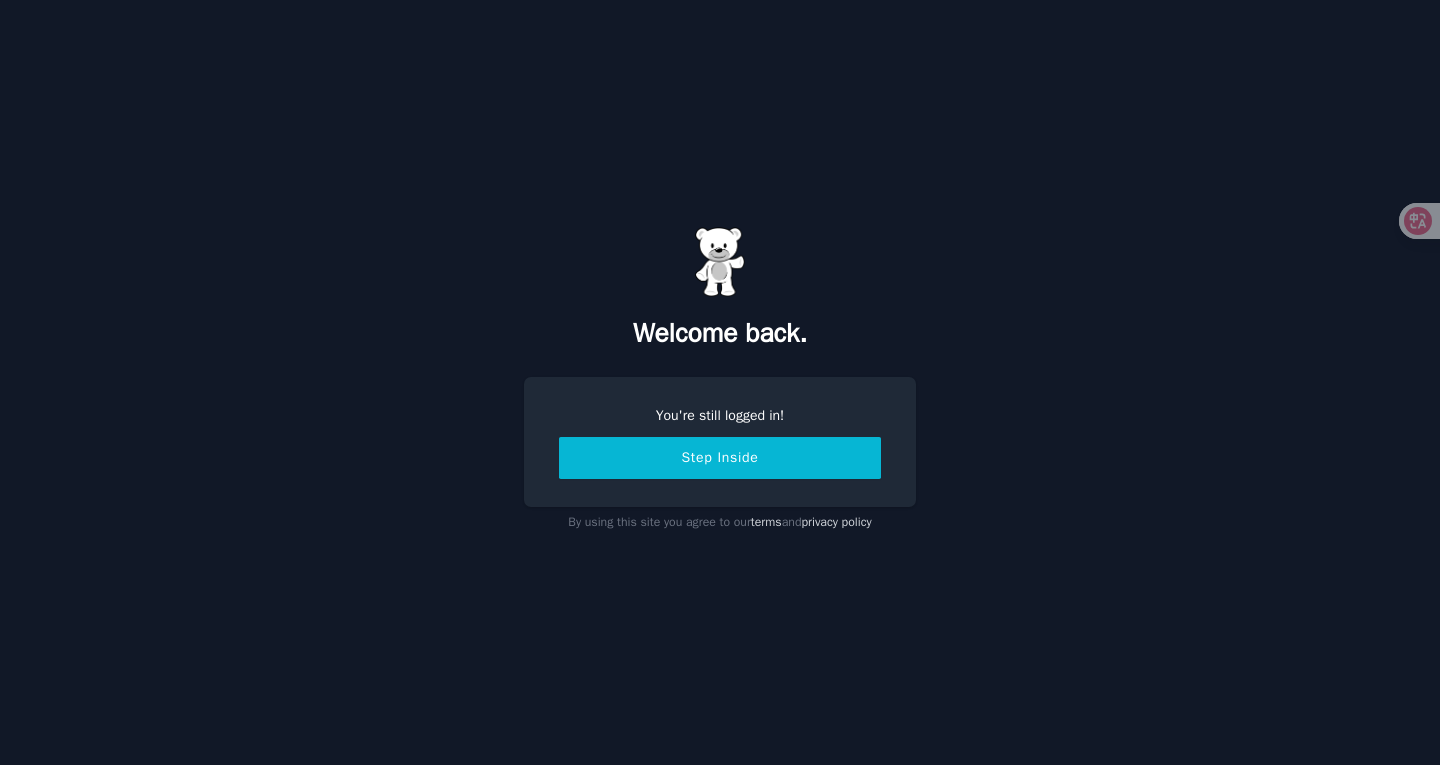 click on "Step Inside" at bounding box center (720, 458) 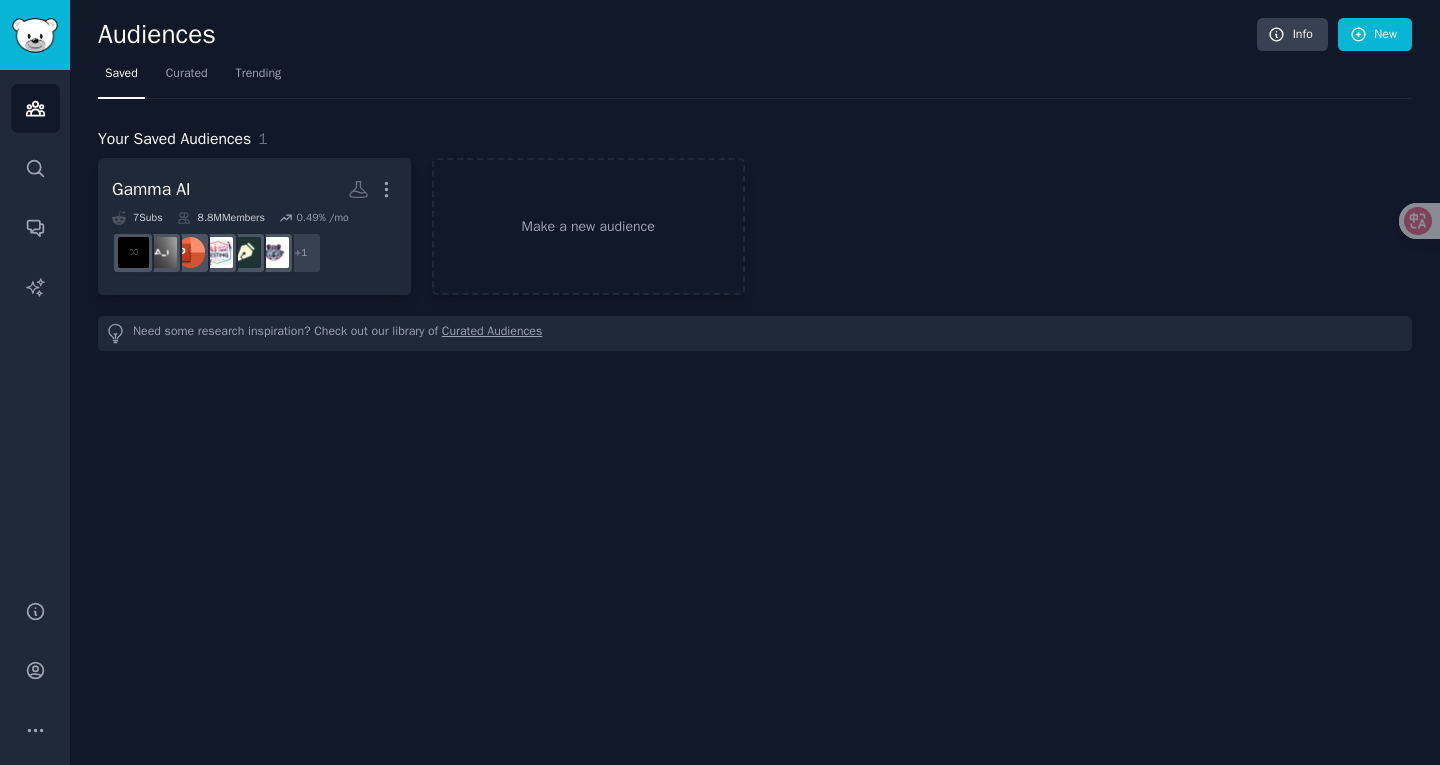 click on "Your Saved Audiences 1 Gamma AI More 7  Sub s 8.8M  Members 0.49 % /mo r/Design + 1 Make a new audience Need some research inspiration? Check out our library of  Curated Audiences" at bounding box center [755, 225] 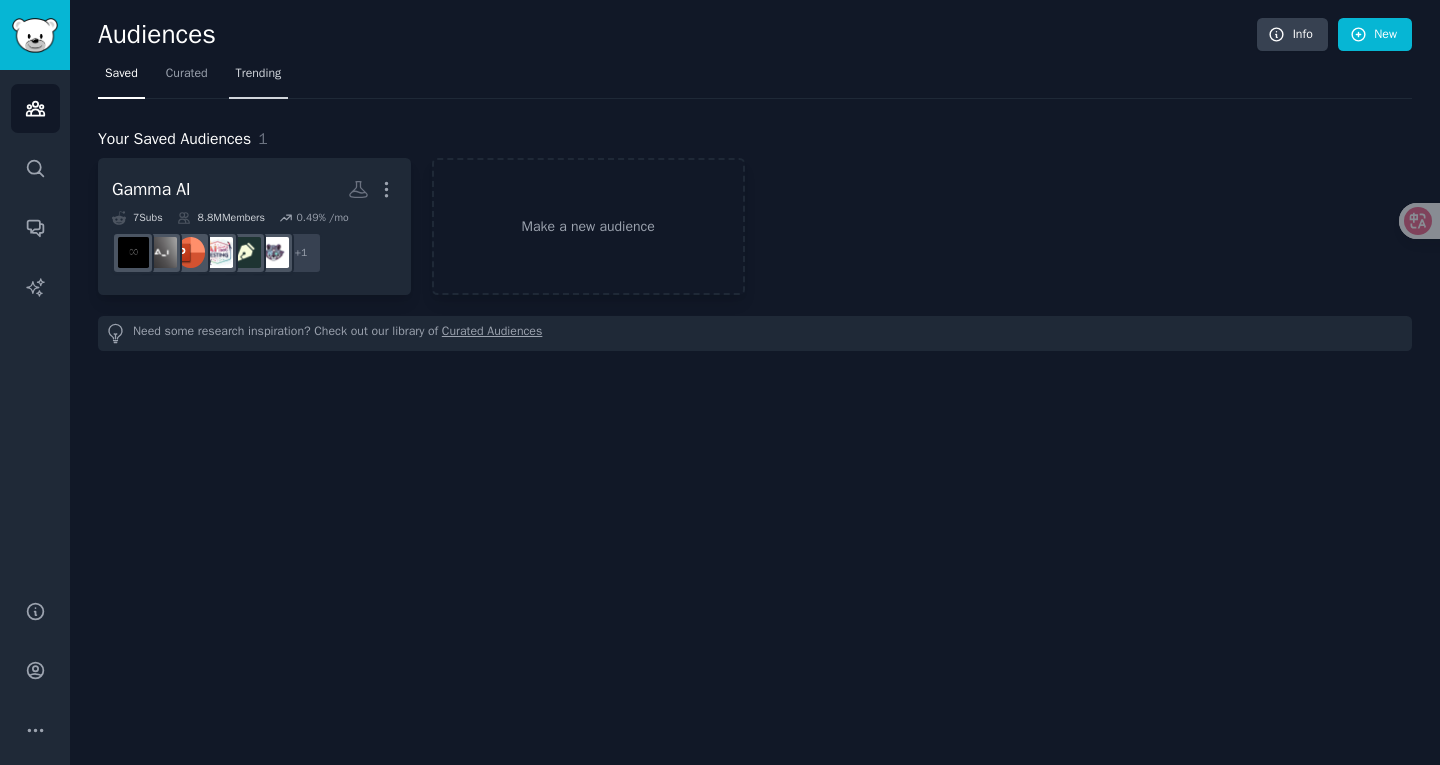 click on "Trending" at bounding box center [259, 78] 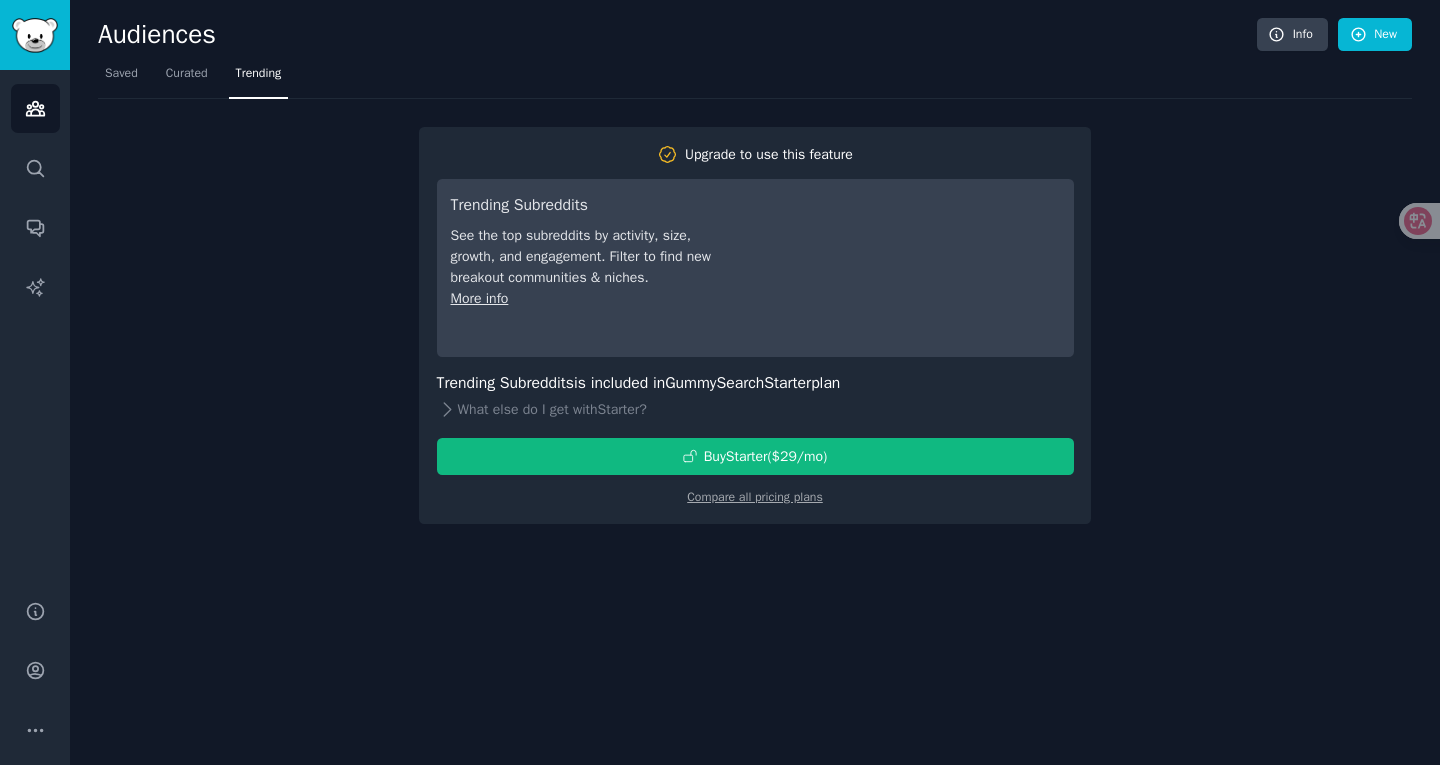 click on "Audiences Info New" at bounding box center [755, 38] 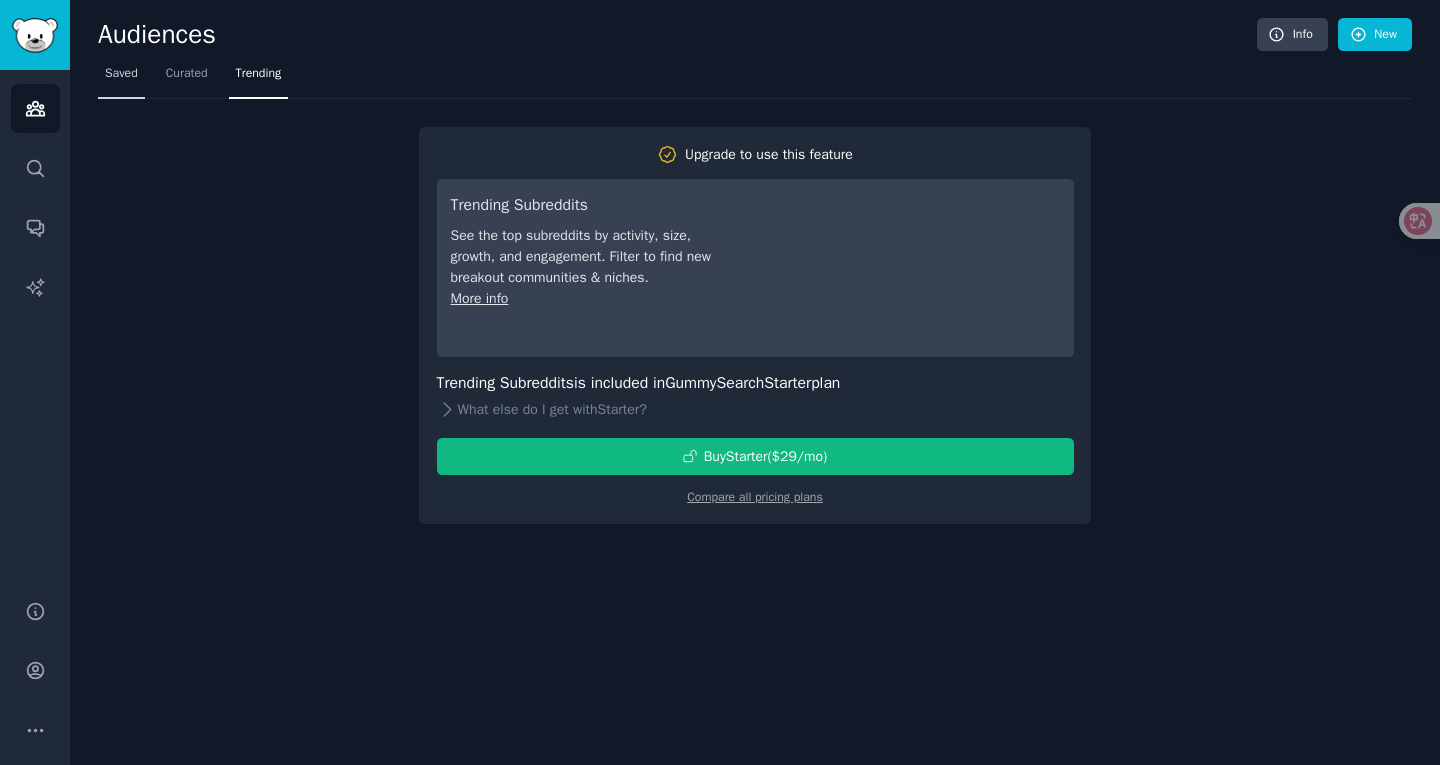 click on "Saved" at bounding box center [121, 74] 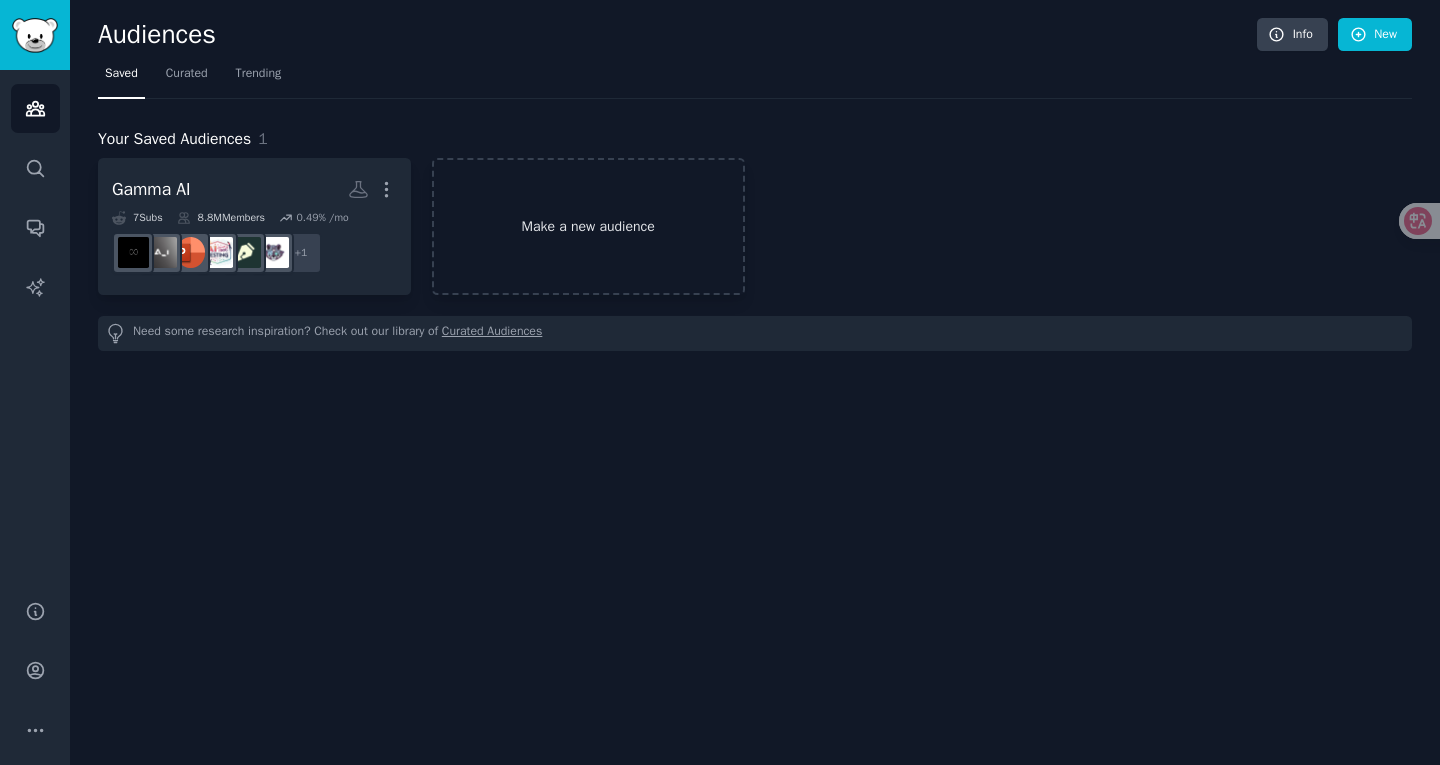 click on "Make a new audience" at bounding box center [588, 226] 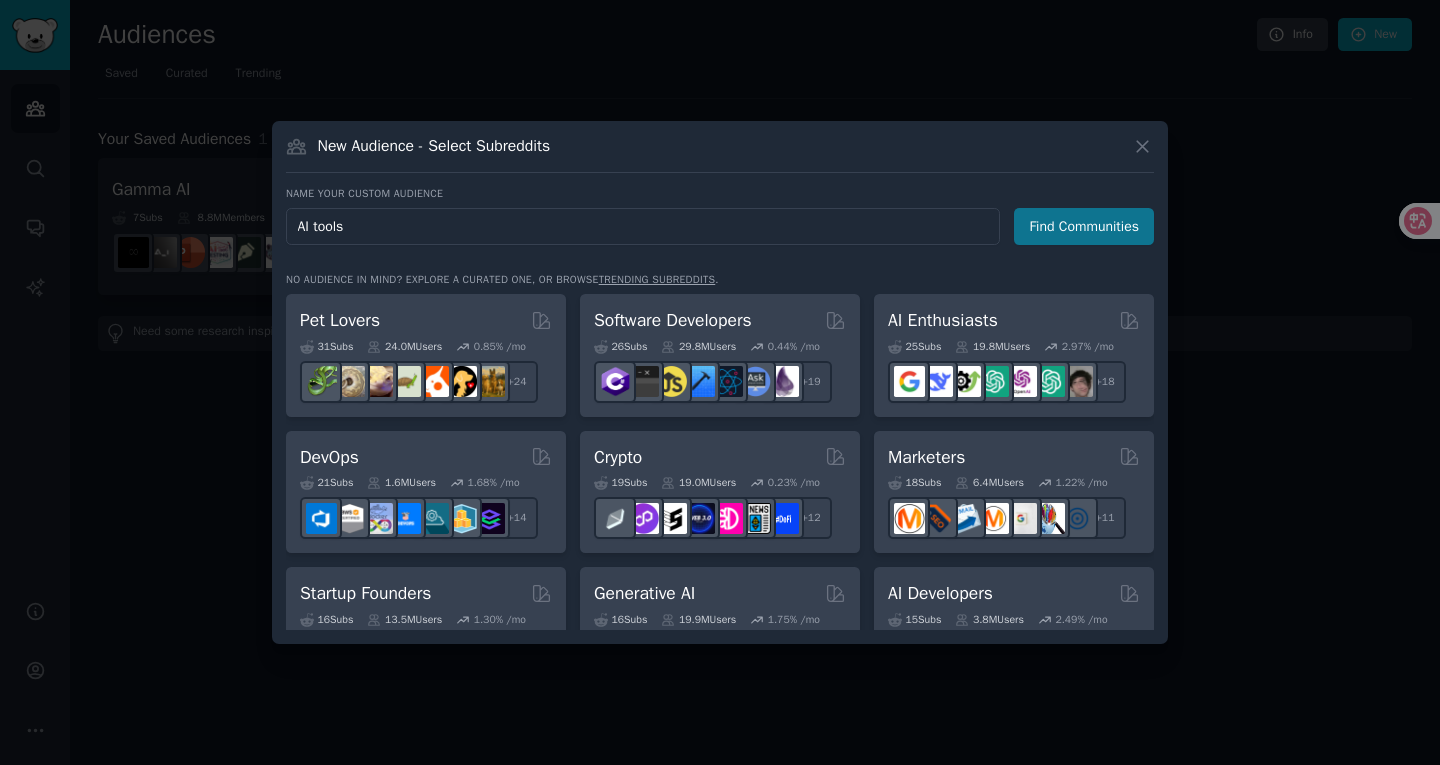 type on "AI tools" 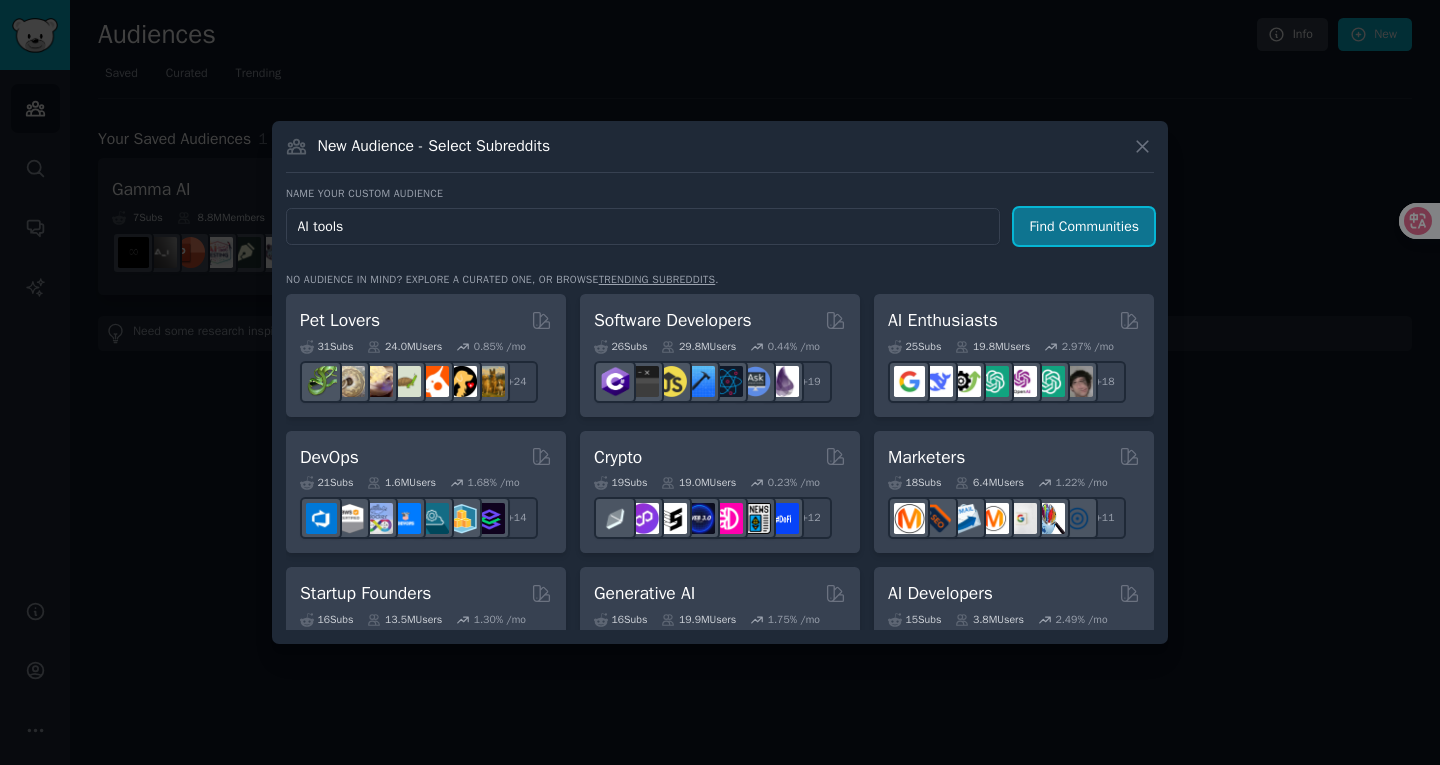 click on "Find Communities" at bounding box center [1084, 226] 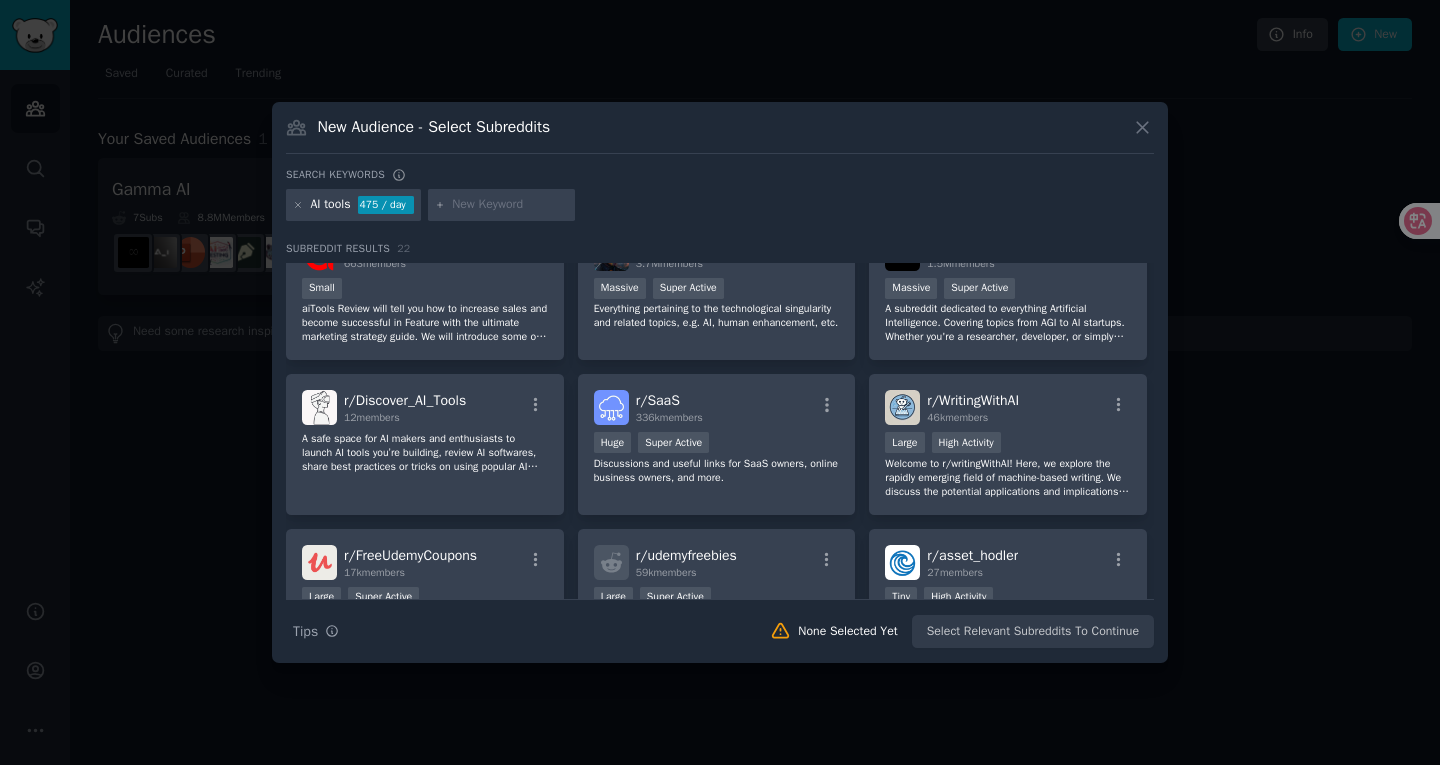 scroll, scrollTop: 619, scrollLeft: 0, axis: vertical 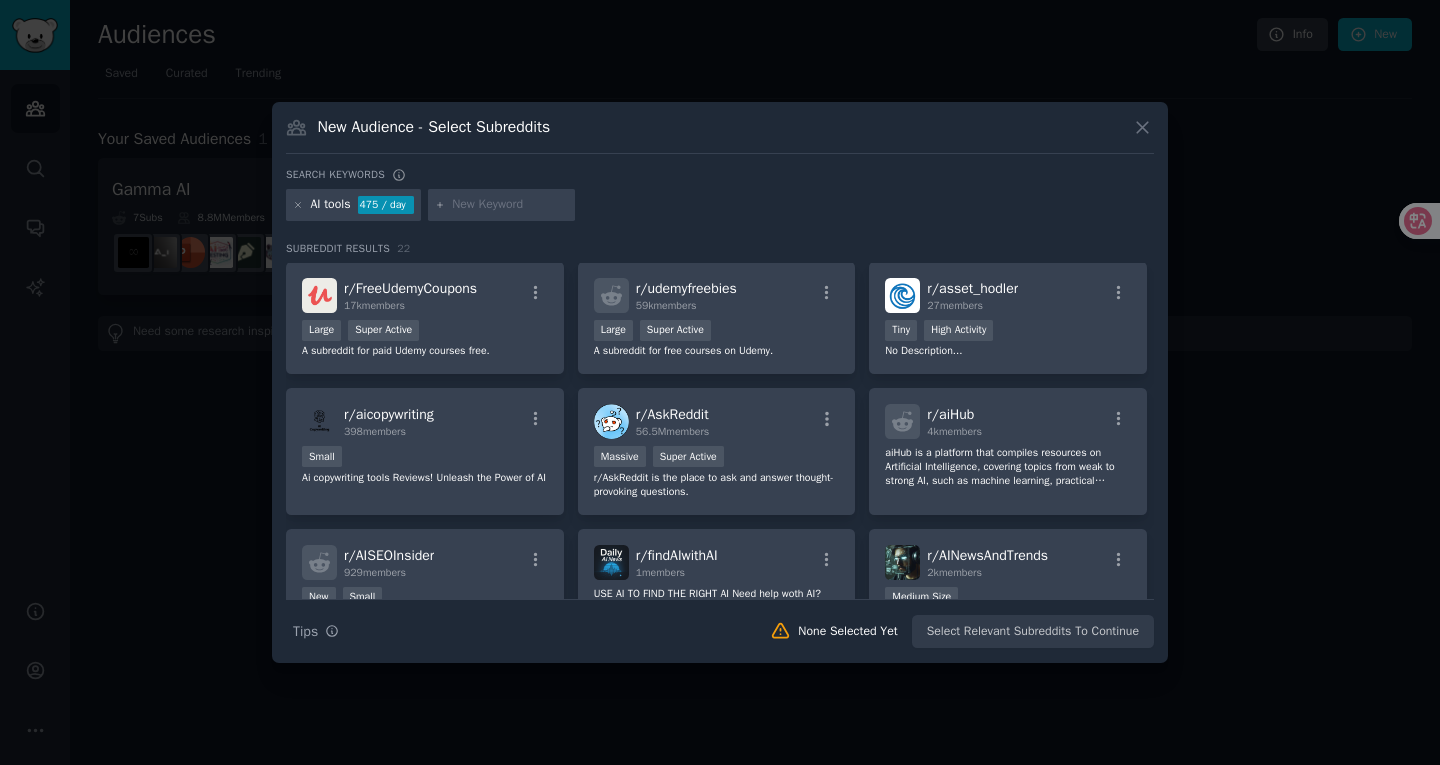 click at bounding box center [510, 205] 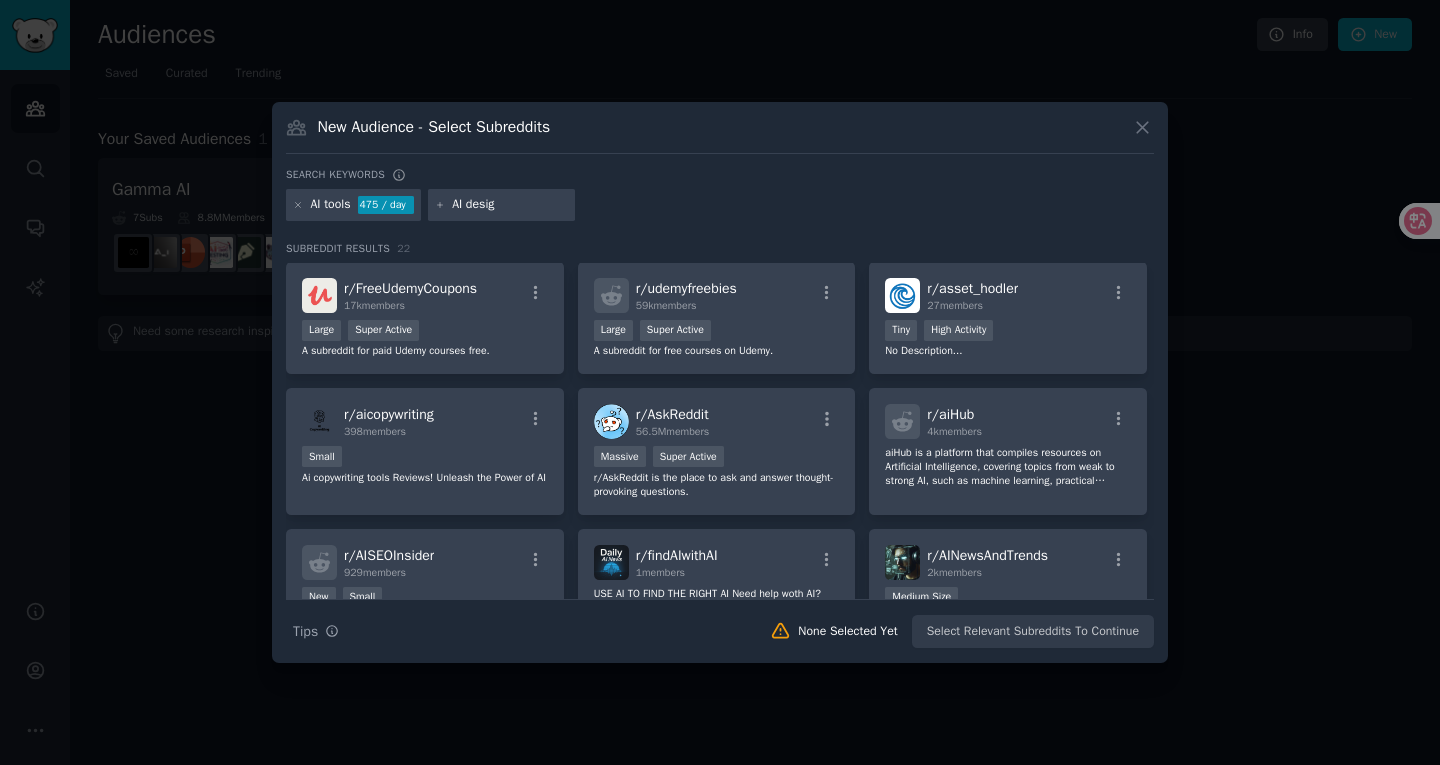 type on "AI design" 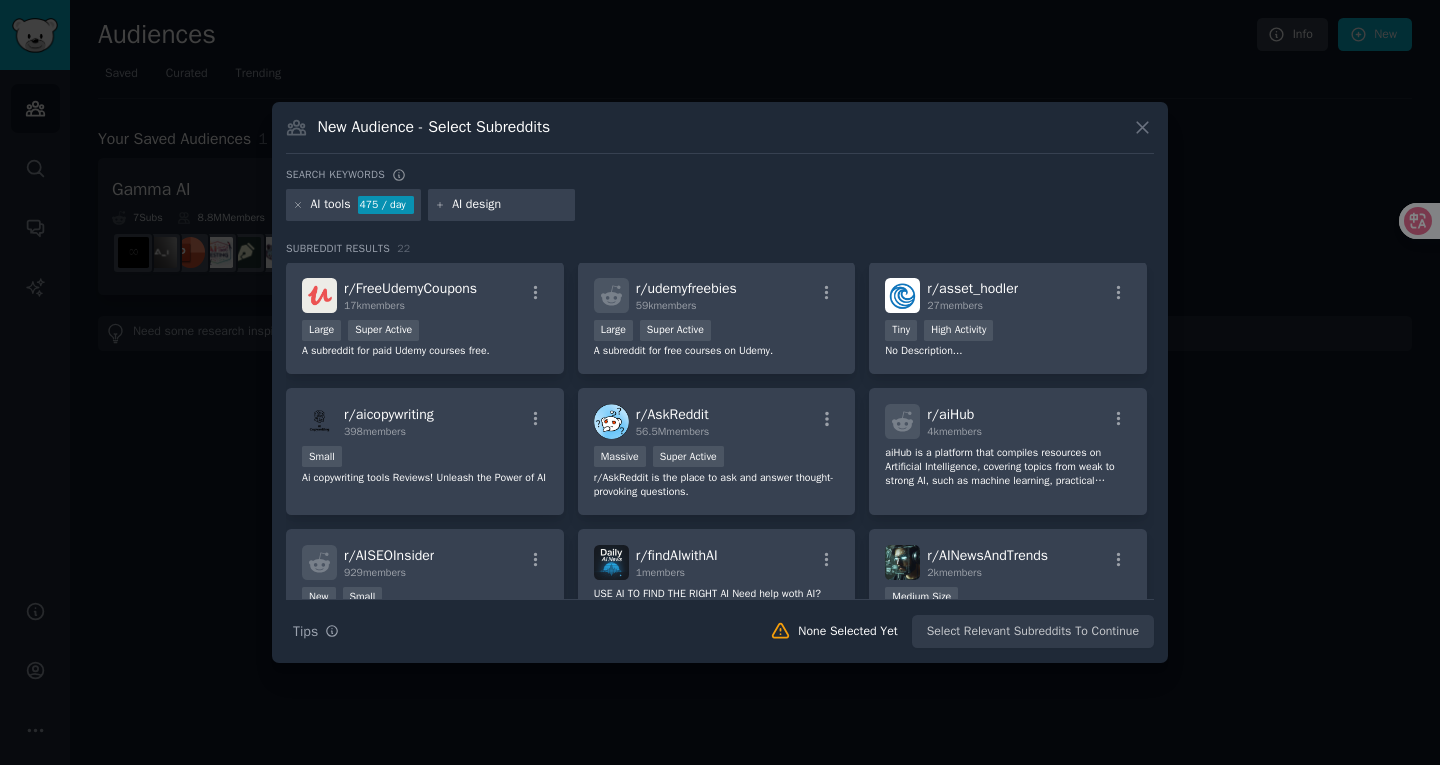 type 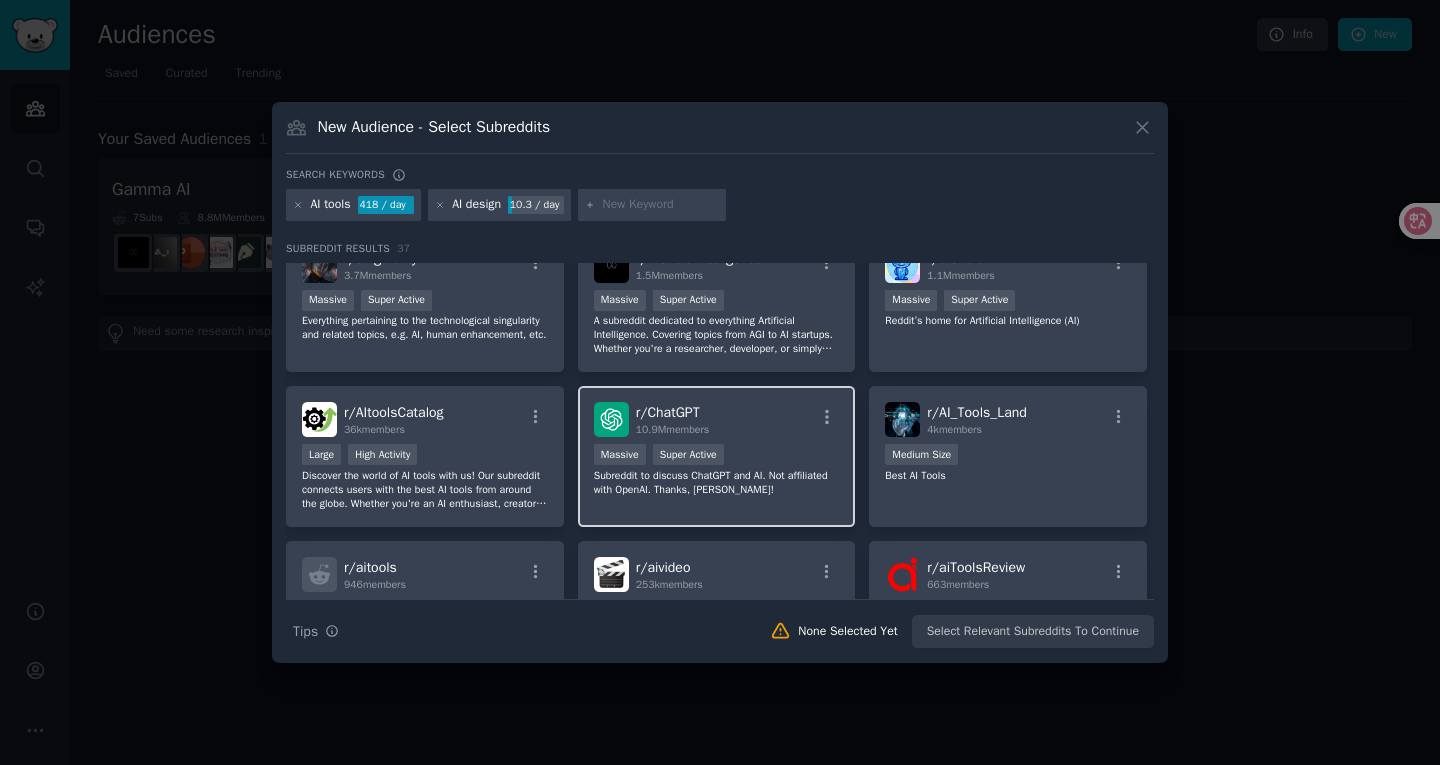 scroll, scrollTop: 0, scrollLeft: 0, axis: both 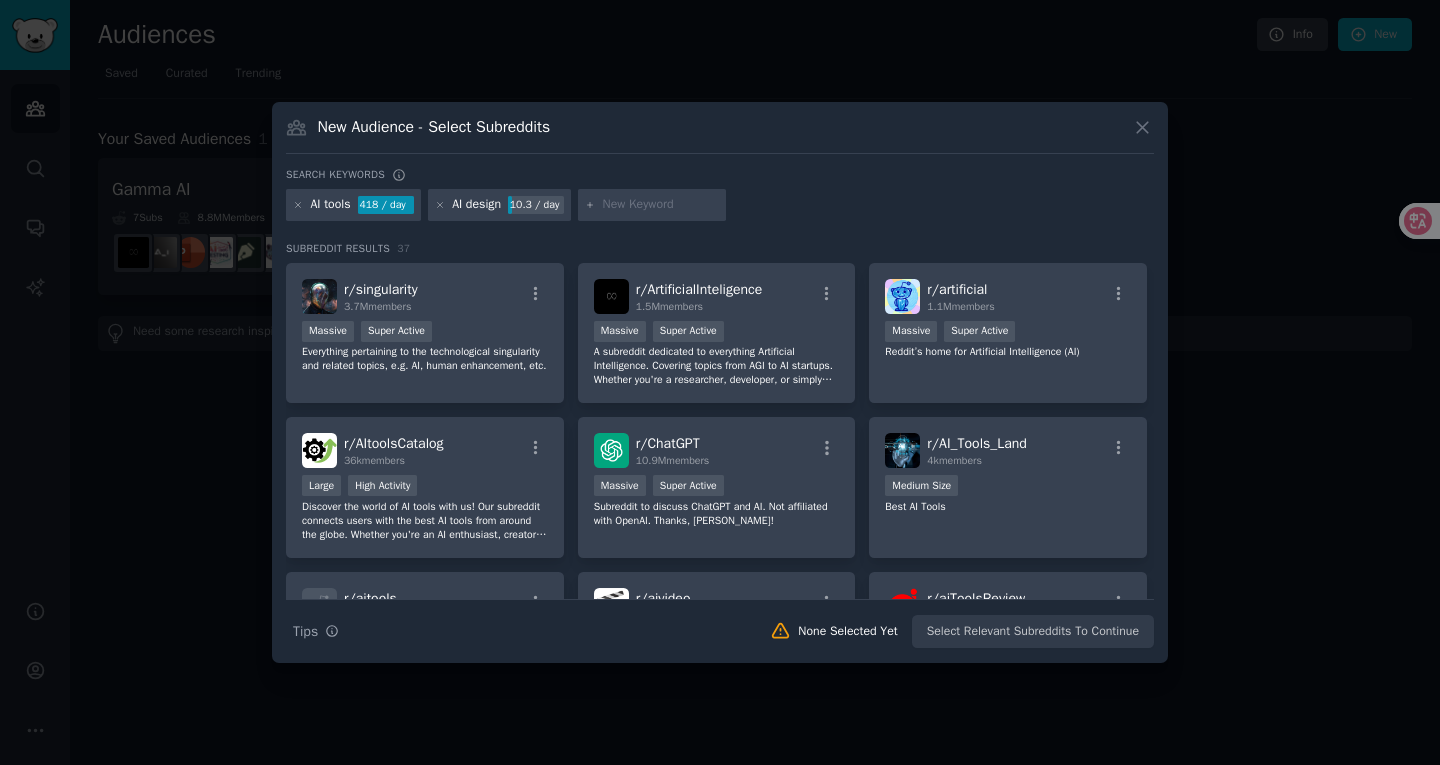 click on "AI tools" at bounding box center [331, 205] 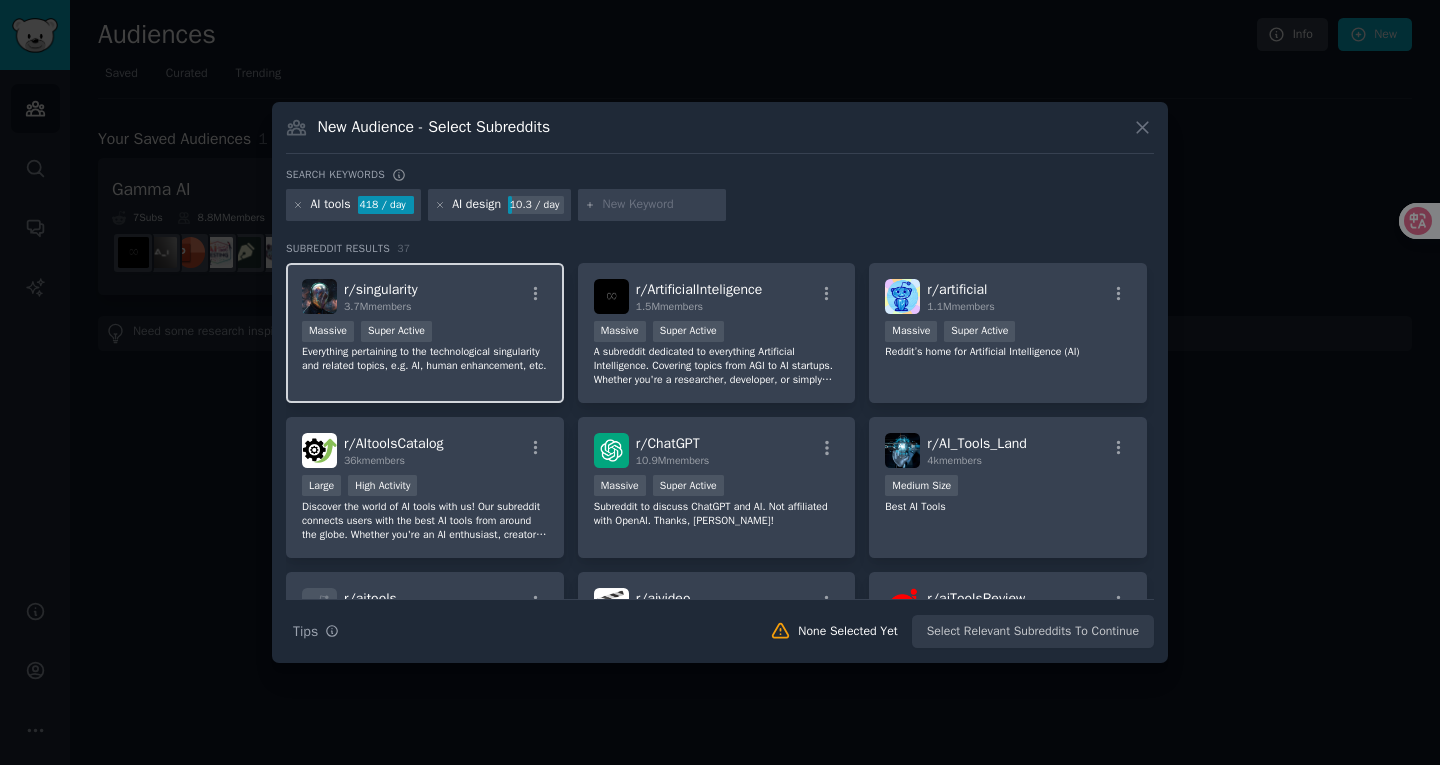 scroll, scrollTop: 400, scrollLeft: 0, axis: vertical 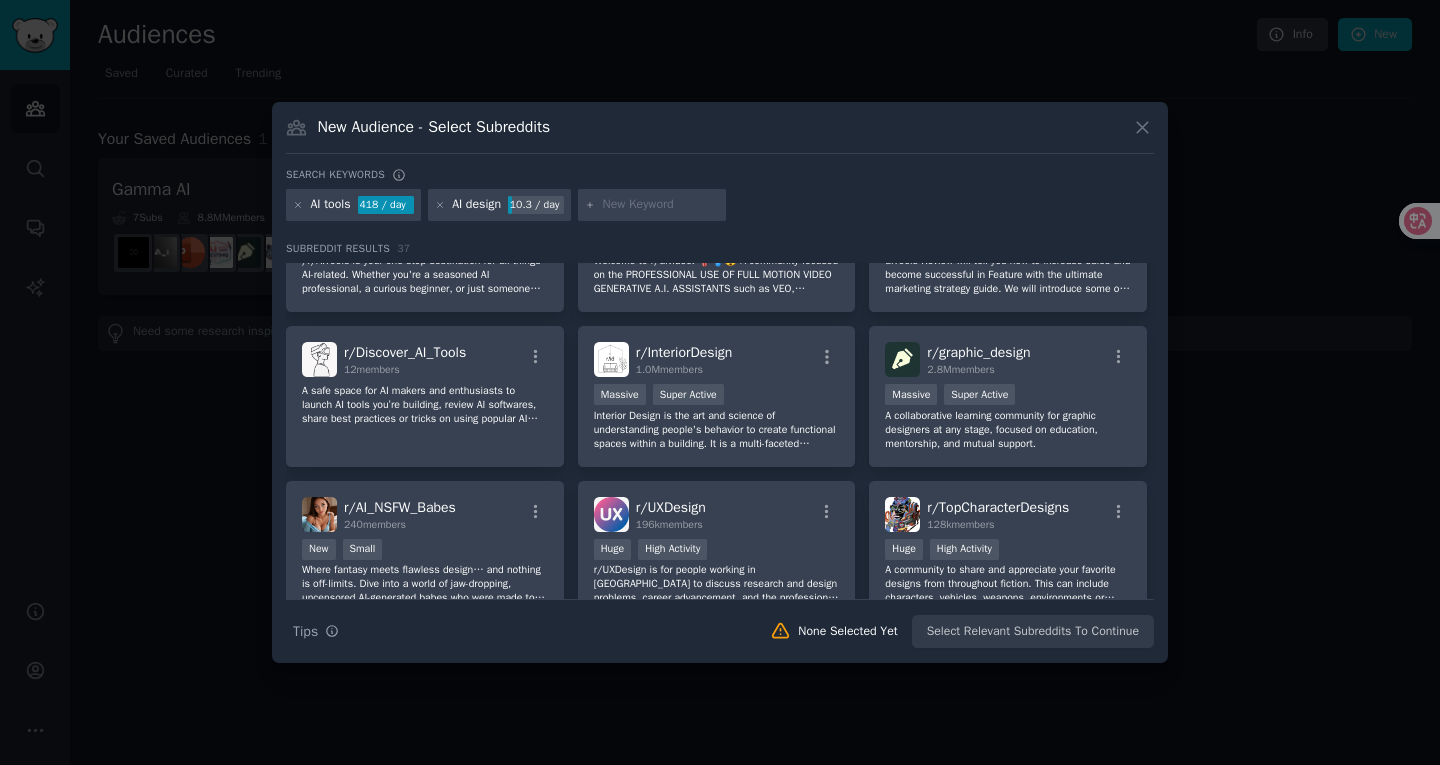 click on "Search keywords" at bounding box center [720, 178] 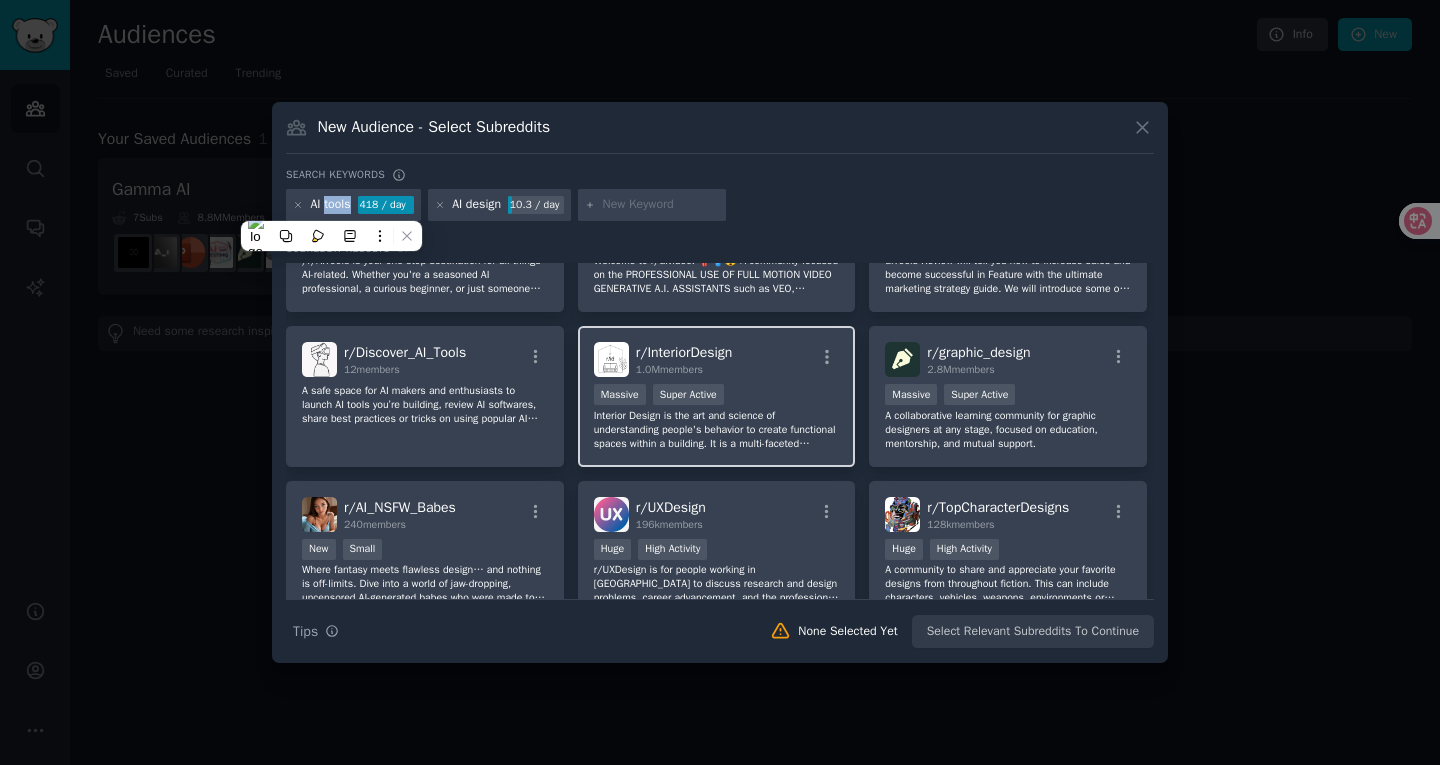 scroll, scrollTop: 800, scrollLeft: 0, axis: vertical 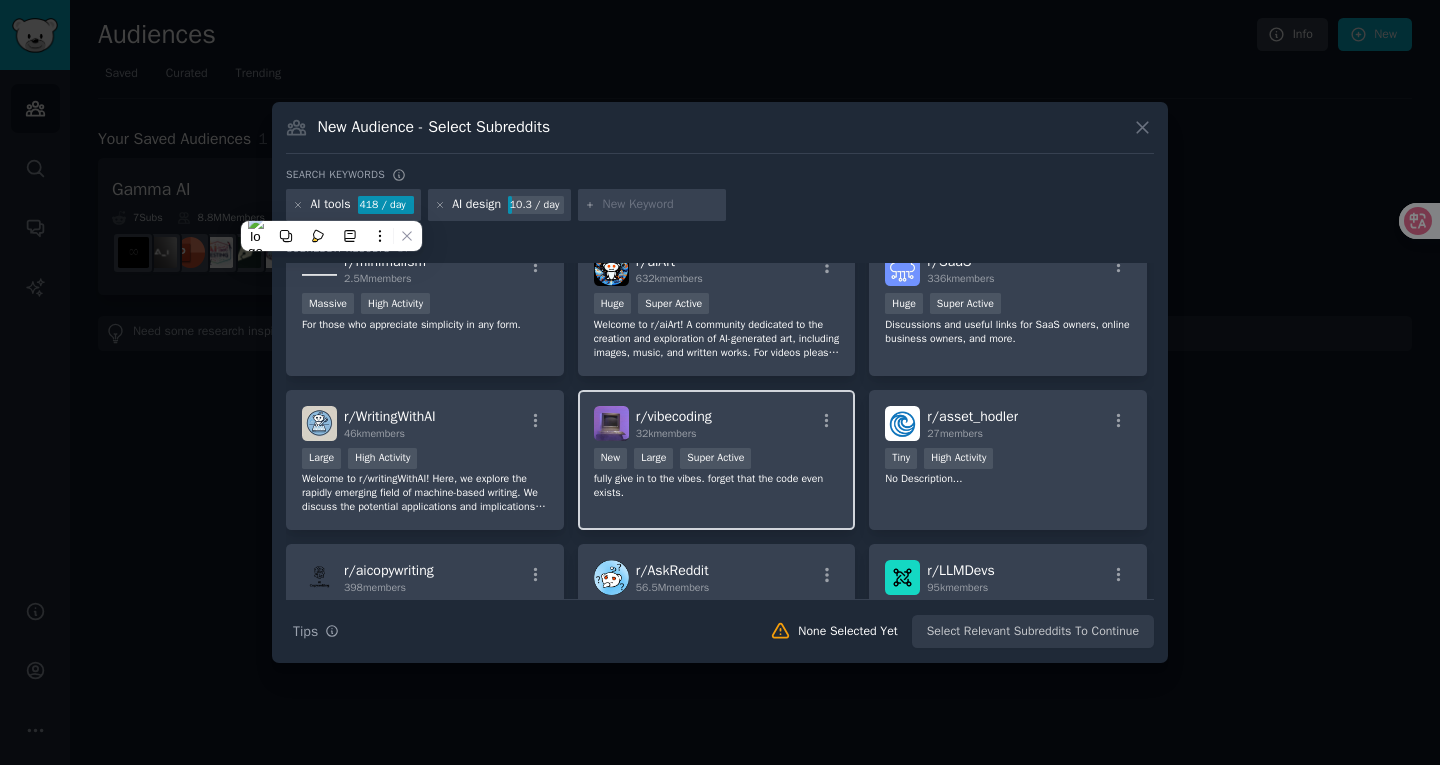 click on "fully give in to the vibes. forget that the code even exists." at bounding box center [717, 486] 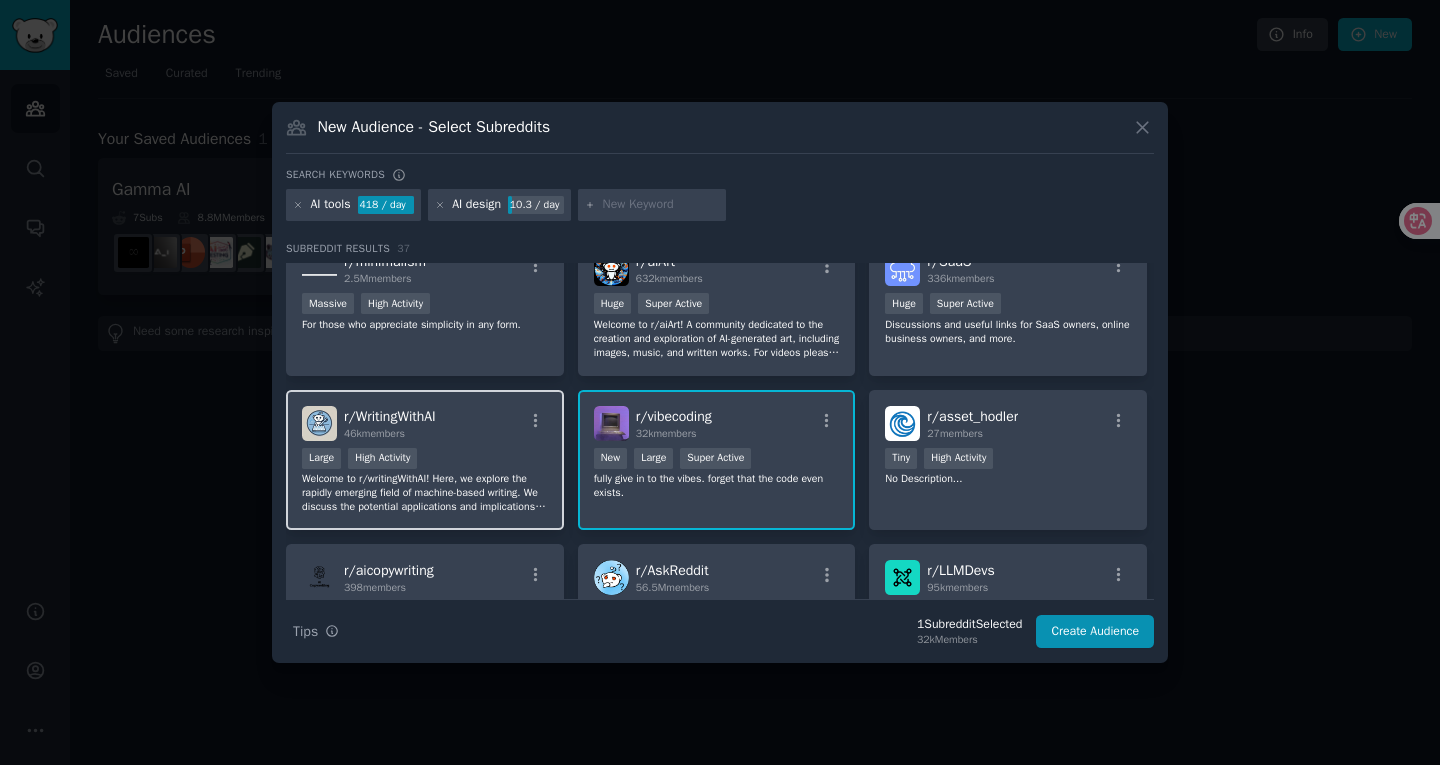 click on "Large High Activity" at bounding box center [425, 460] 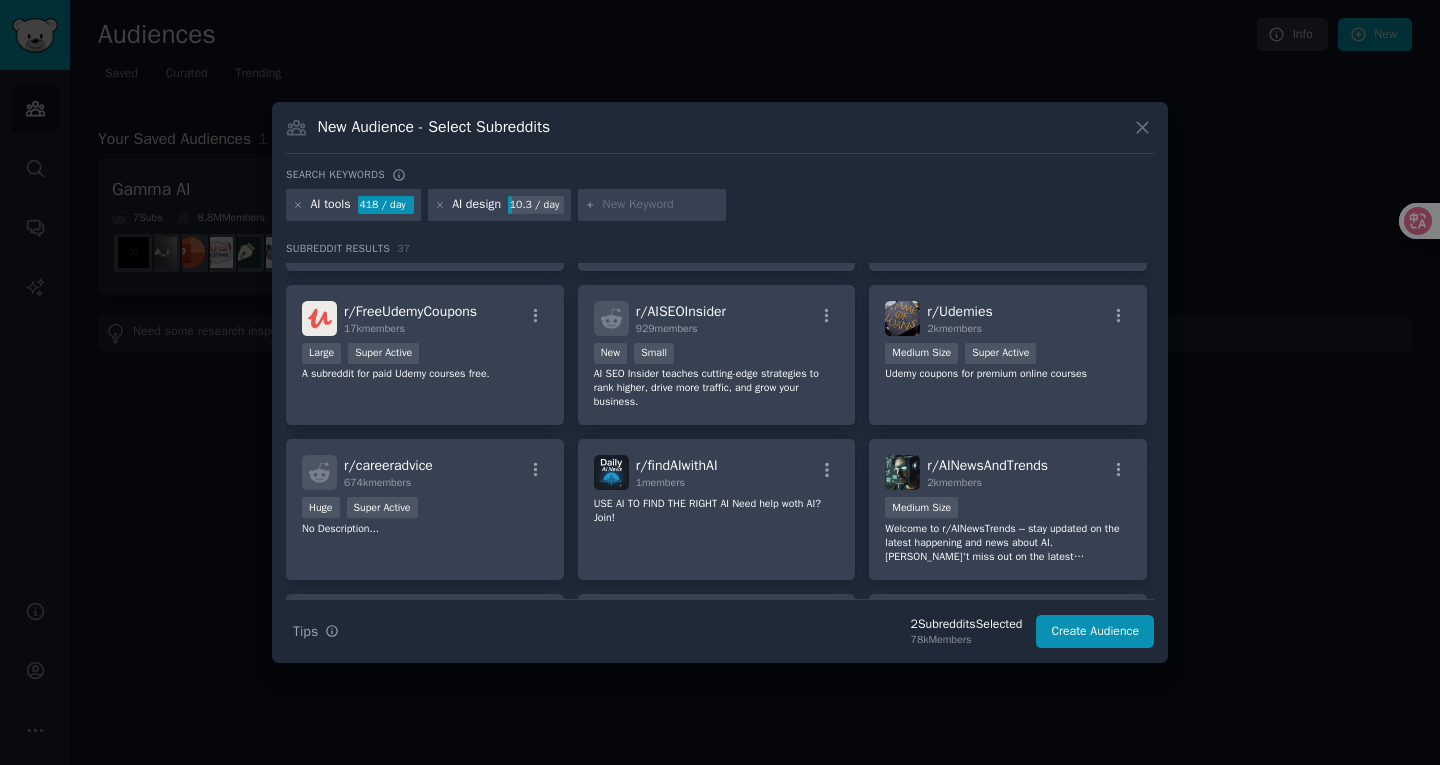 scroll, scrollTop: 0, scrollLeft: 0, axis: both 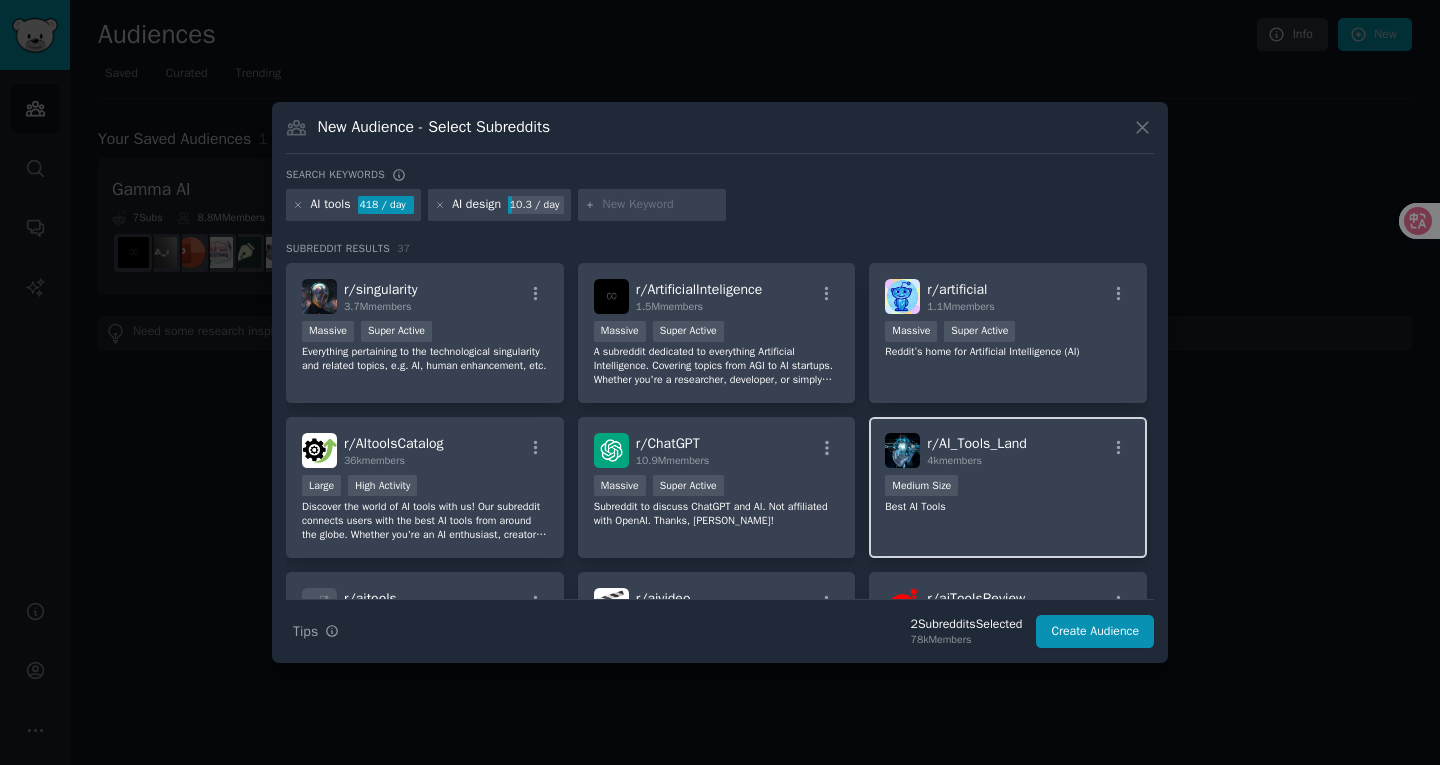 click on "Best AI Tools" at bounding box center [1008, 507] 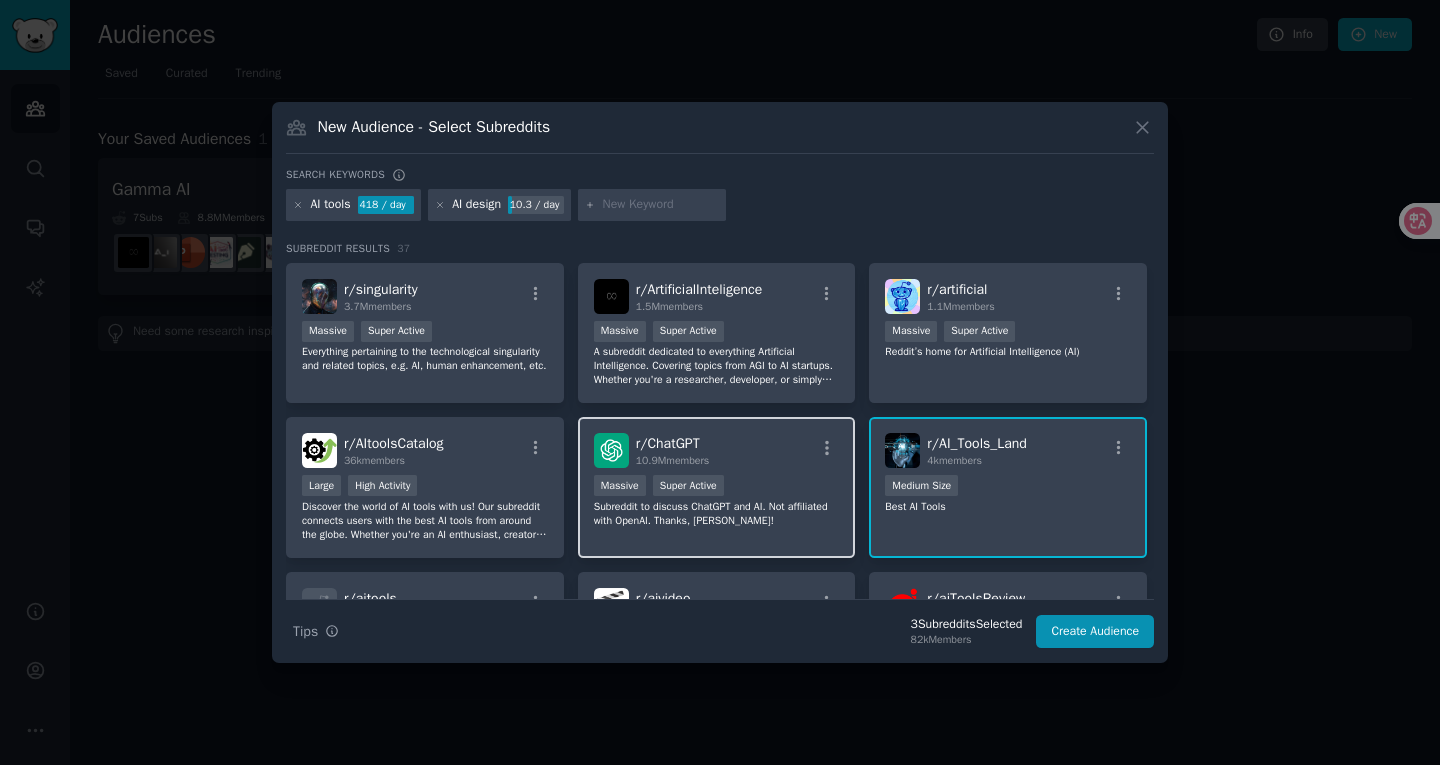 scroll, scrollTop: 400, scrollLeft: 0, axis: vertical 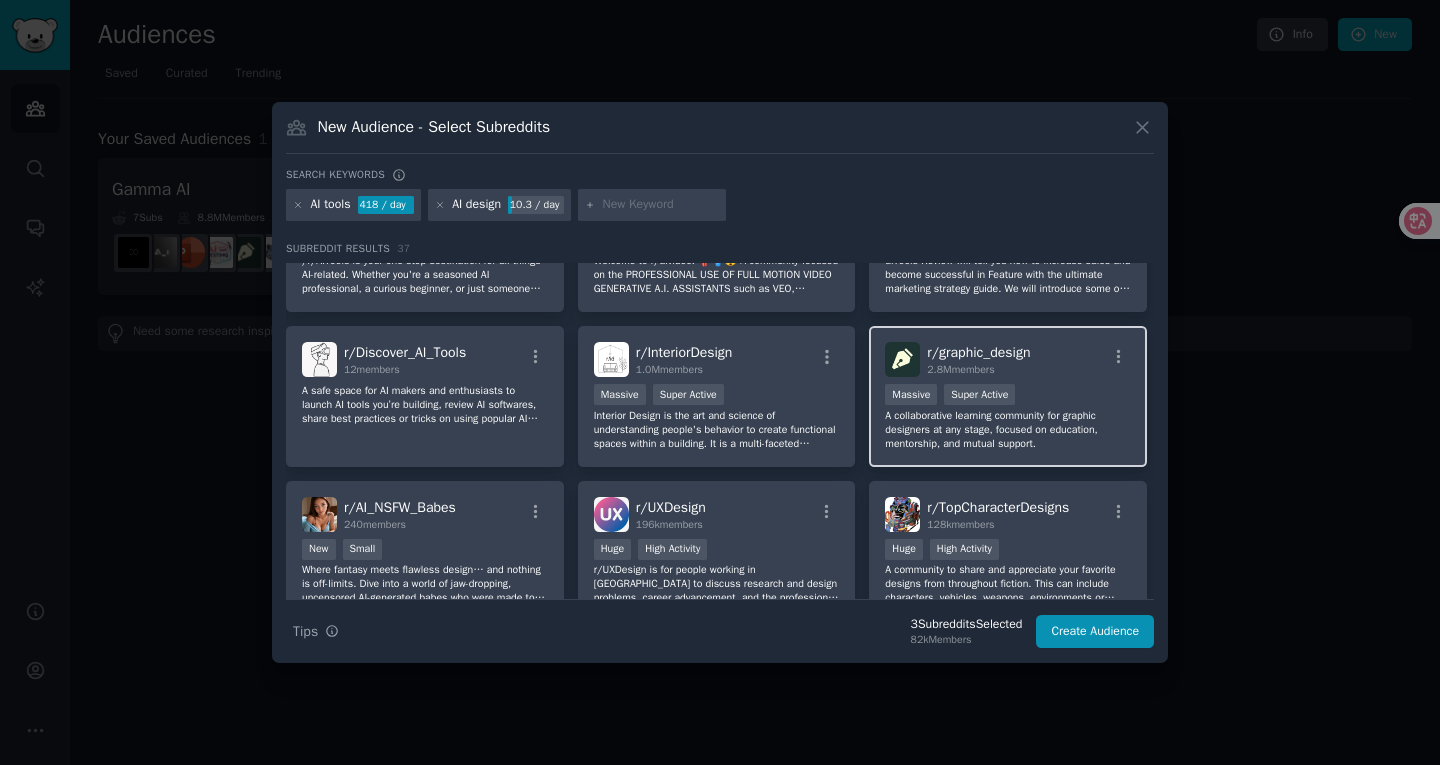 click on "A collaborative learning community for graphic designers at any stage, focused on education, mentorship, and mutual support." at bounding box center (1008, 430) 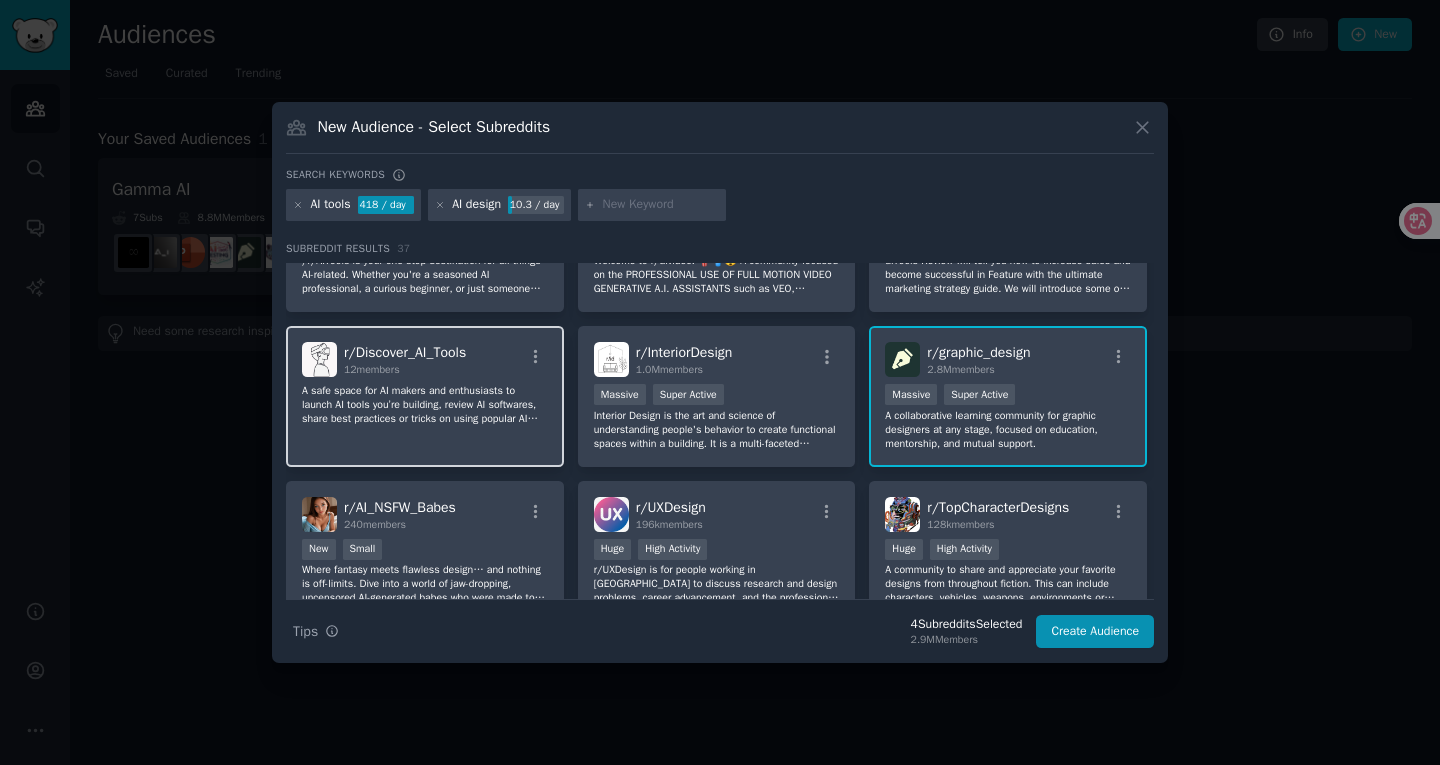 click on "r/ Discover_AI_Tools 12  members A safe space for AI makers and enthusiasts to launch AI tools you’re building, review AI softwares, share best practices or tricks on using popular AI tools, and help each other suggest AI tools as per their stated requirements." at bounding box center [425, 396] 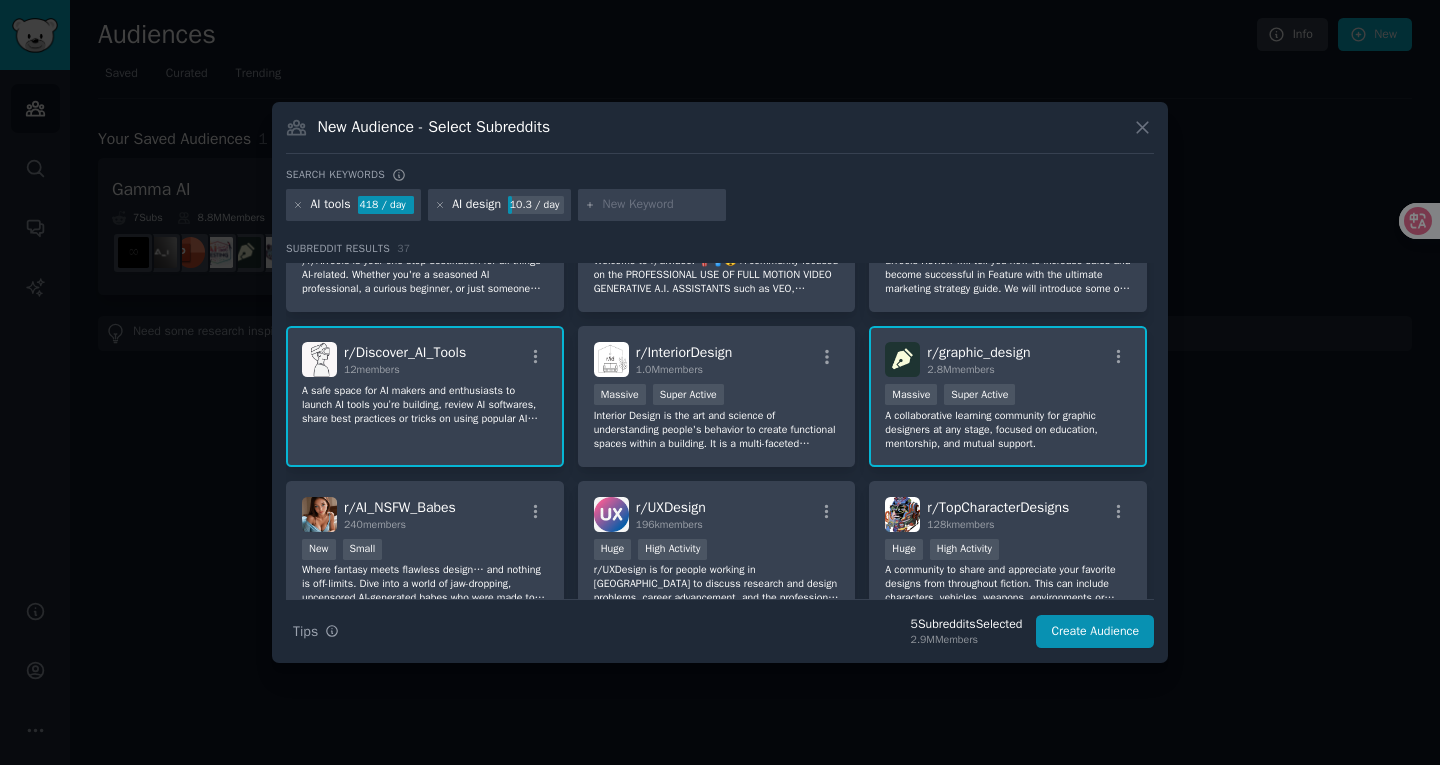 click on "r/ Discover_AI_Tools 12  members A safe space for AI makers and enthusiasts to launch AI tools you’re building, review AI softwares, share best practices or tricks on using popular AI tools, and help each other suggest AI tools as per their stated requirements." at bounding box center [425, 396] 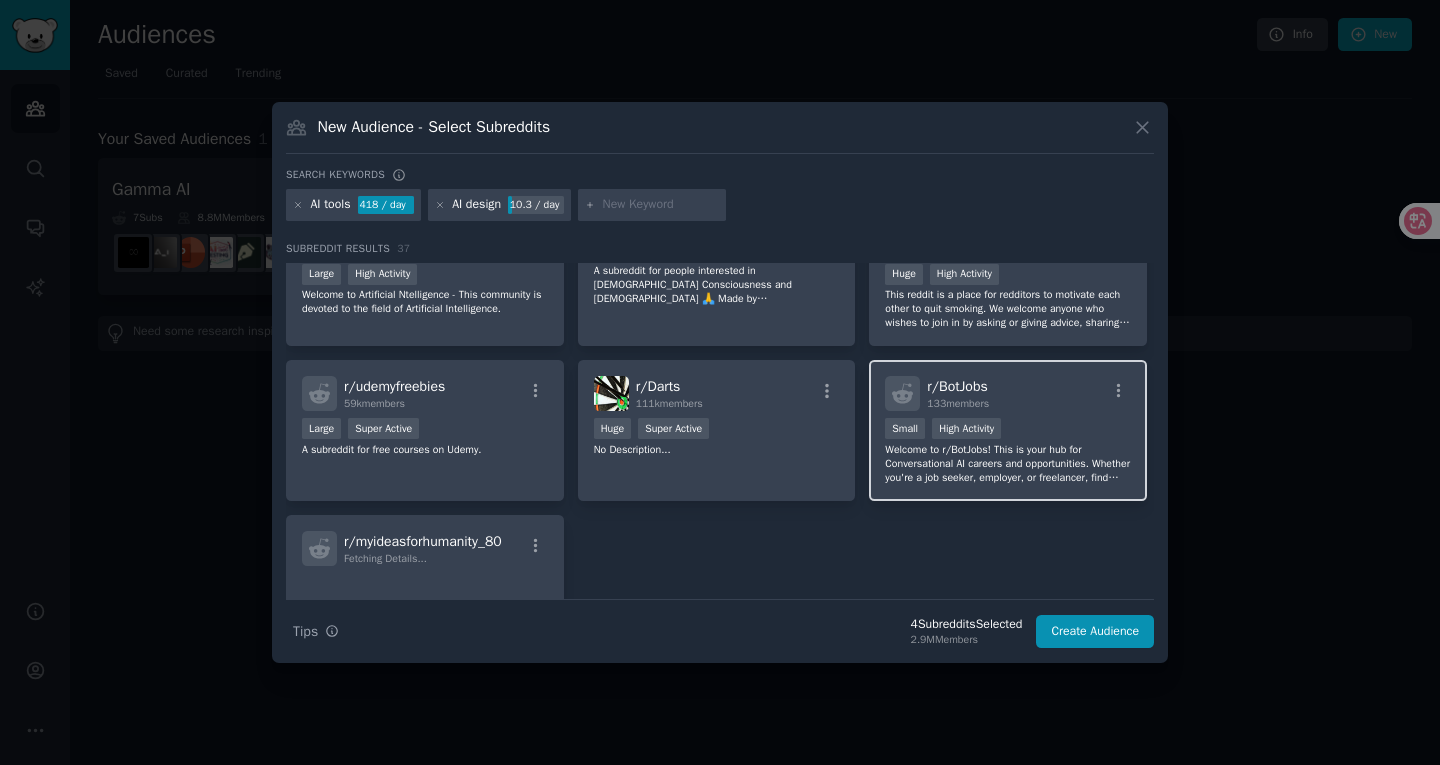 scroll, scrollTop: 0, scrollLeft: 0, axis: both 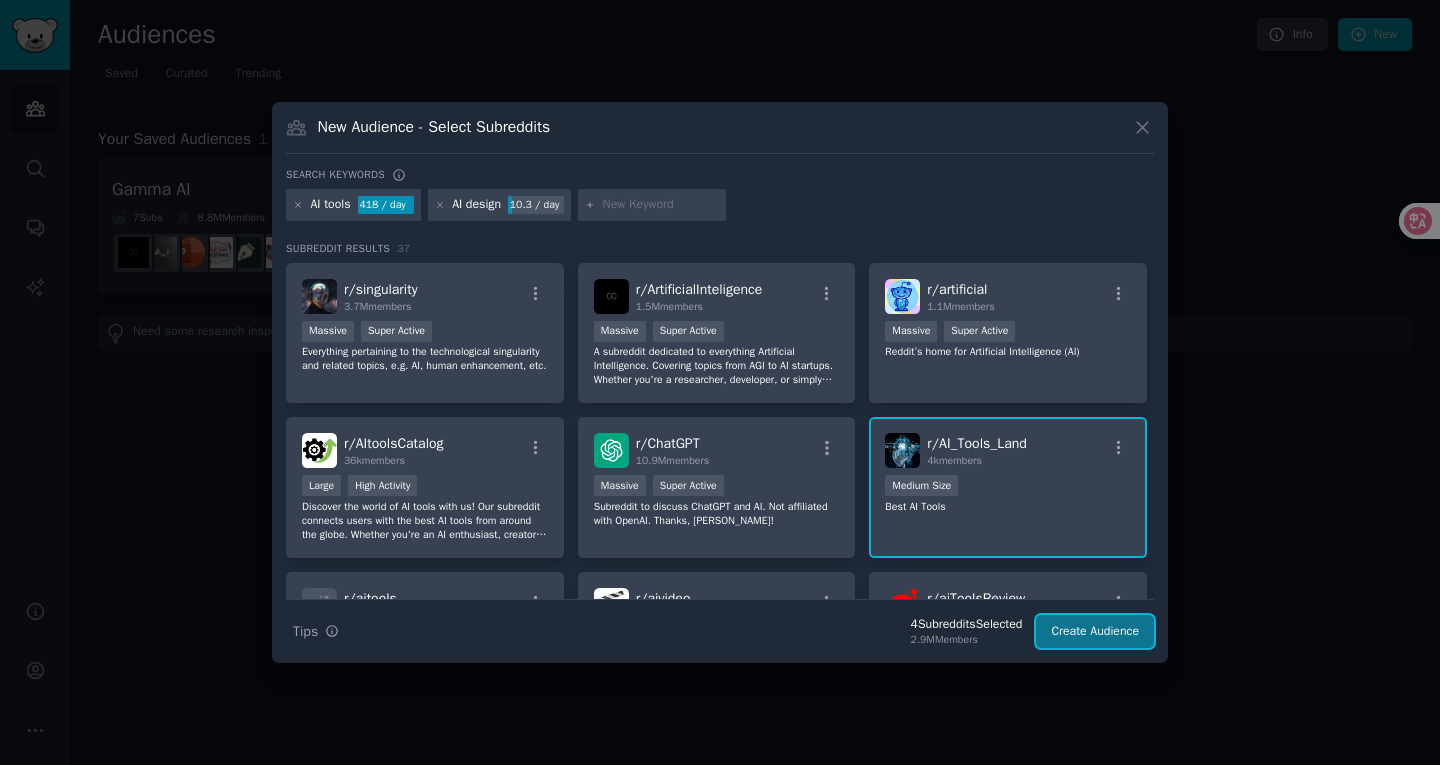 click on "Create Audience" at bounding box center [1095, 632] 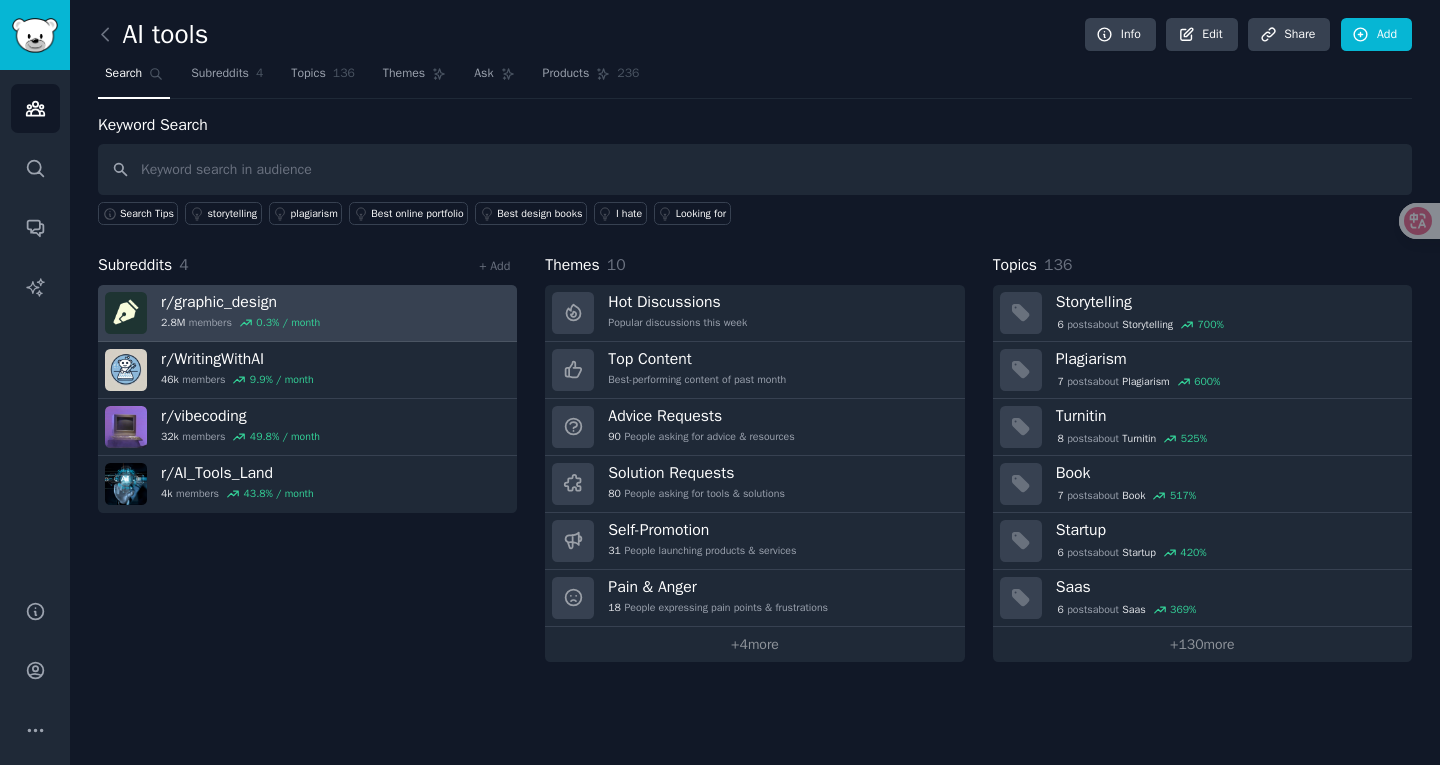 click on "r/ graphic_design 2.8M  members 0.3 % / month" at bounding box center [307, 313] 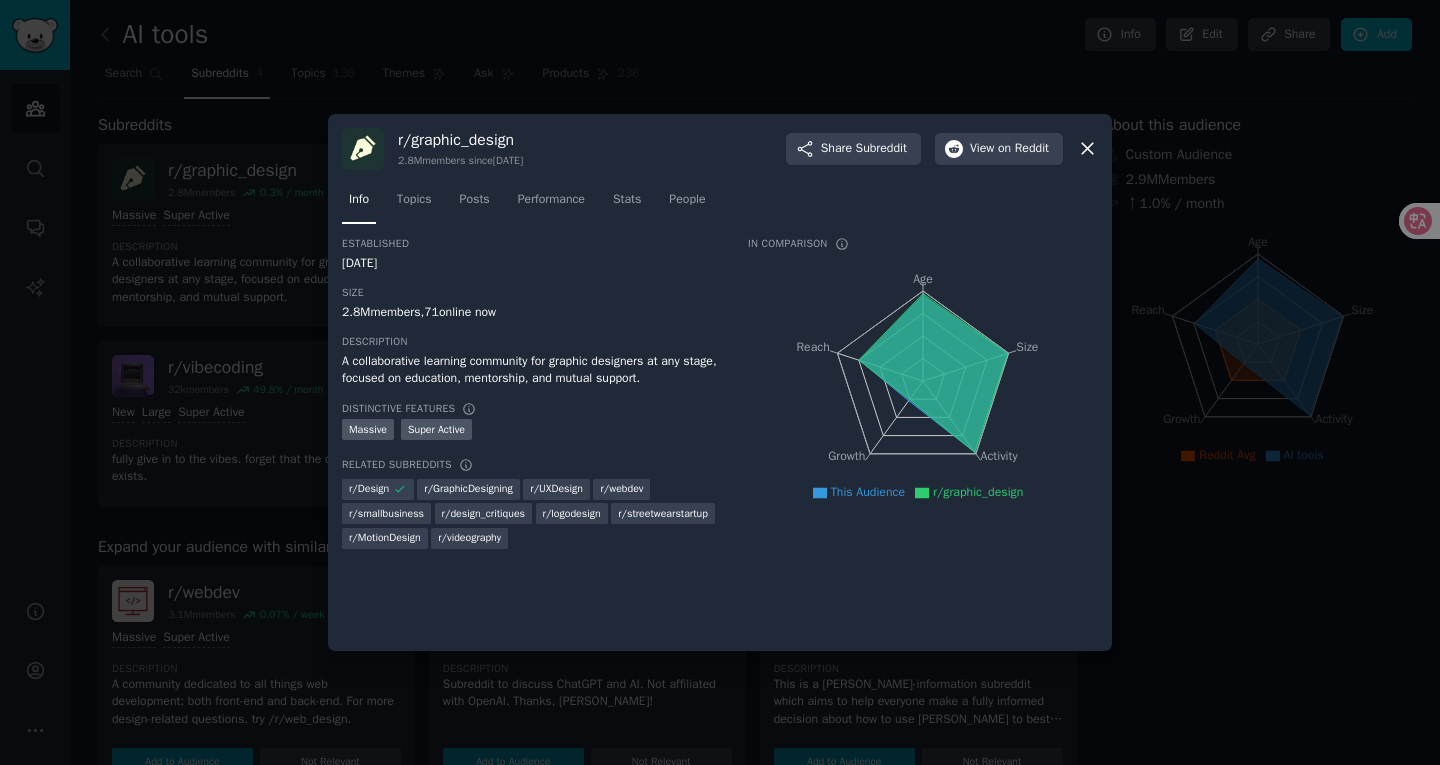 click on "r/ GraphicDesigning" at bounding box center (468, 489) 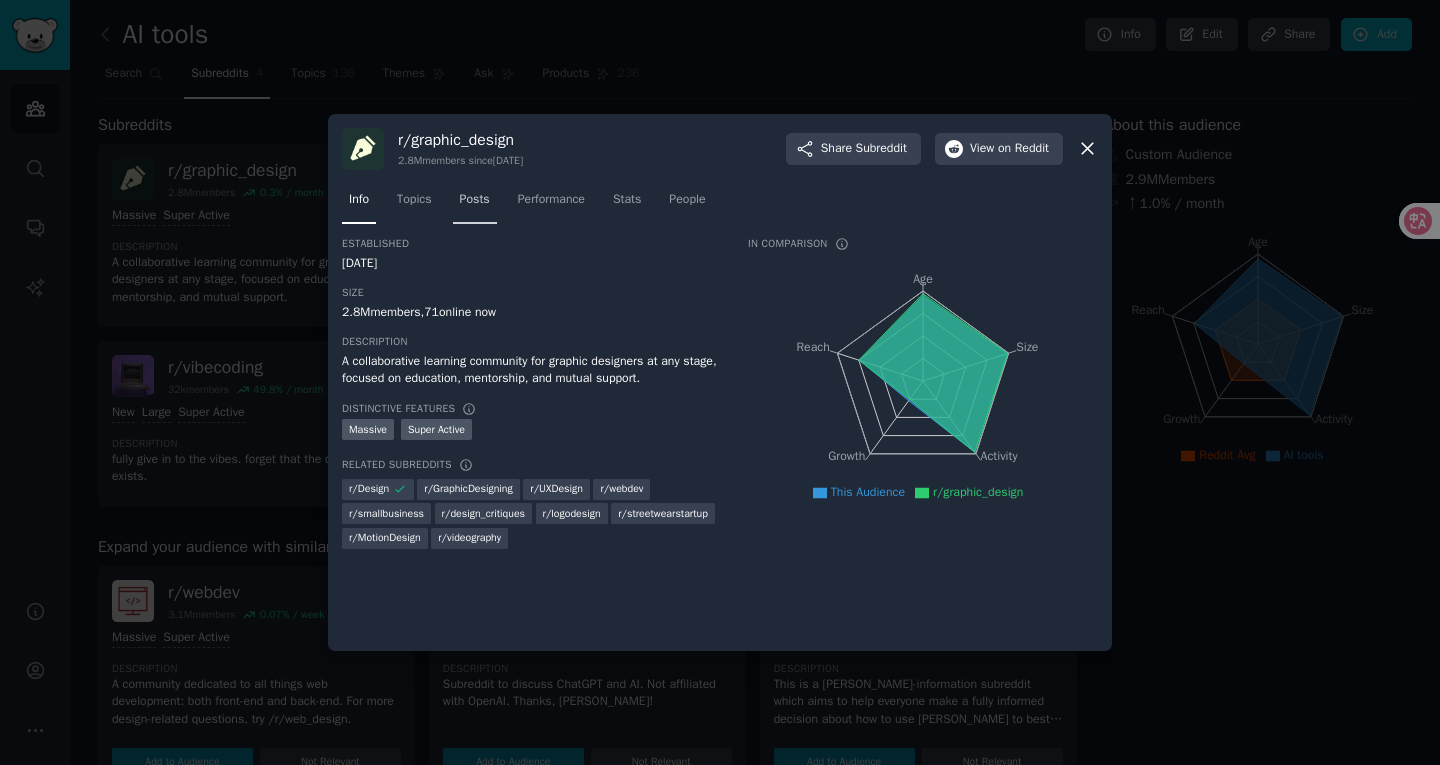 click on "Posts" at bounding box center [475, 204] 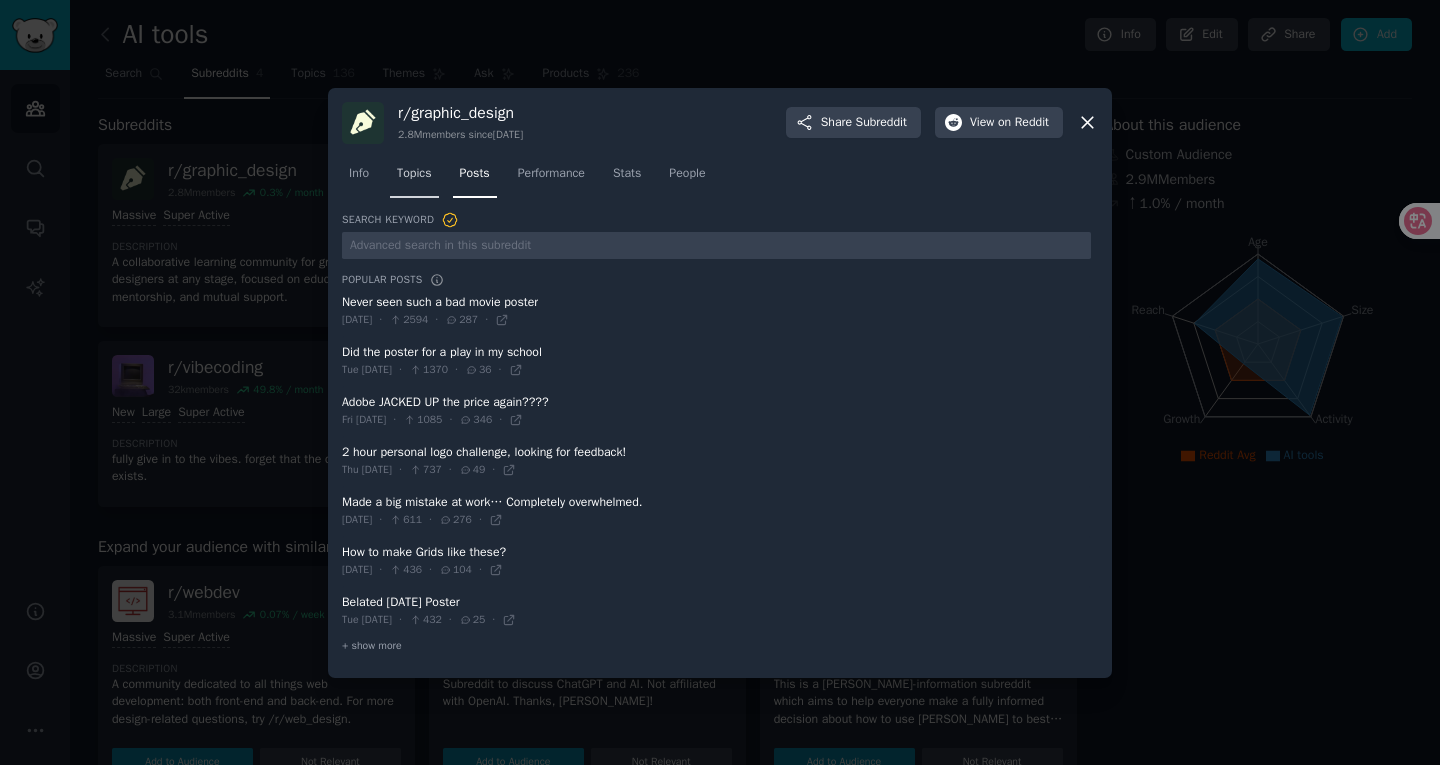 click on "Topics" at bounding box center [414, 174] 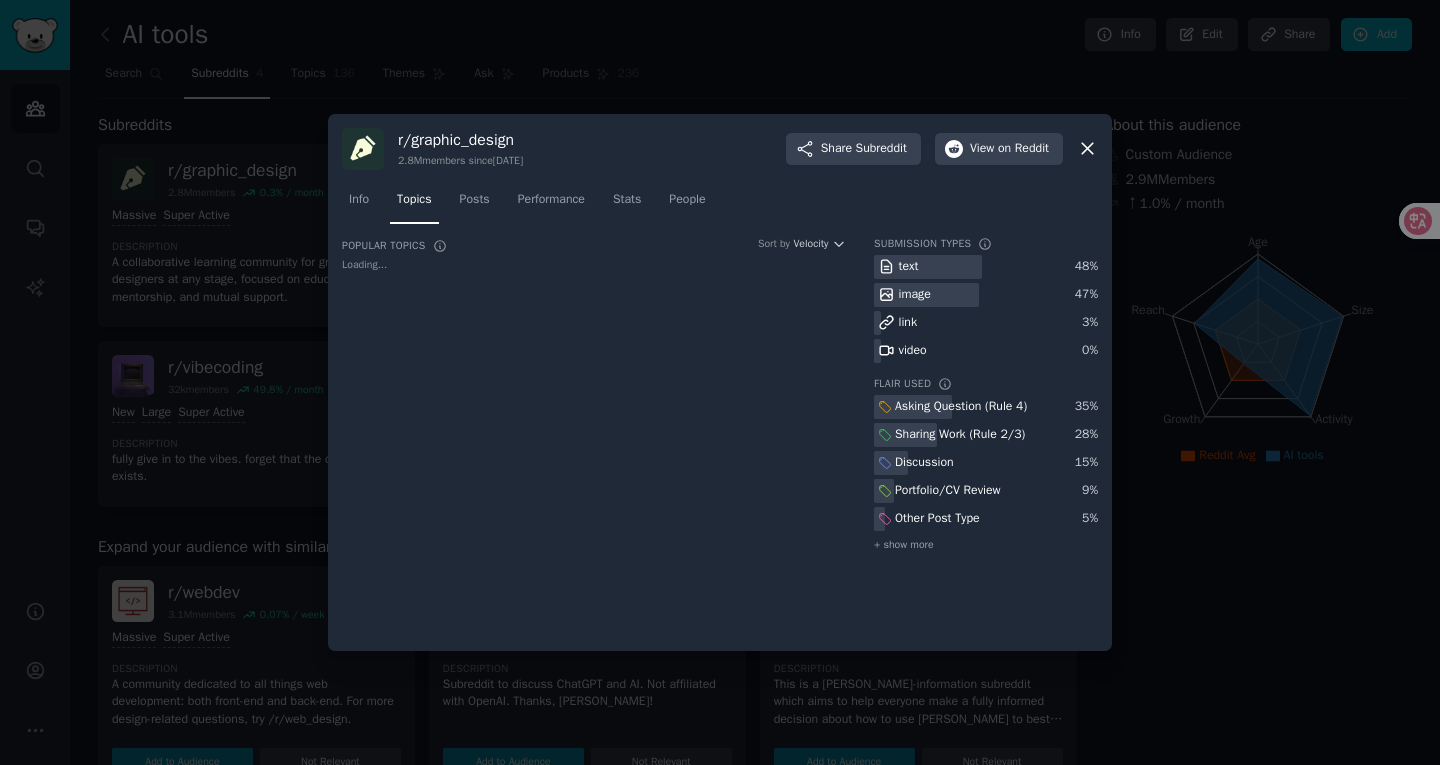 click on "Asking Question (Rule 4)" at bounding box center [961, 407] 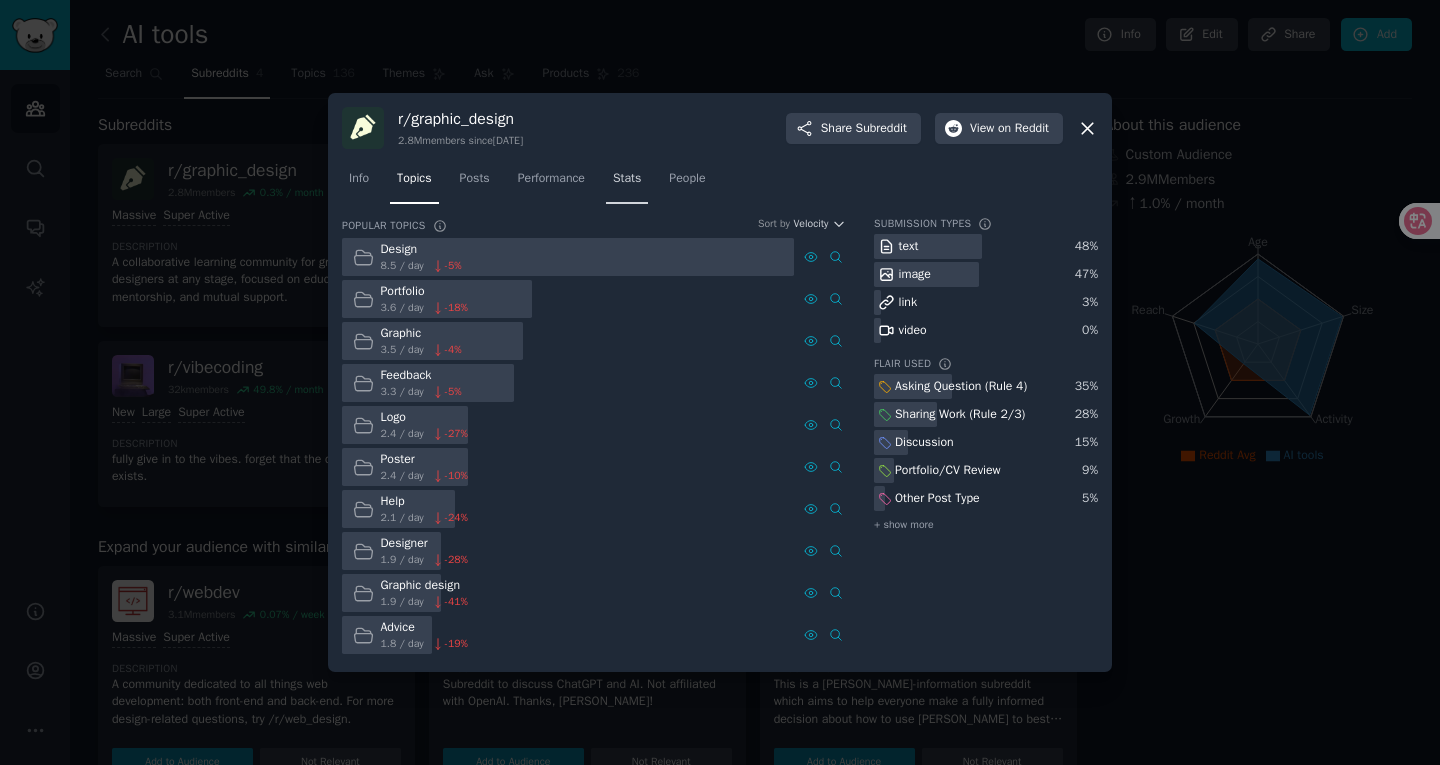 drag, startPoint x: 638, startPoint y: 183, endPoint x: 628, endPoint y: 184, distance: 10.049875 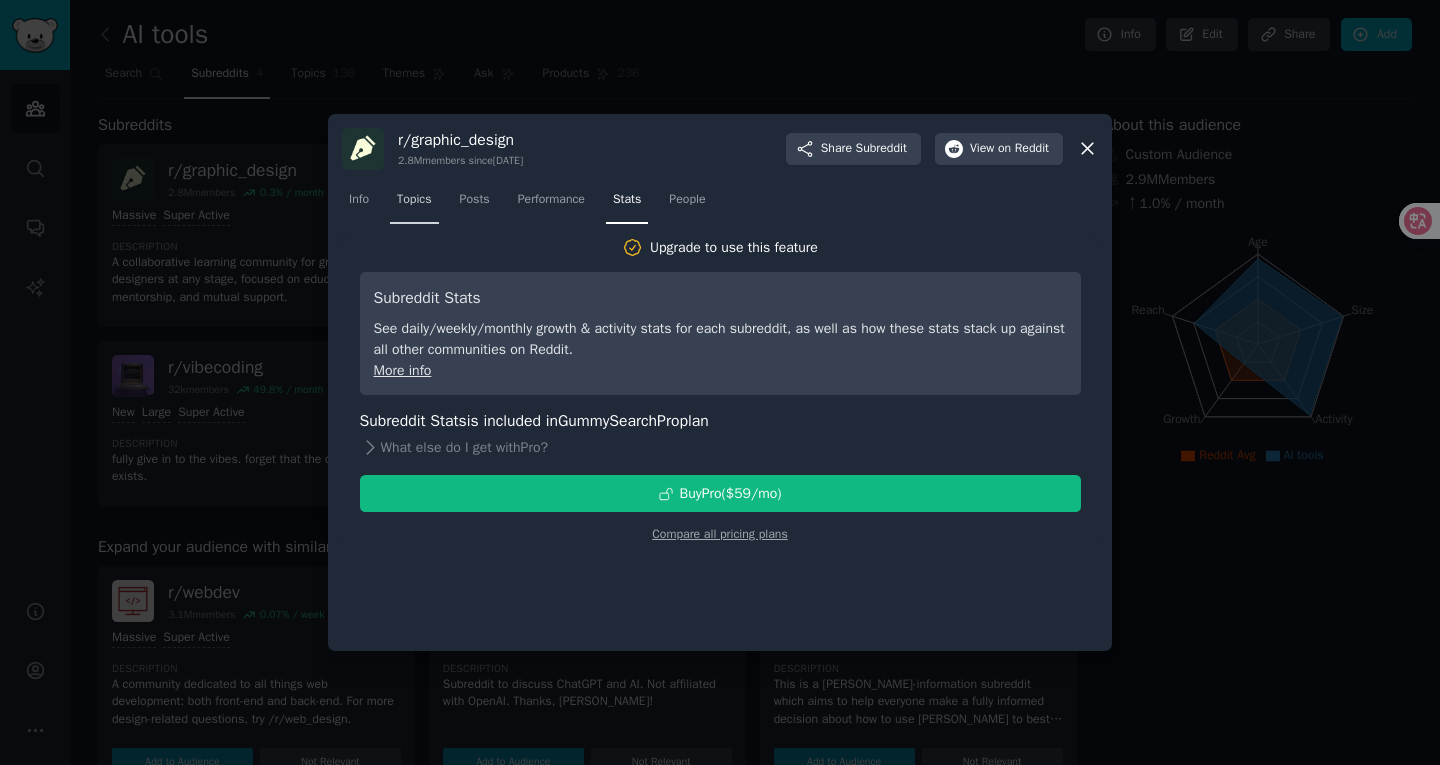 click on "Topics" at bounding box center [414, 200] 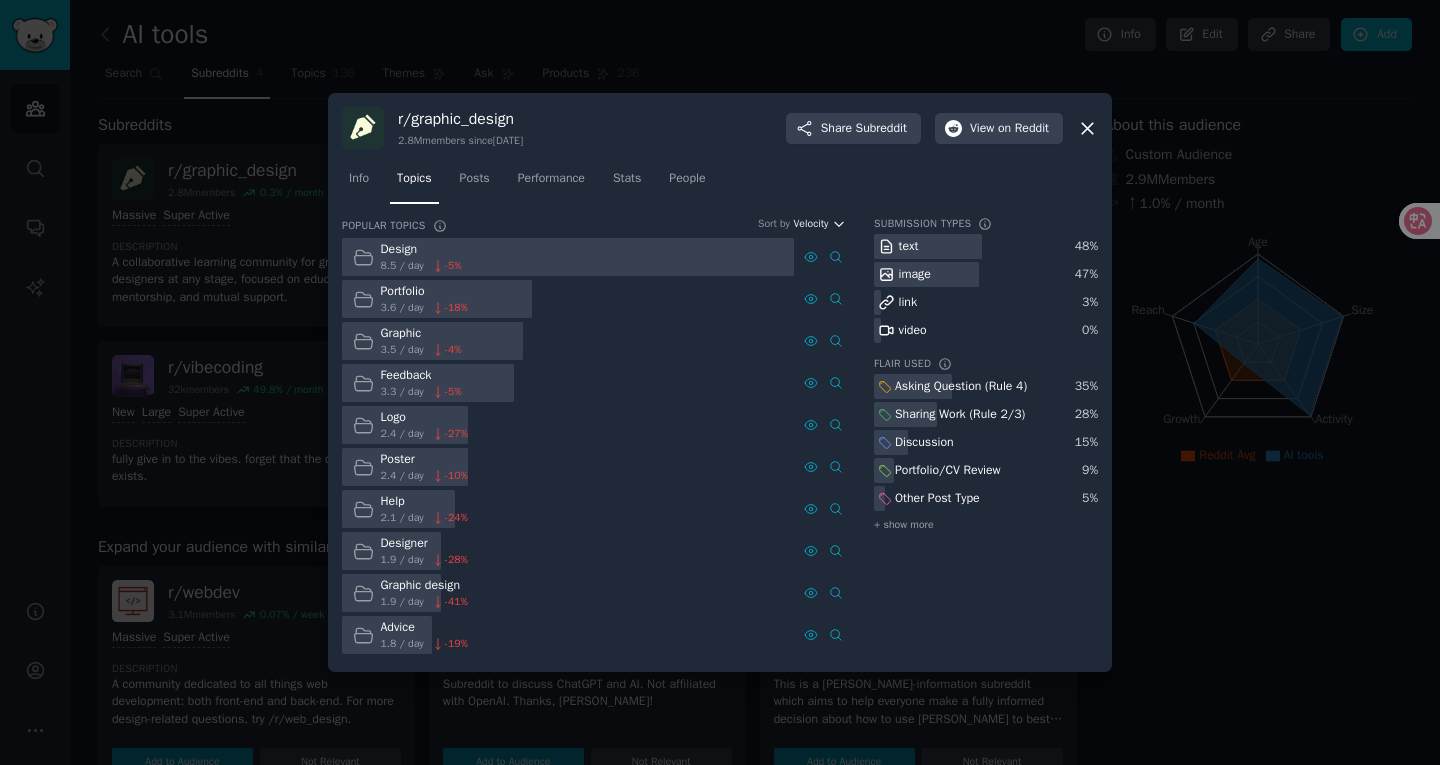 click on "Velocity" at bounding box center (810, 224) 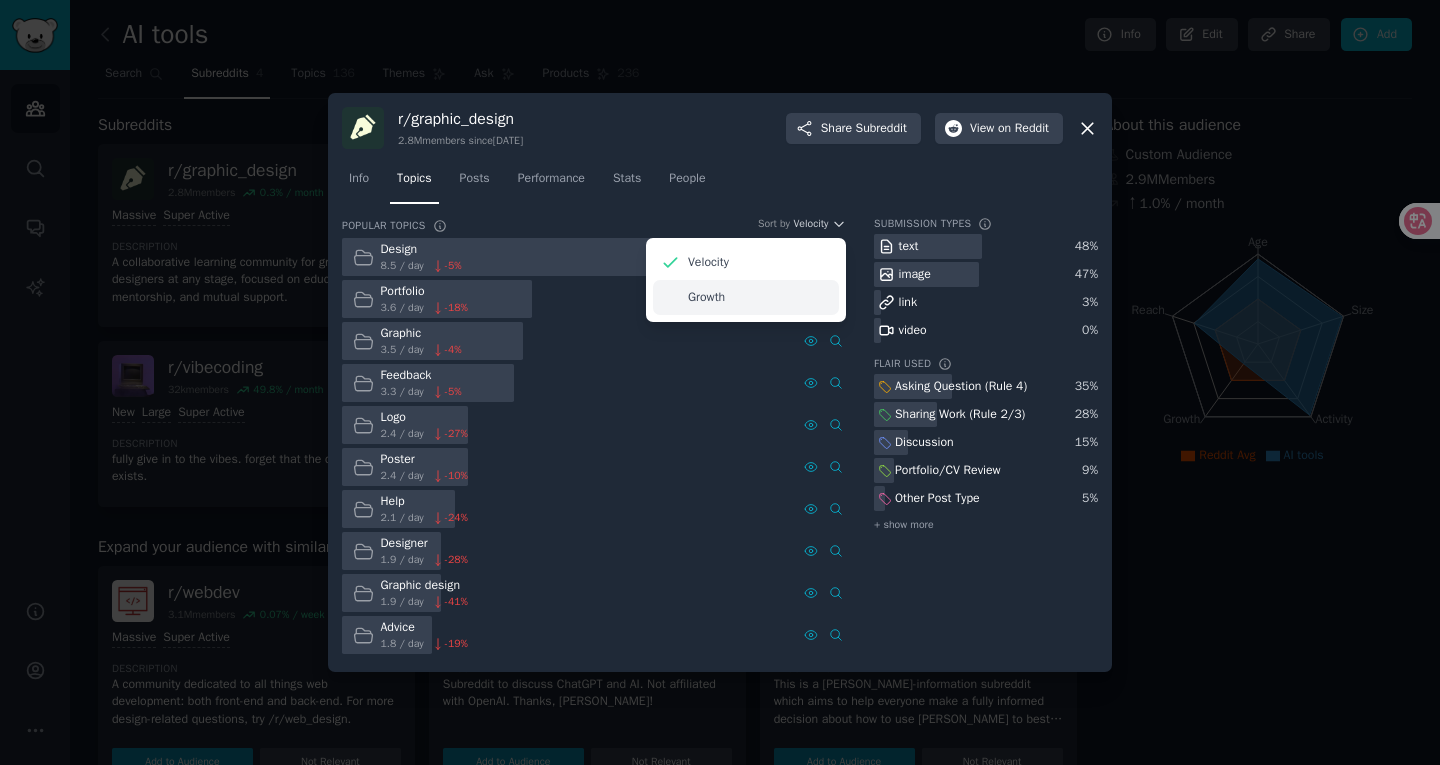 click on "Growth" at bounding box center (746, 297) 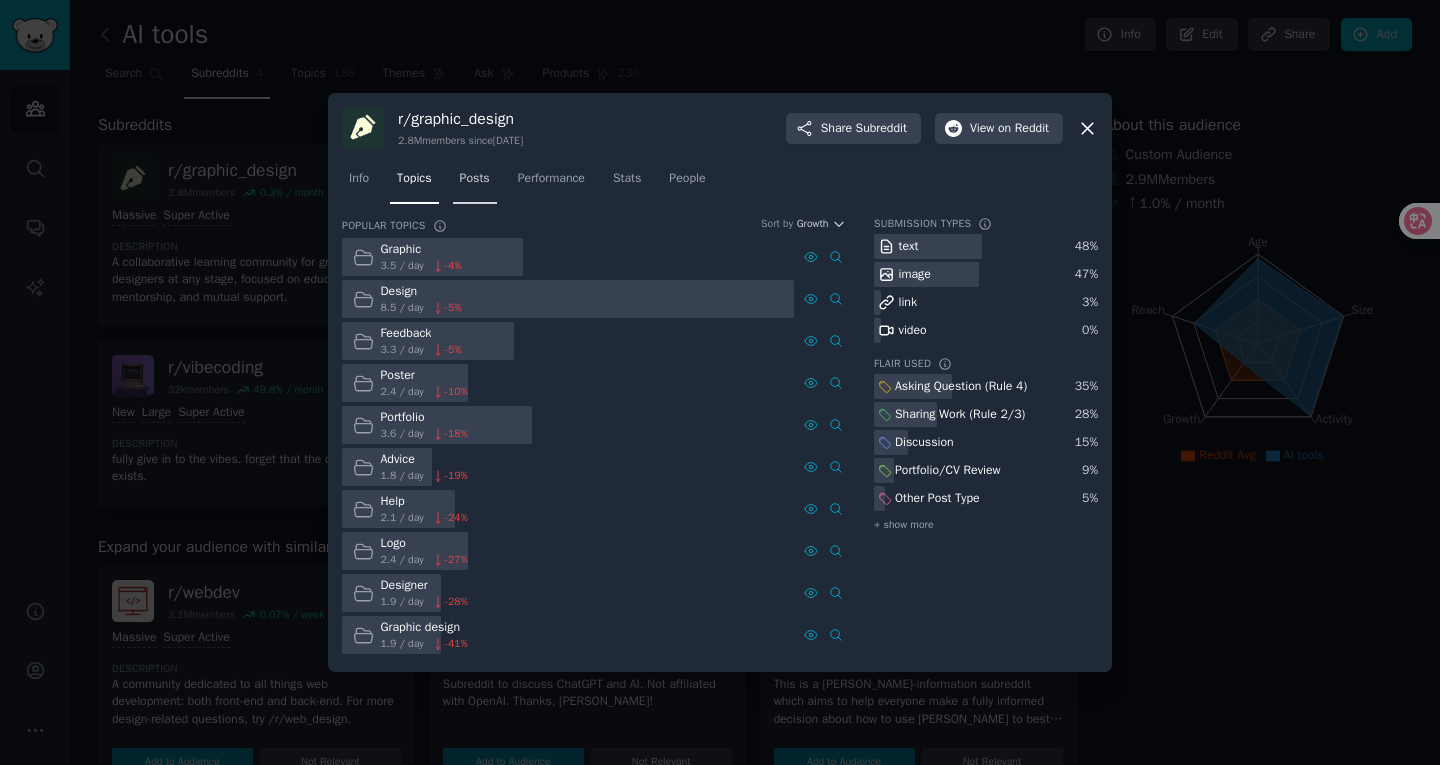 click on "Posts" at bounding box center (475, 183) 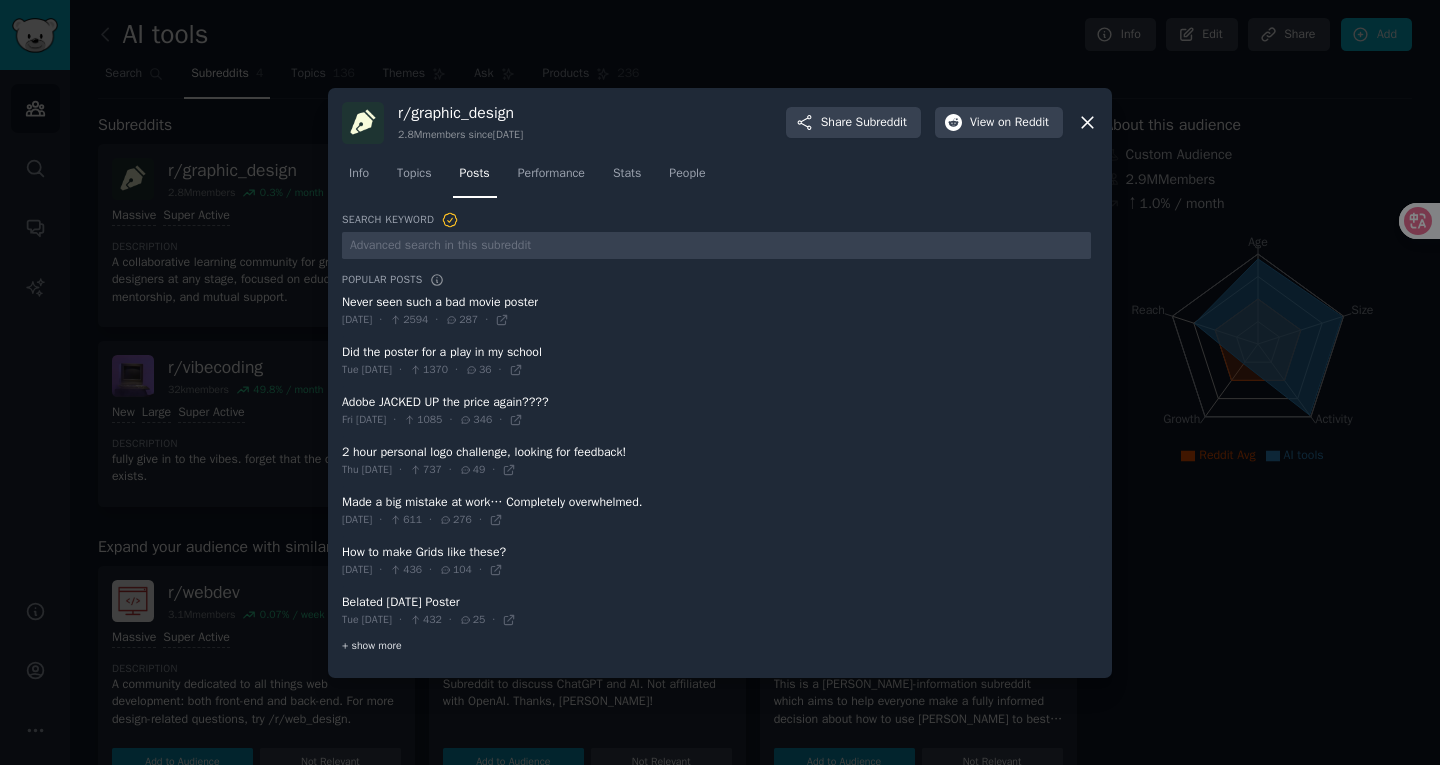 click on "+ show more" at bounding box center (372, 646) 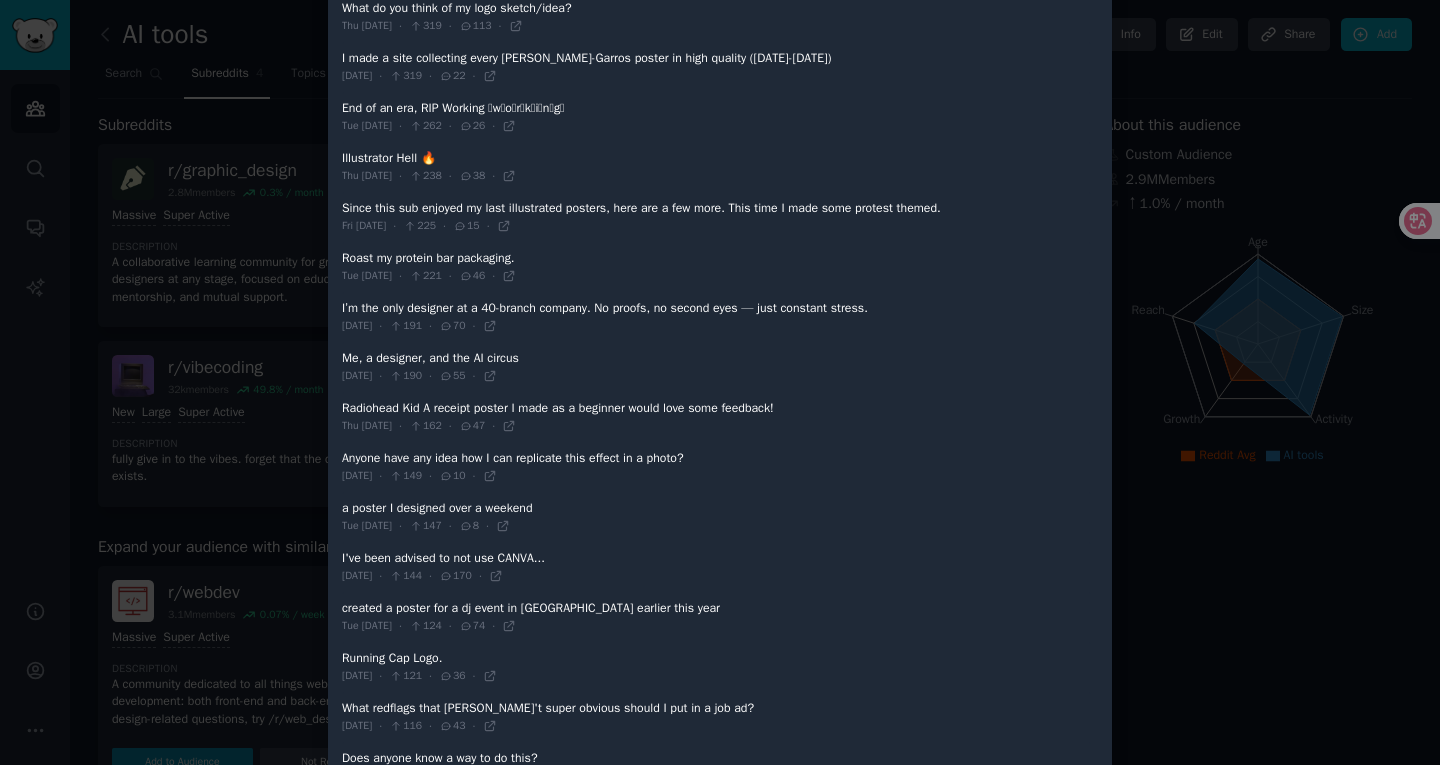 scroll, scrollTop: 0, scrollLeft: 0, axis: both 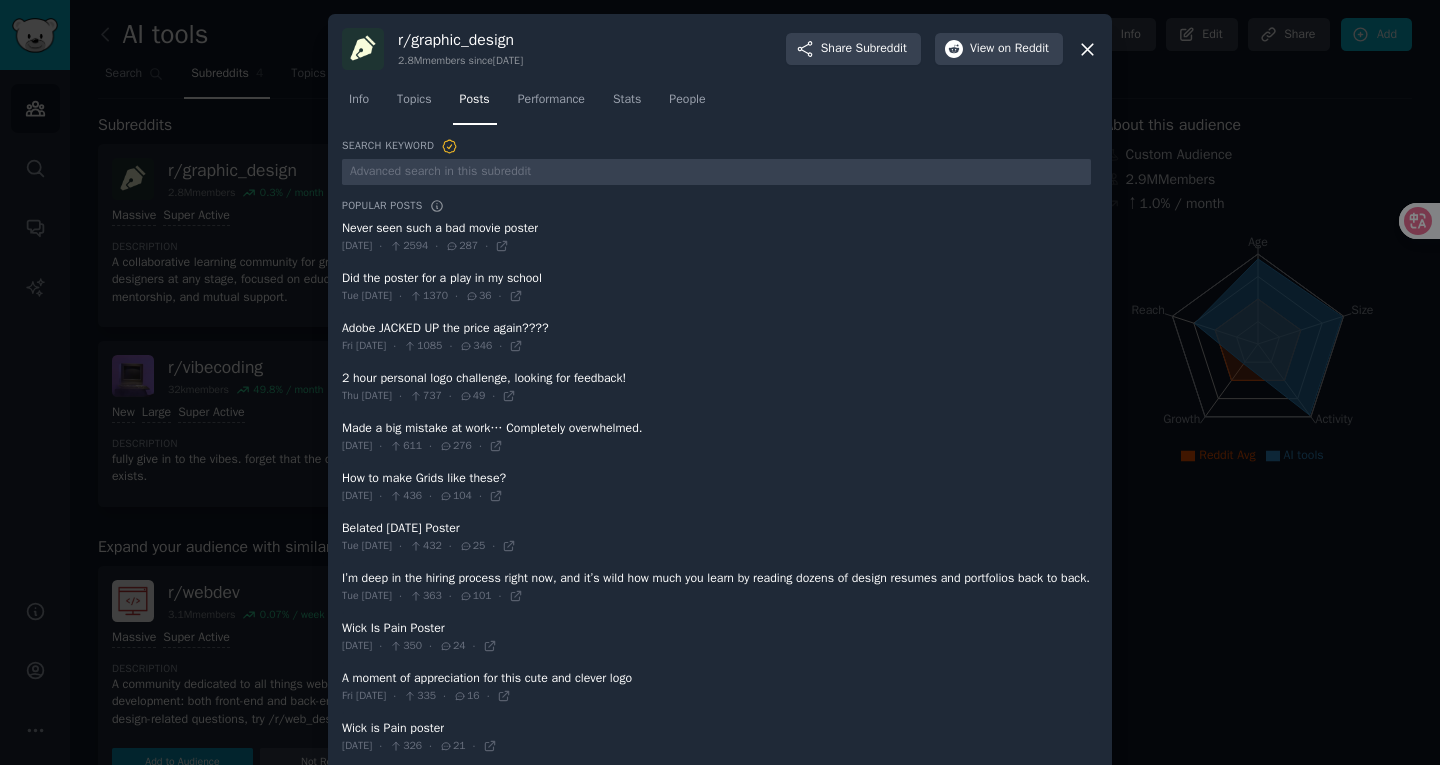 click 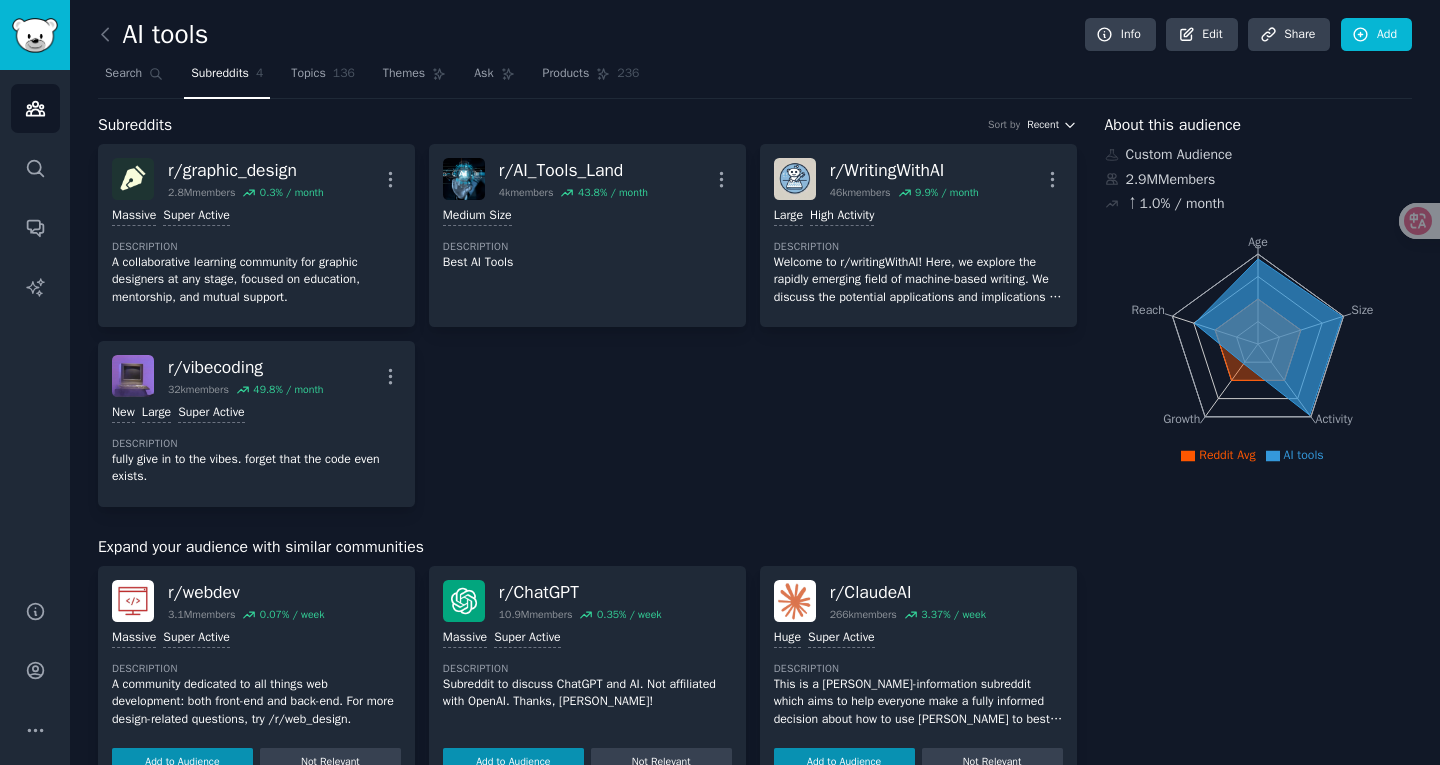 click on "Recent" at bounding box center (1051, 125) 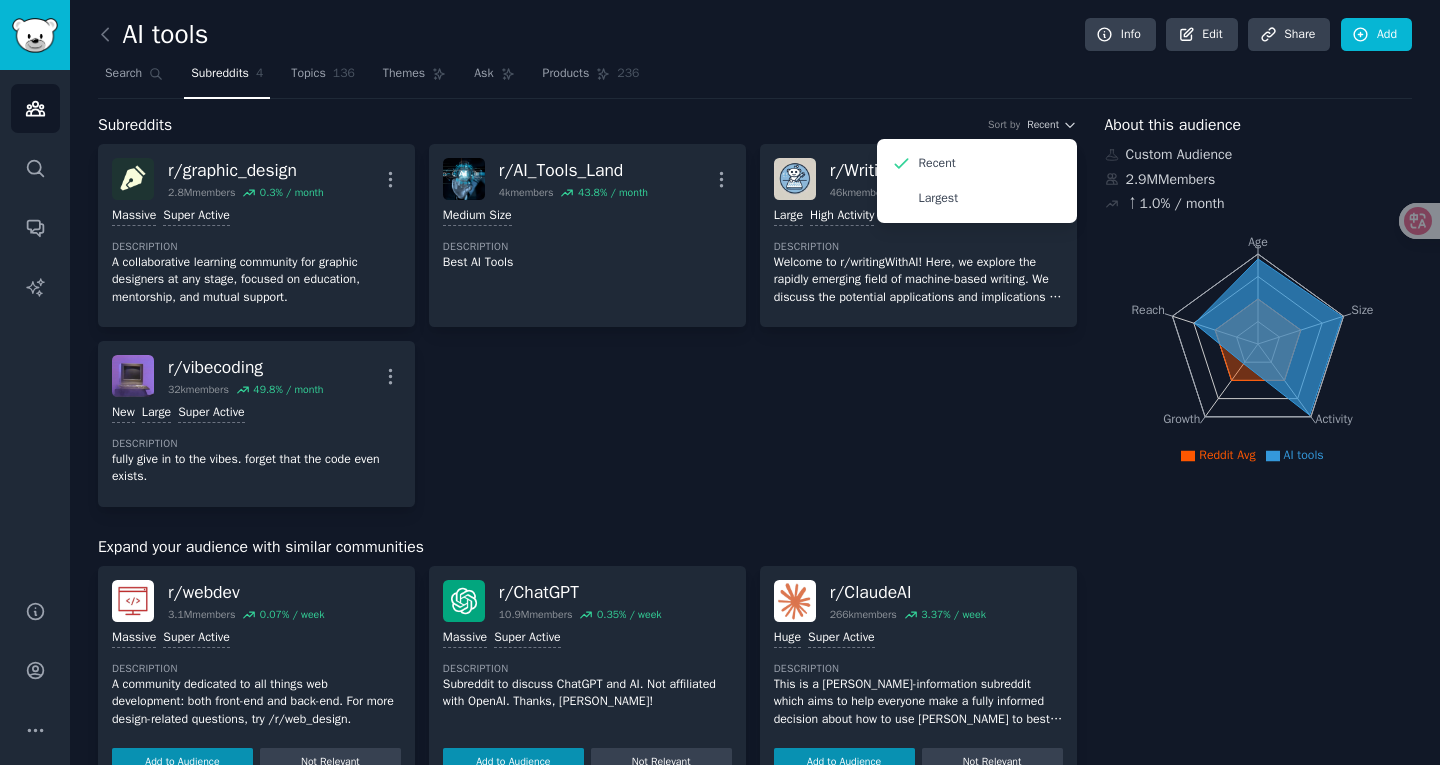 click on "r/ graphic_design 2.8M  members 0.3 % / month More Massive Super Active Description A collaborative learning community for graphic designers at any stage, focused on education, mentorship, and mutual support. r/ AI_Tools_Land 4k  members 43.8 % / month More Medium Size Description Best AI Tools r/ WritingWithAI 46k  members 9.9 % / month More >= 80th percentile for submissions / day Large High Activity Description Welcome to r/writingWithAI! Here, we explore the rapidly emerging field of machine-based writing. We discuss the potential applications and implications of AI-based content creation. We also share resources on how to create AI-generated text, as well as explore the ethical considerations associated with this technology. Whether you're a writer, programmer, or AI enthusiast, this is the place to discuss the future of writing. r/ vibecoding 32k  members 49.8 % / month More New Large Super Active Description fully give in to the vibes. forget that the code even exists." at bounding box center (587, 325) 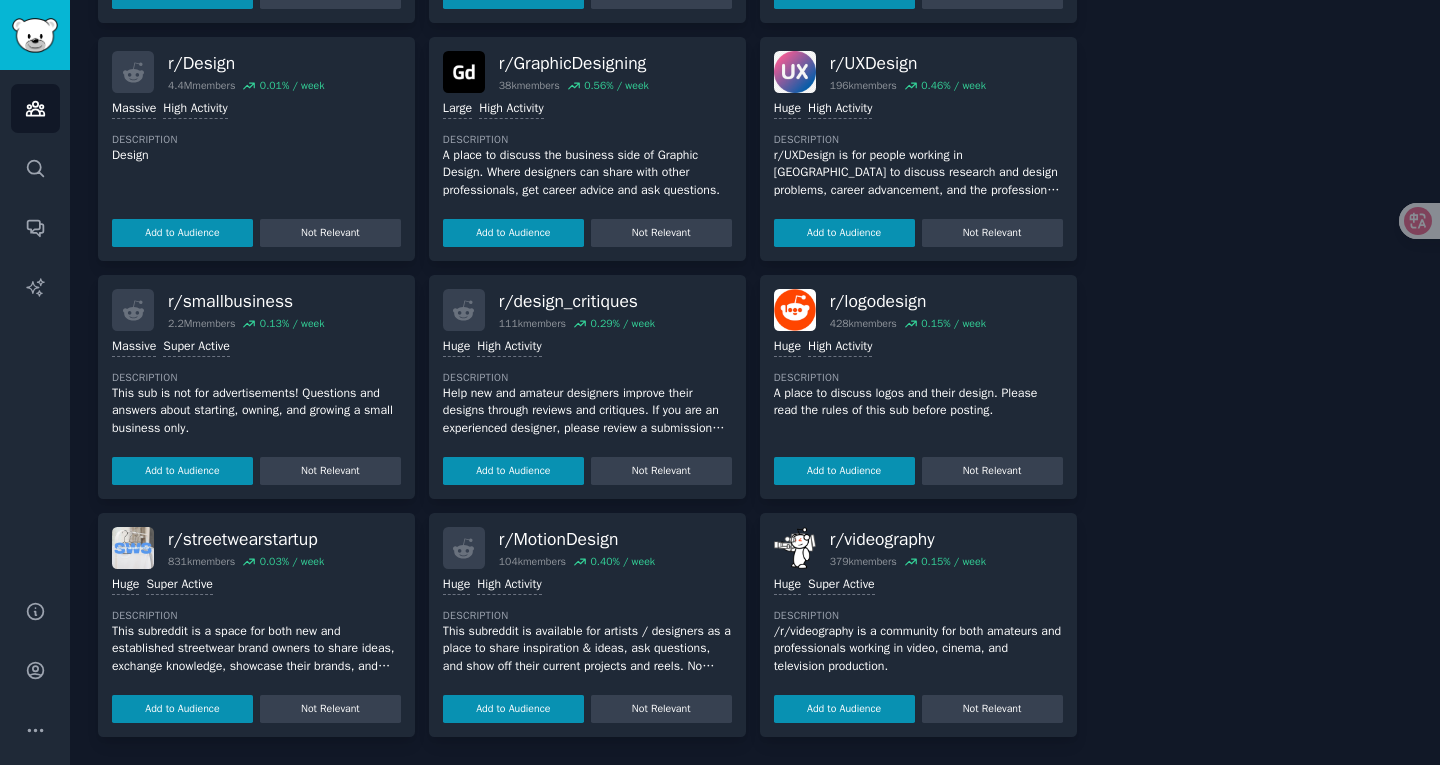 scroll, scrollTop: 0, scrollLeft: 0, axis: both 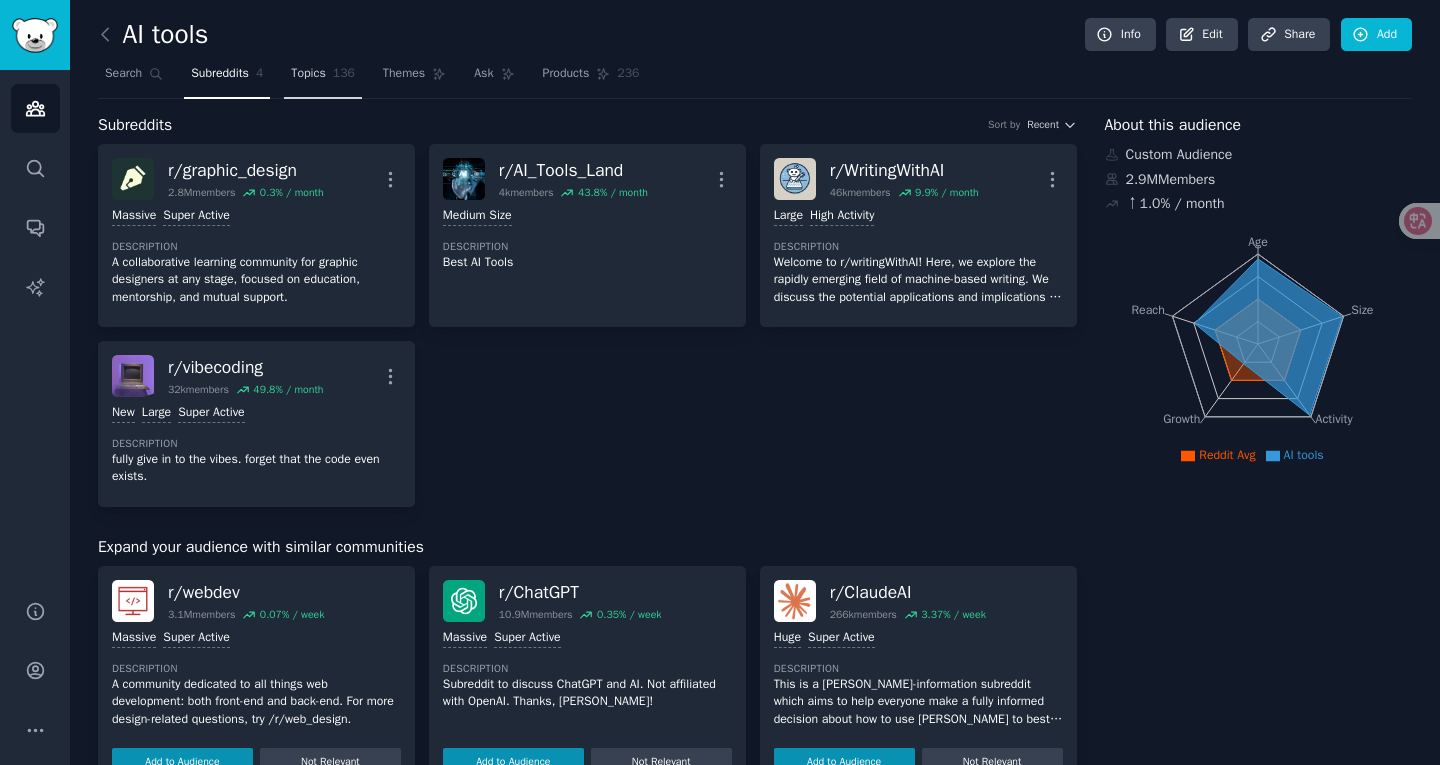 click on "Topics" at bounding box center [308, 74] 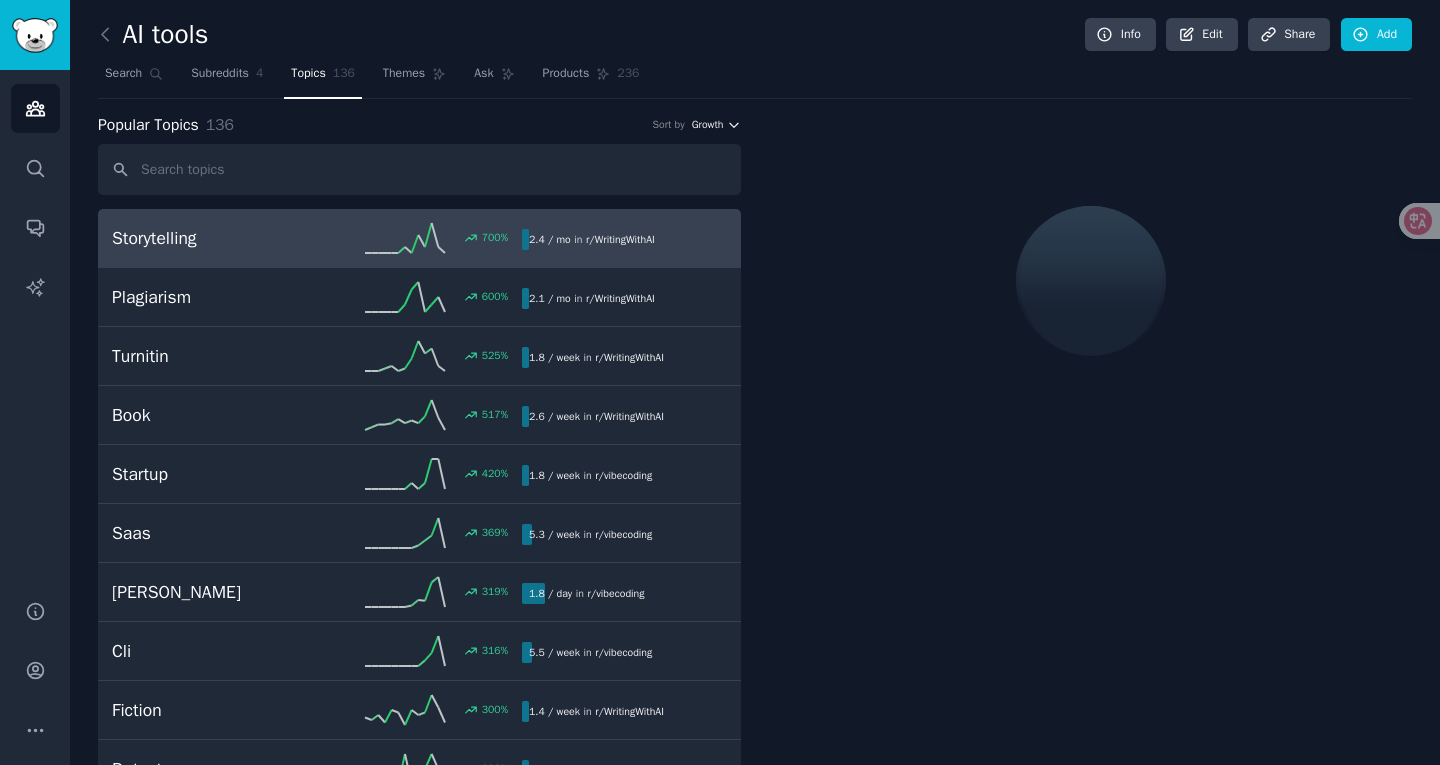 click 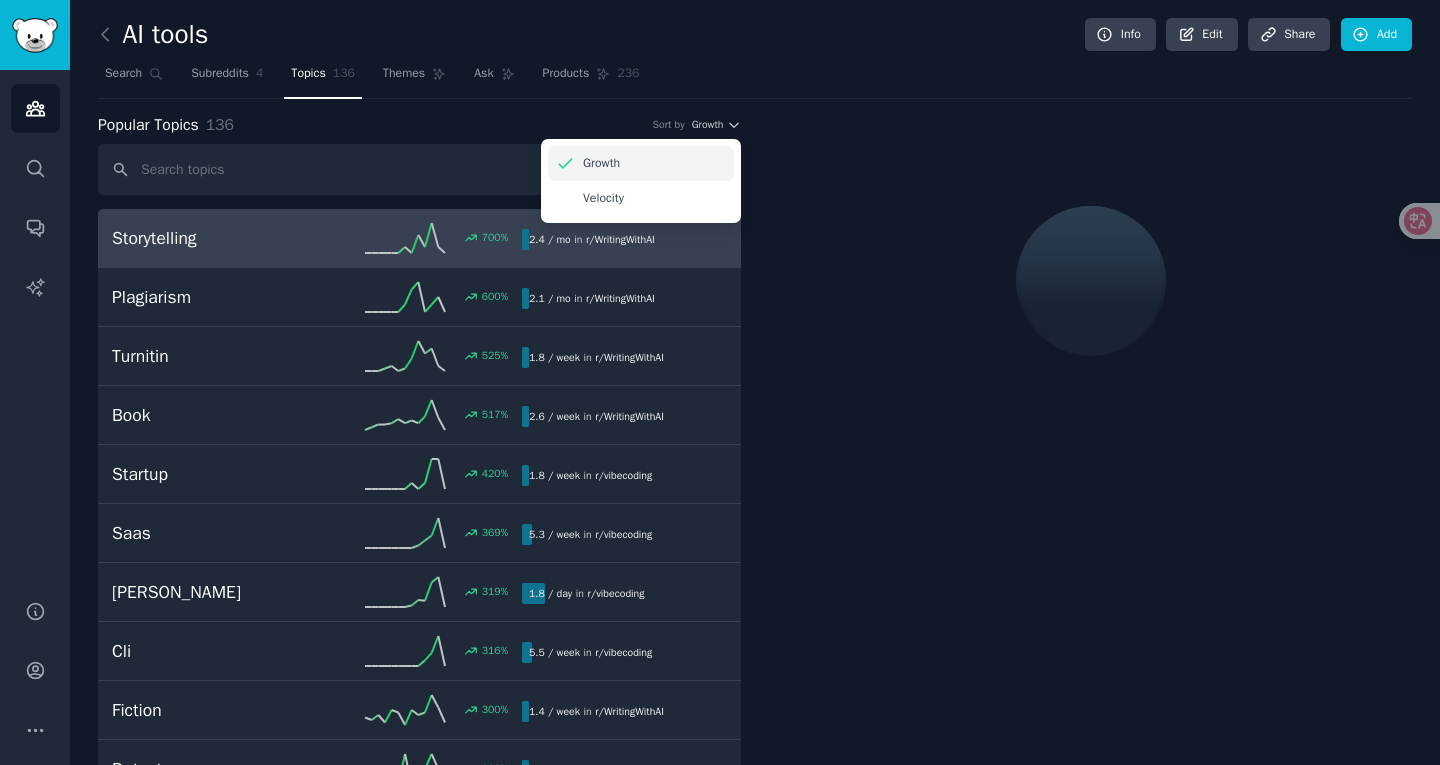 click on "Growth" at bounding box center (641, 163) 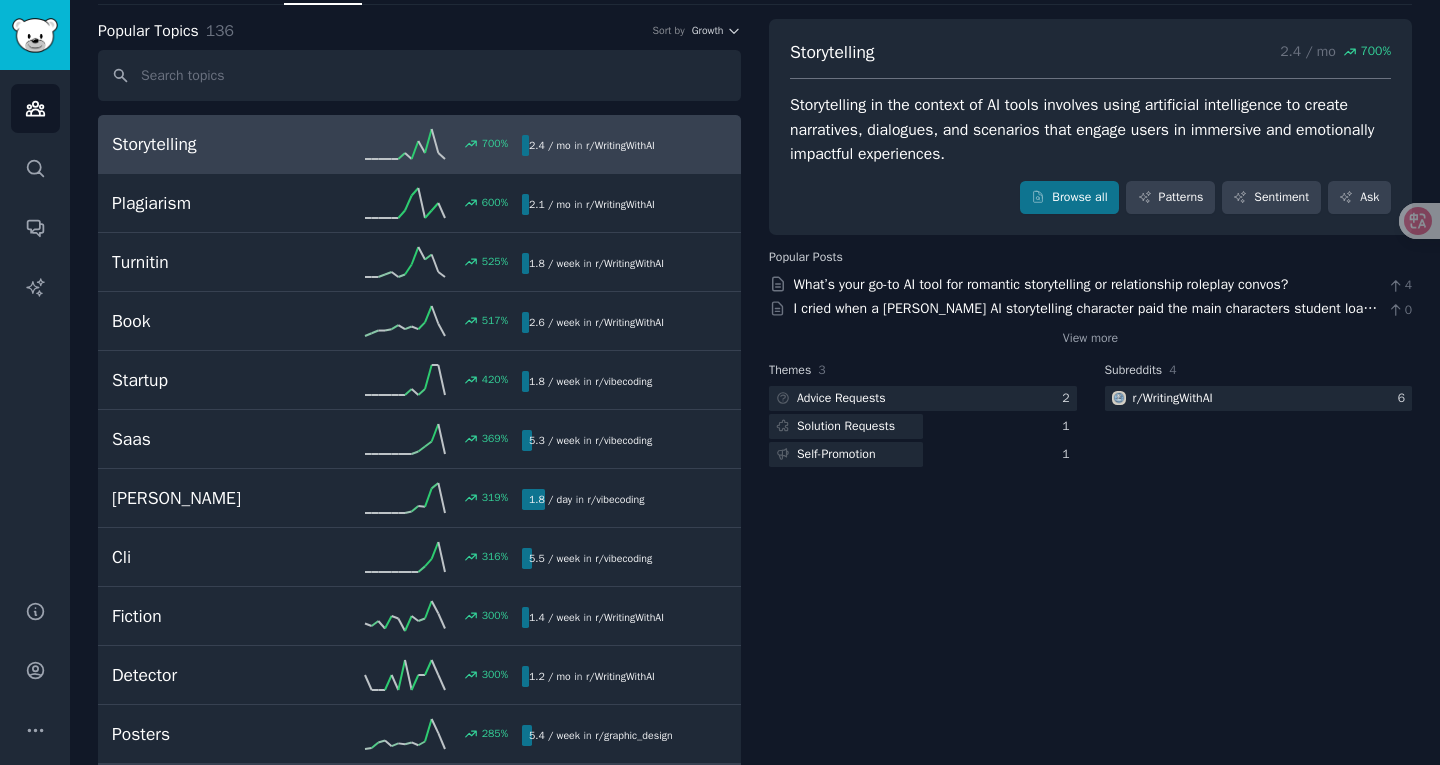 scroll, scrollTop: 0, scrollLeft: 0, axis: both 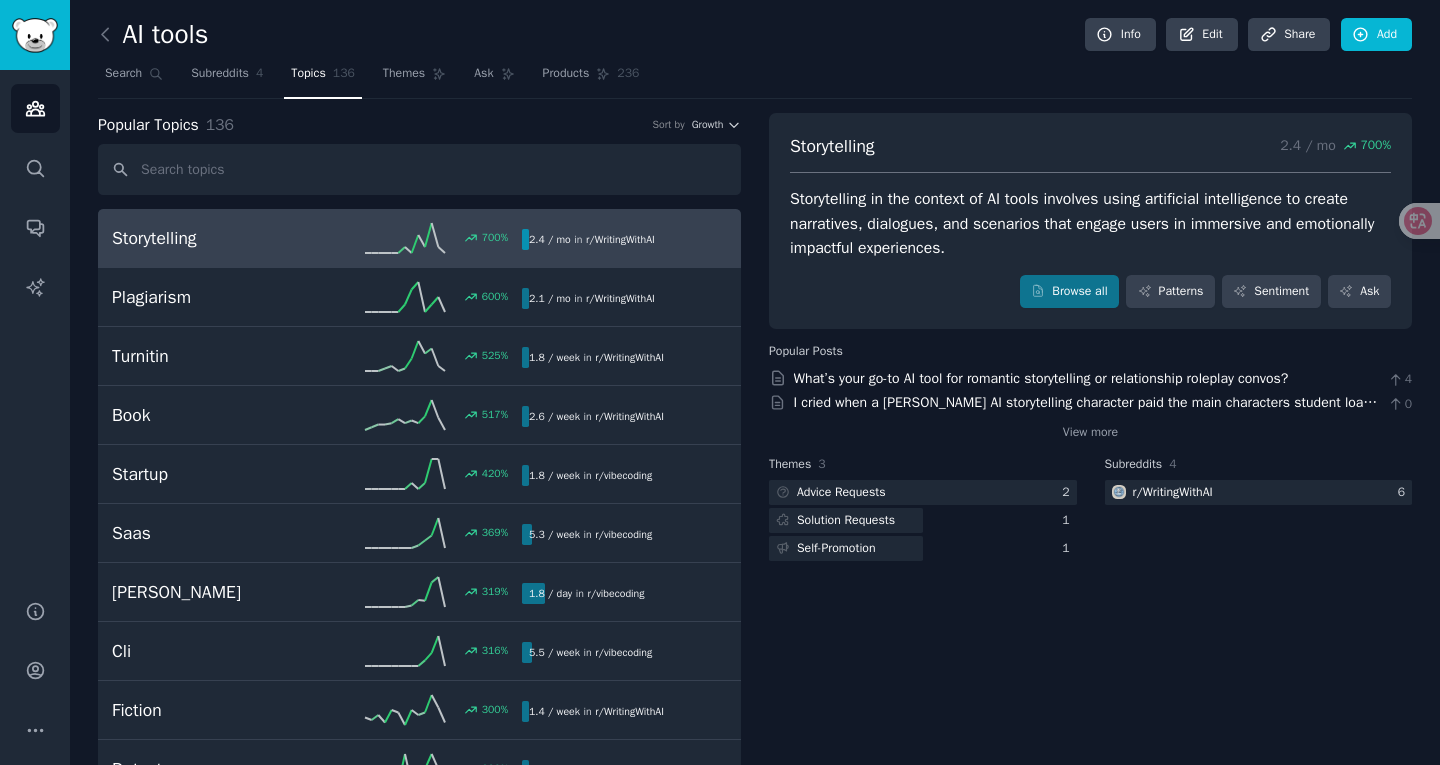 click on "Storytelling" at bounding box center [214, 238] 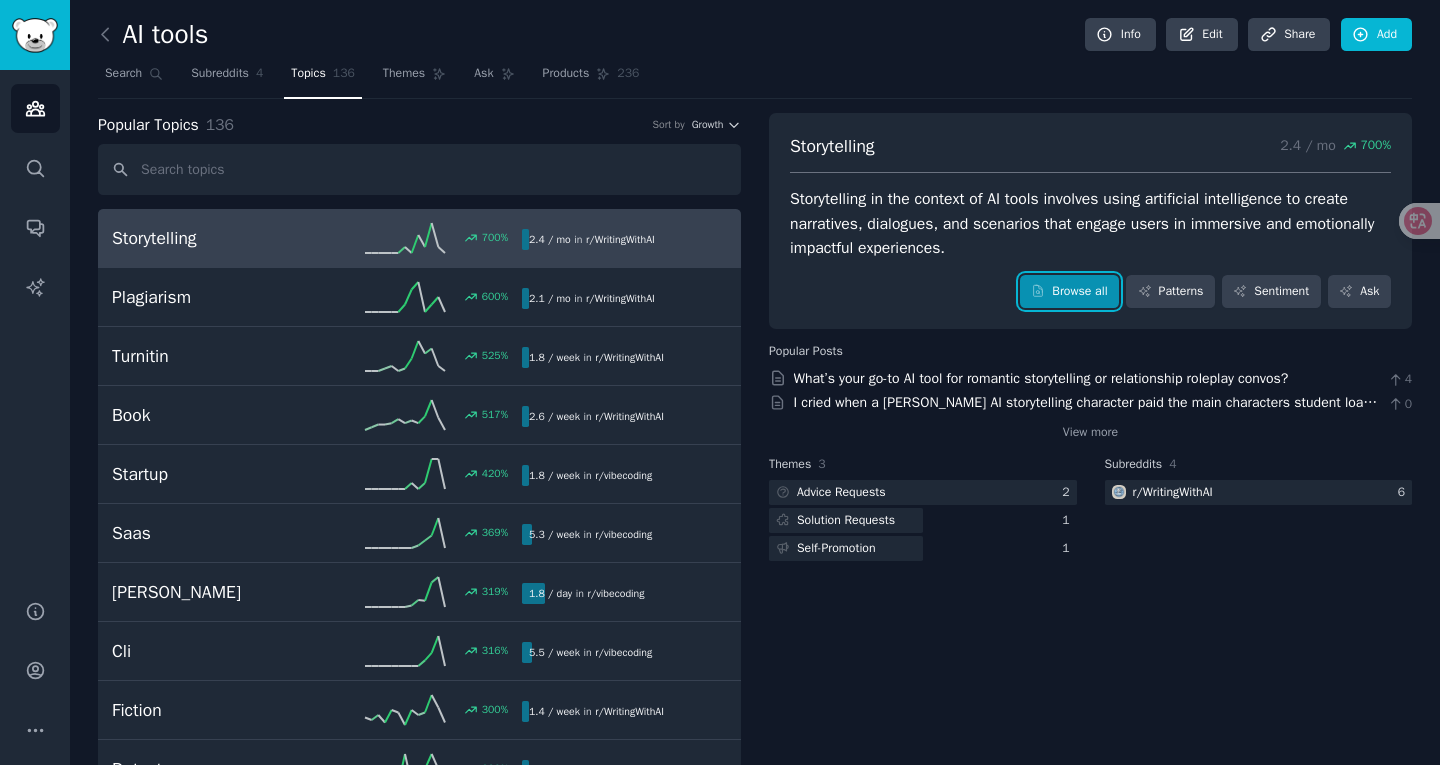 click on "Browse all" at bounding box center [1069, 292] 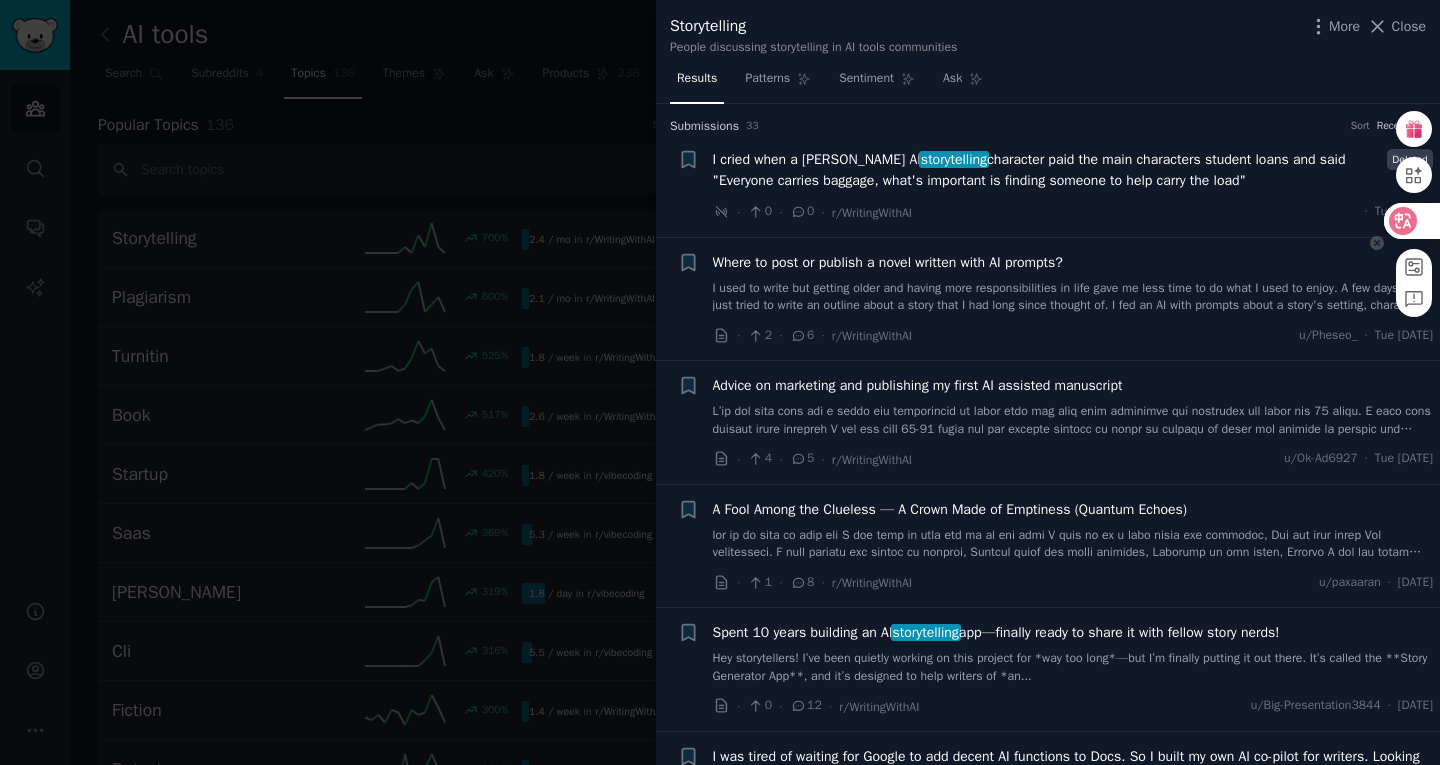 click 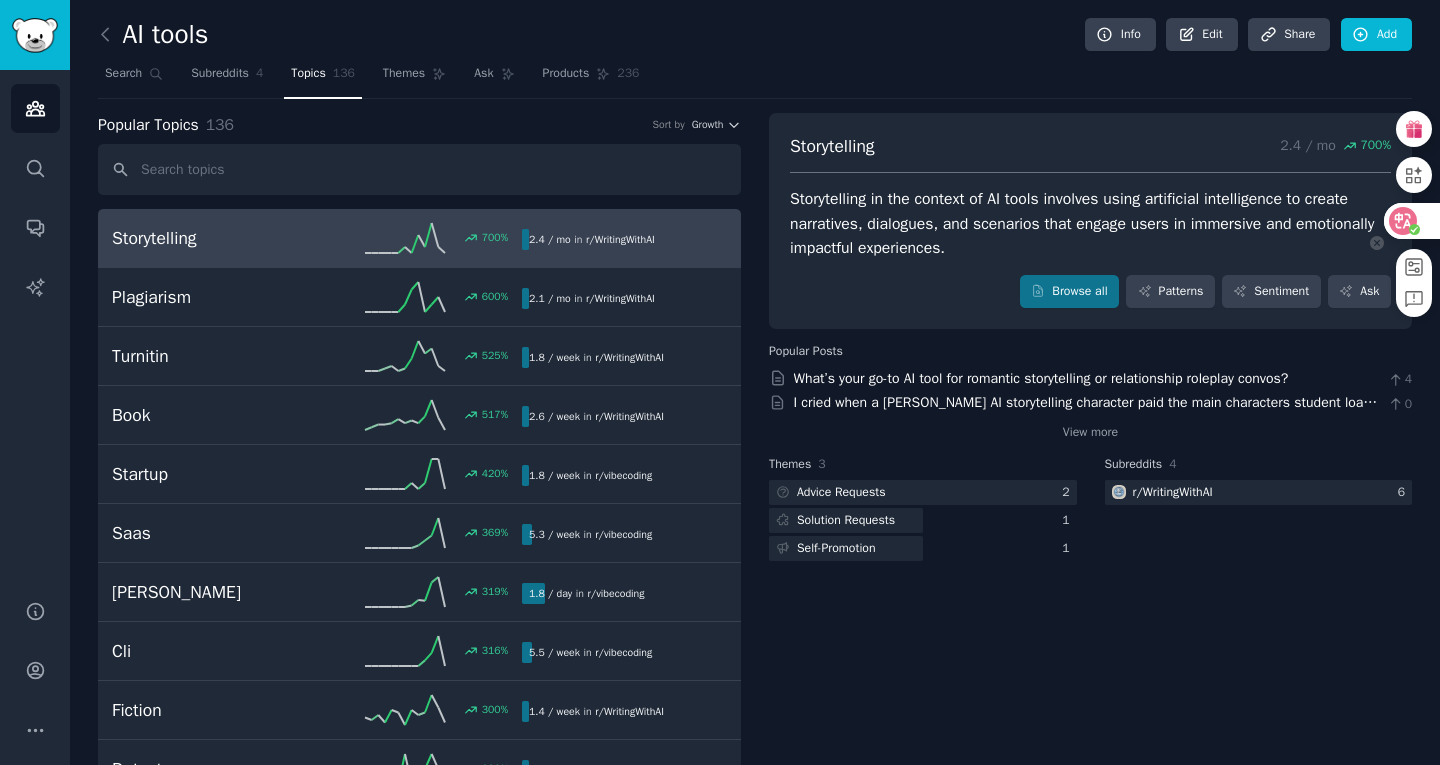 click on "Storytelling in the context of AI tools involves using artificial intelligence to create narratives, dialogues, and scenarios that engage users in immersive and emotionally impactful experiences." at bounding box center (1090, 224) 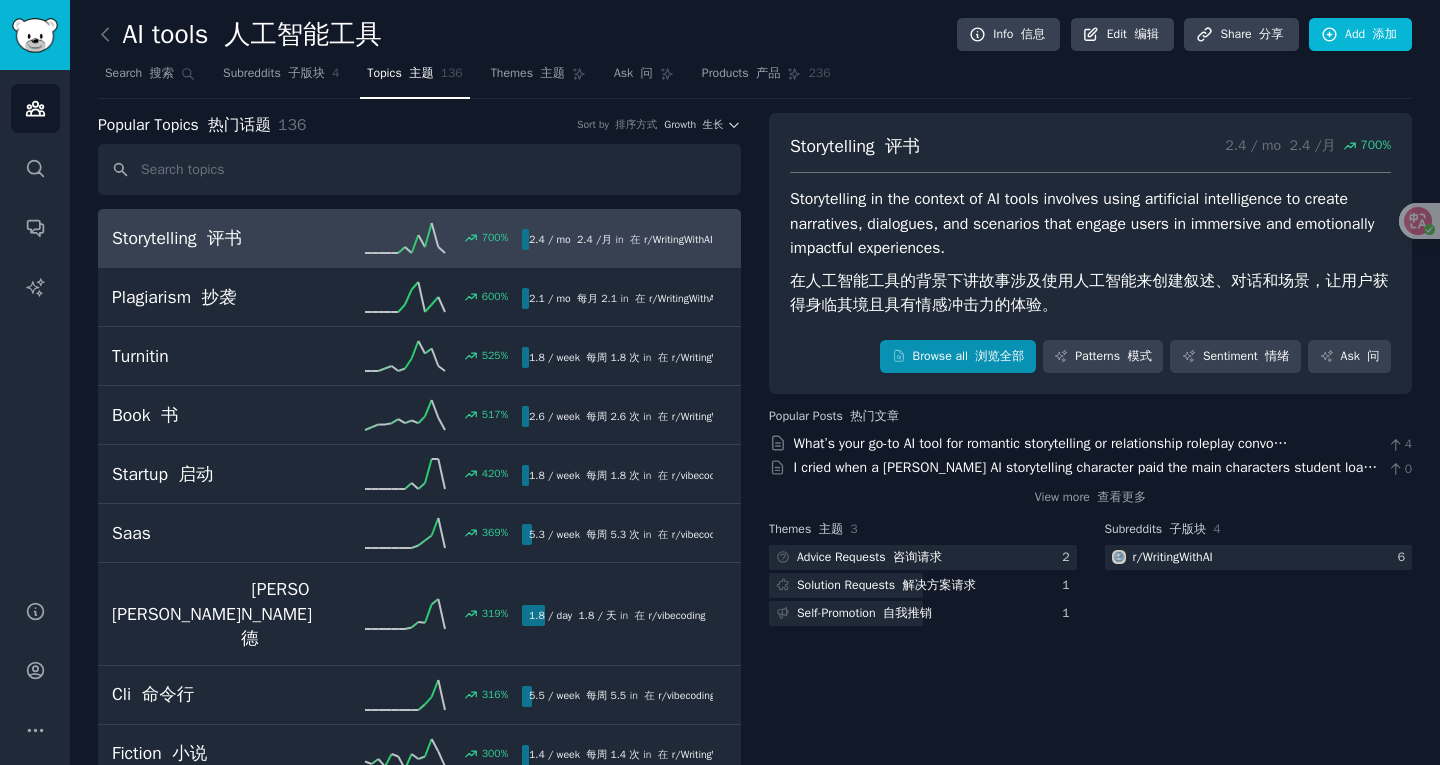 click on "在人工智能工具的背景下讲故事涉及使用人工智能来创建叙述、对话和场景，让用户获得身临其境且具有情感冲击力的体验。" at bounding box center [1089, 293] 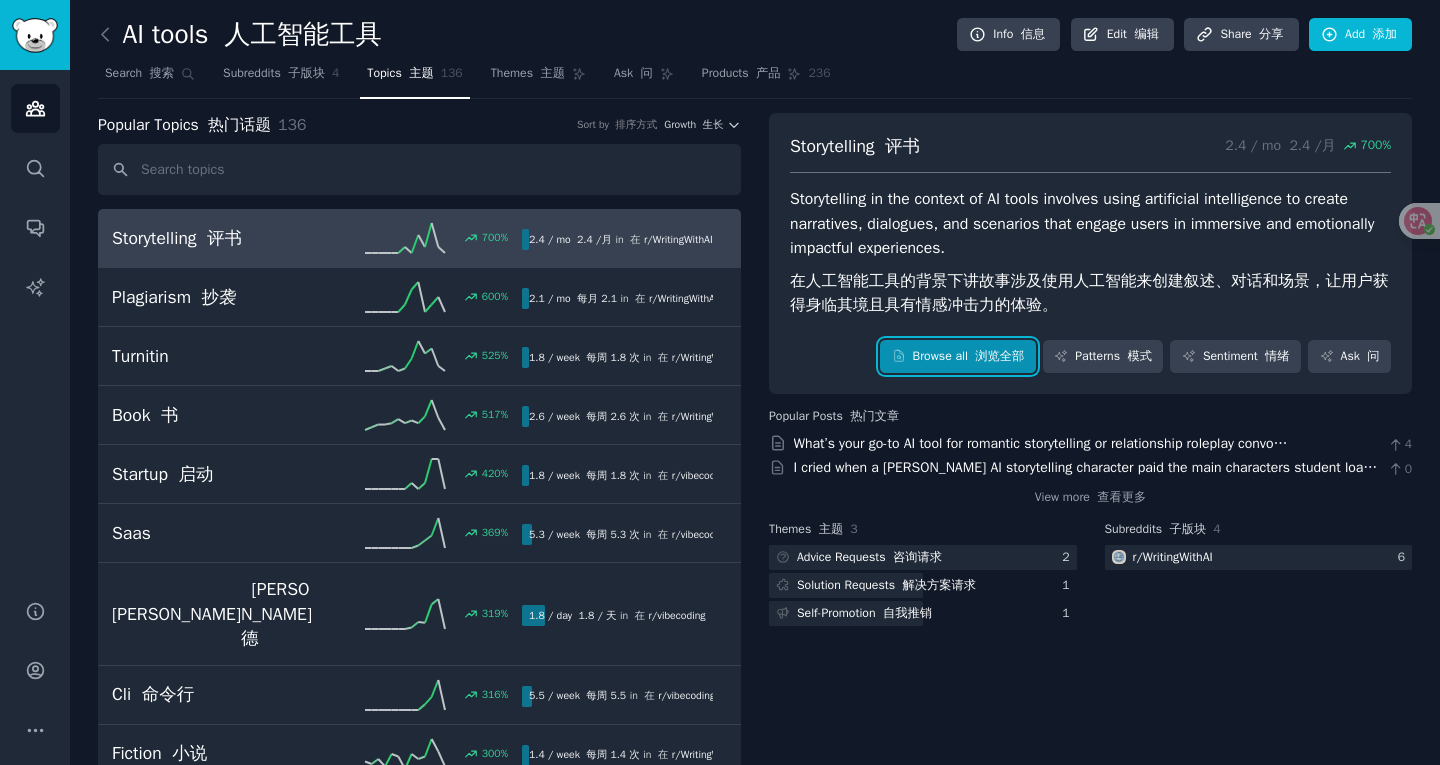 click on "浏览全部" at bounding box center [996, 357] 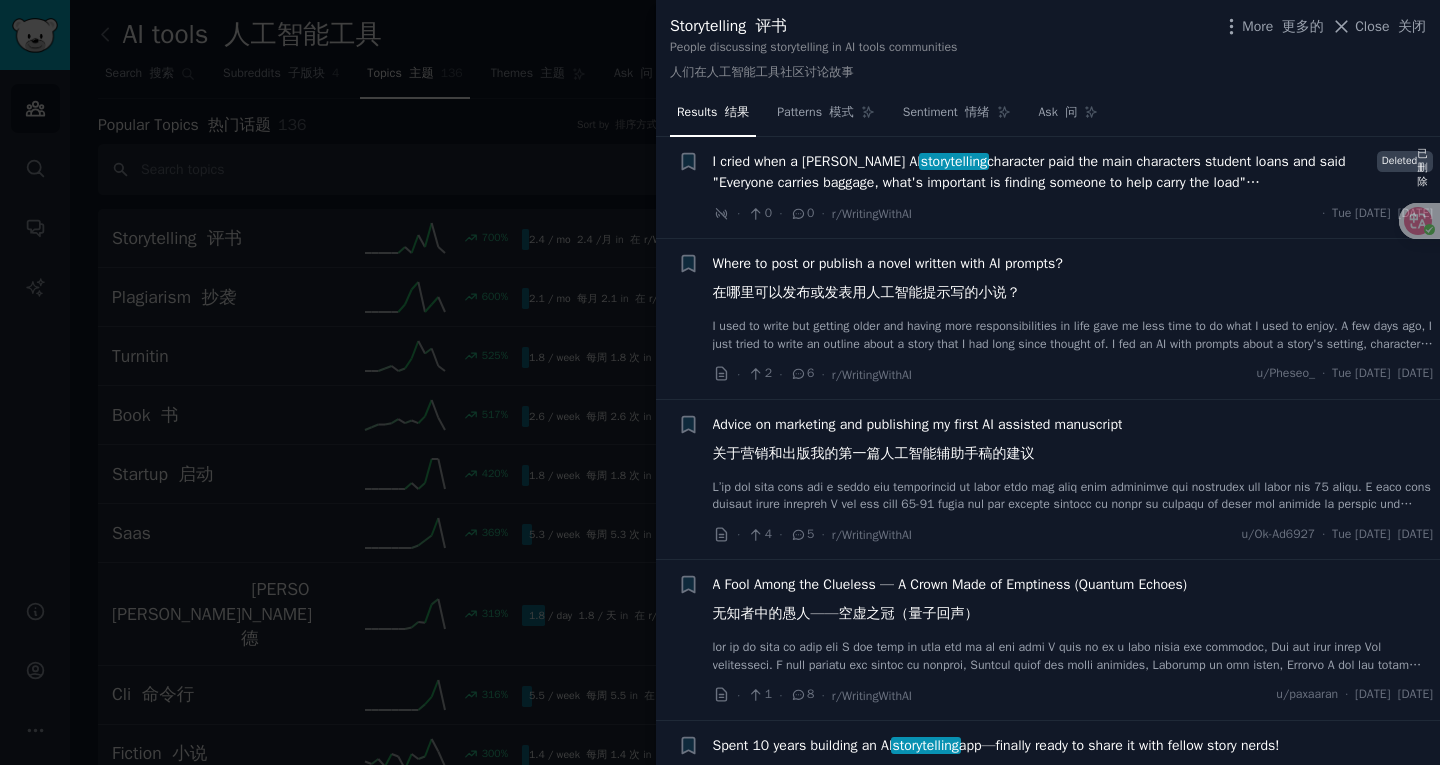 scroll, scrollTop: 0, scrollLeft: 0, axis: both 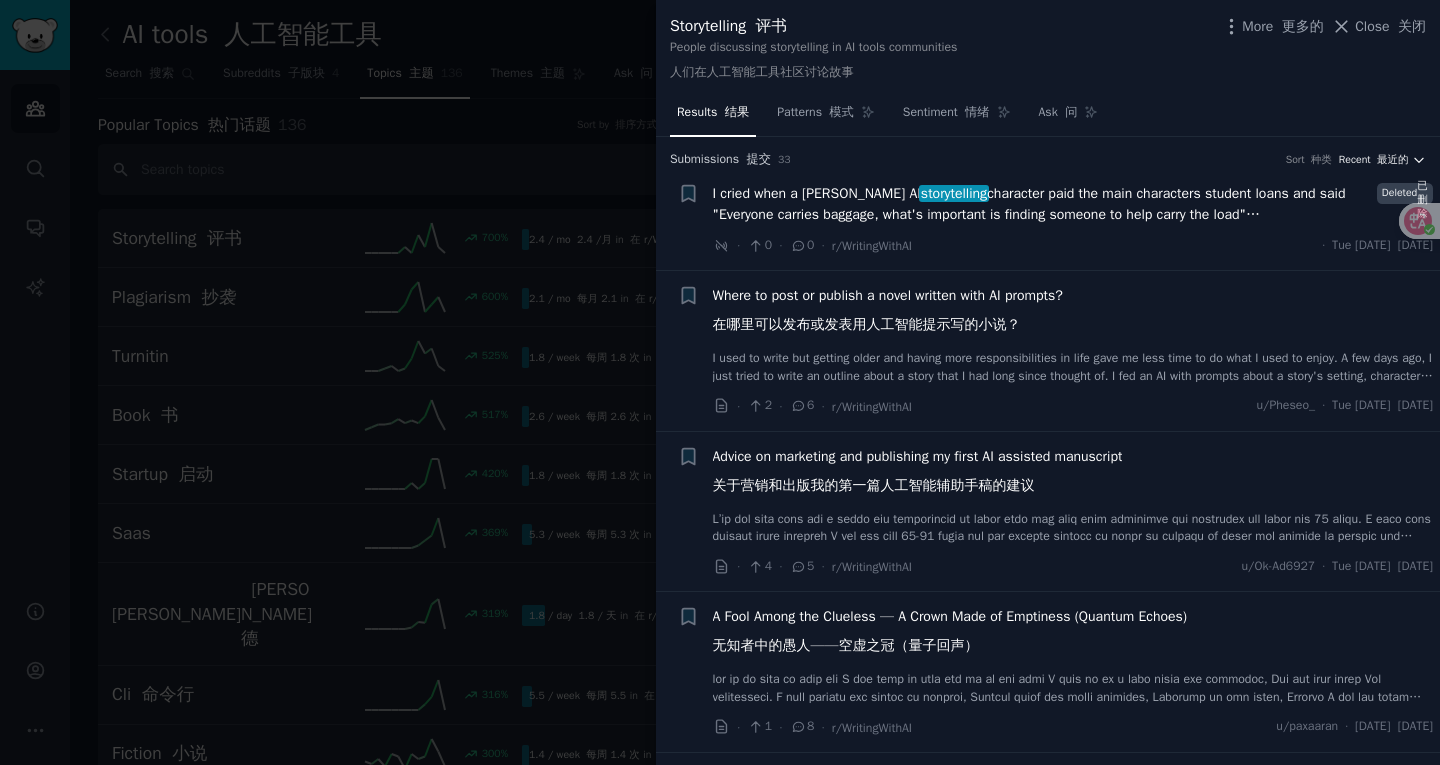 click on "Recent    最近的" at bounding box center (1374, 160) 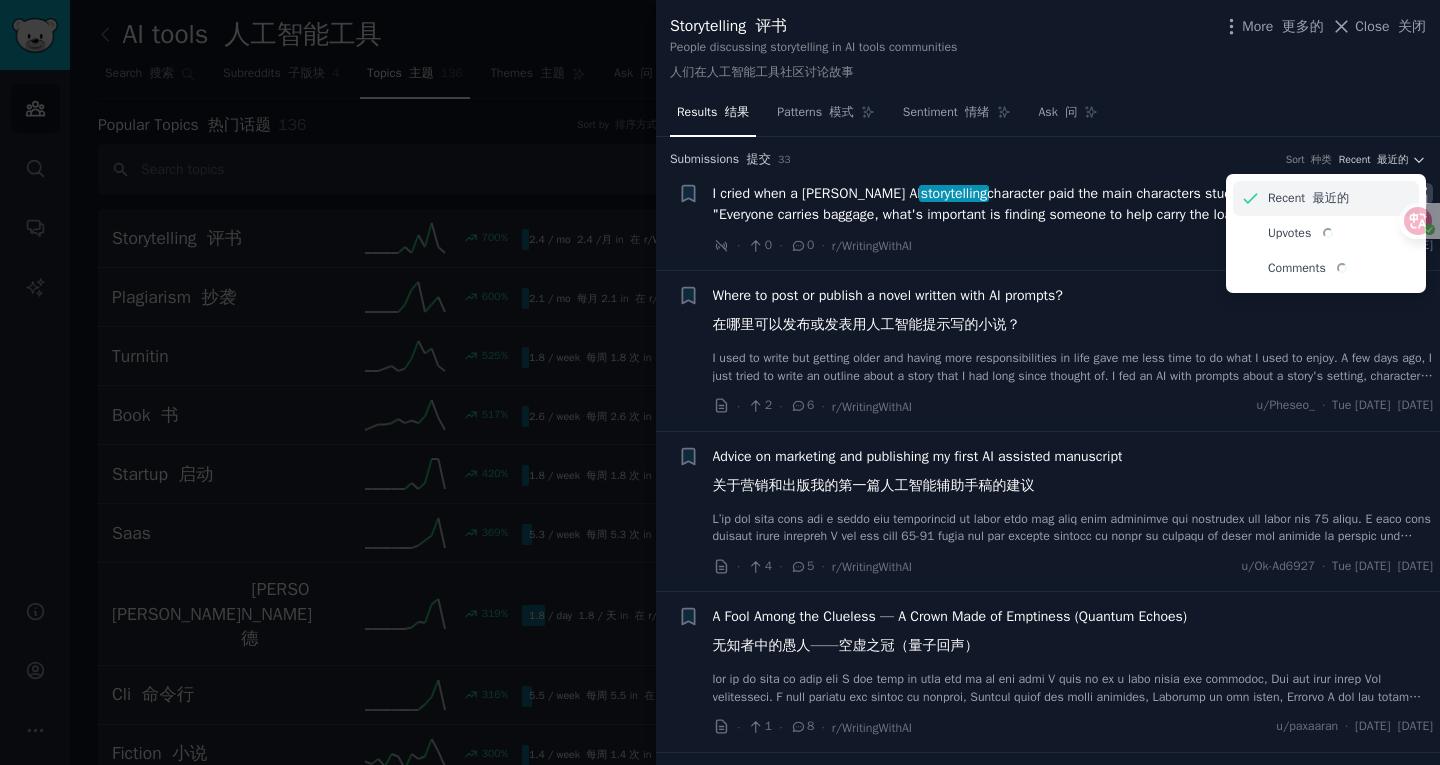 click on "Recent    最近的" at bounding box center [1308, 199] 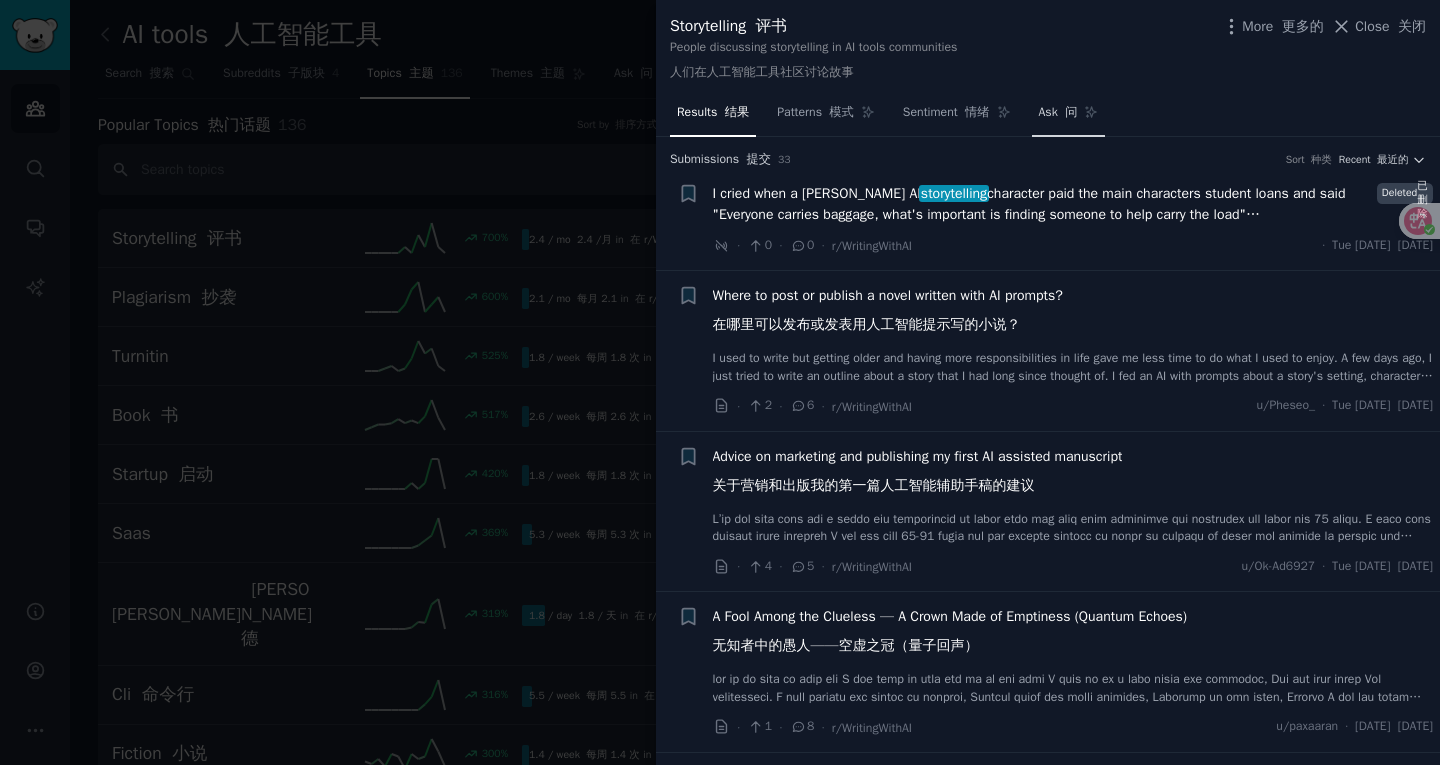 click on "Ask    问" at bounding box center (1069, 117) 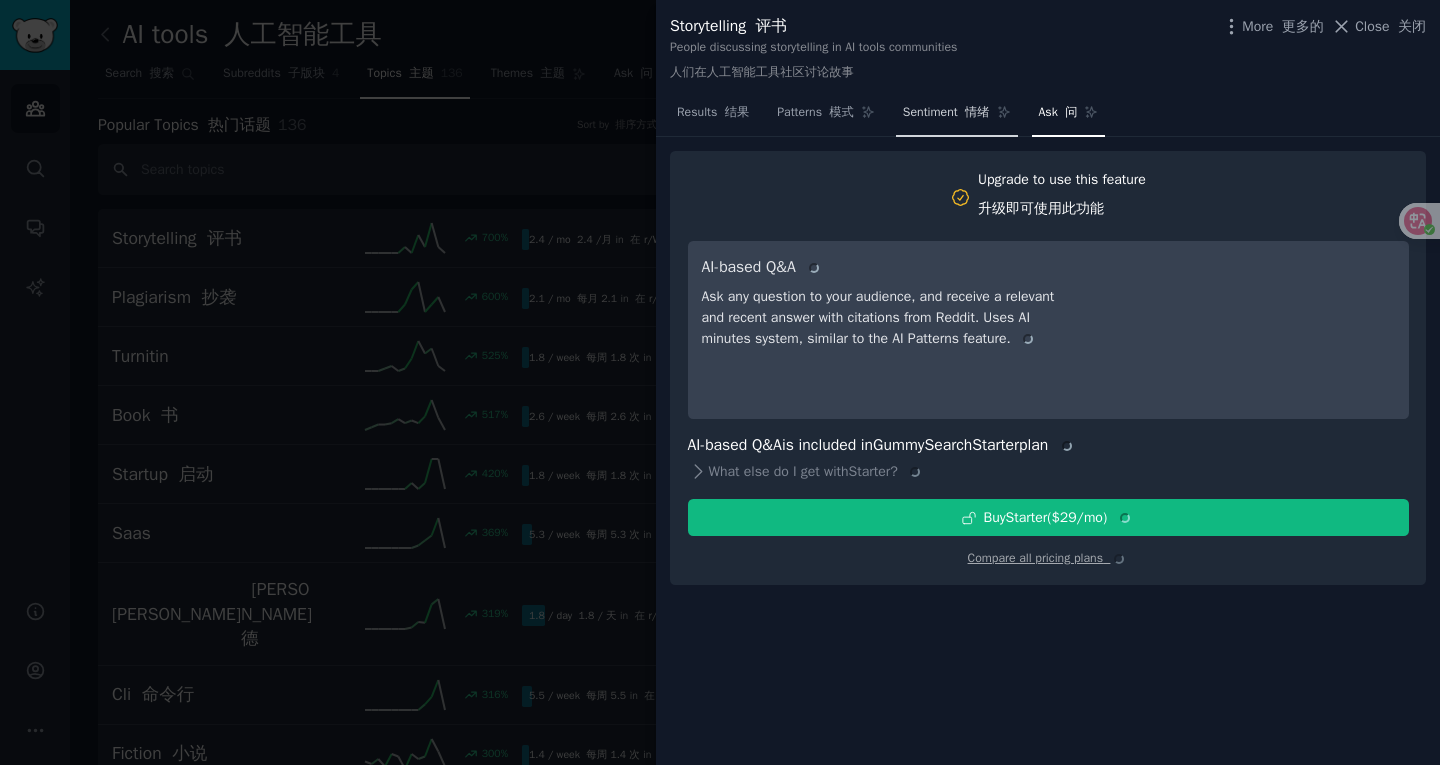drag, startPoint x: 710, startPoint y: 115, endPoint x: 970, endPoint y: 117, distance: 260.0077 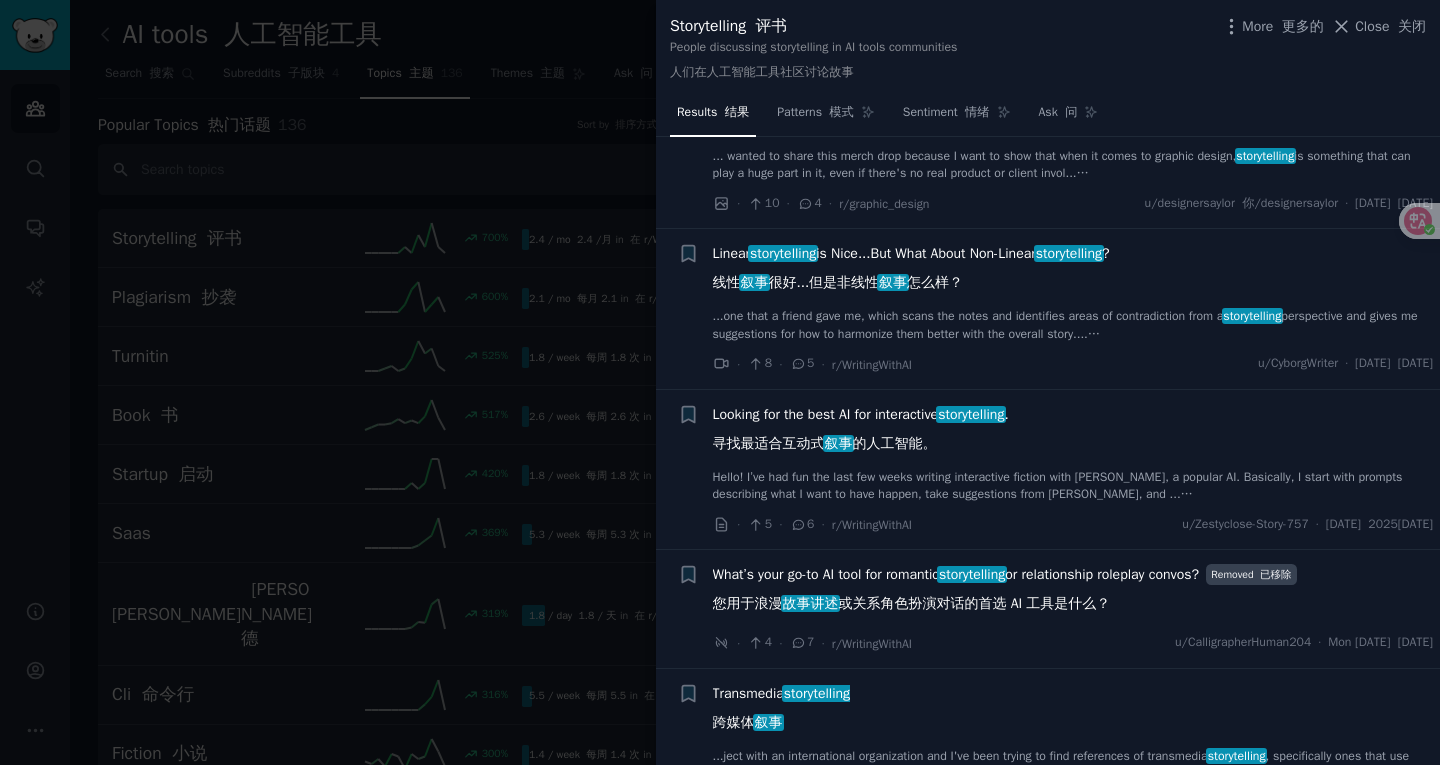 scroll, scrollTop: 1200, scrollLeft: 0, axis: vertical 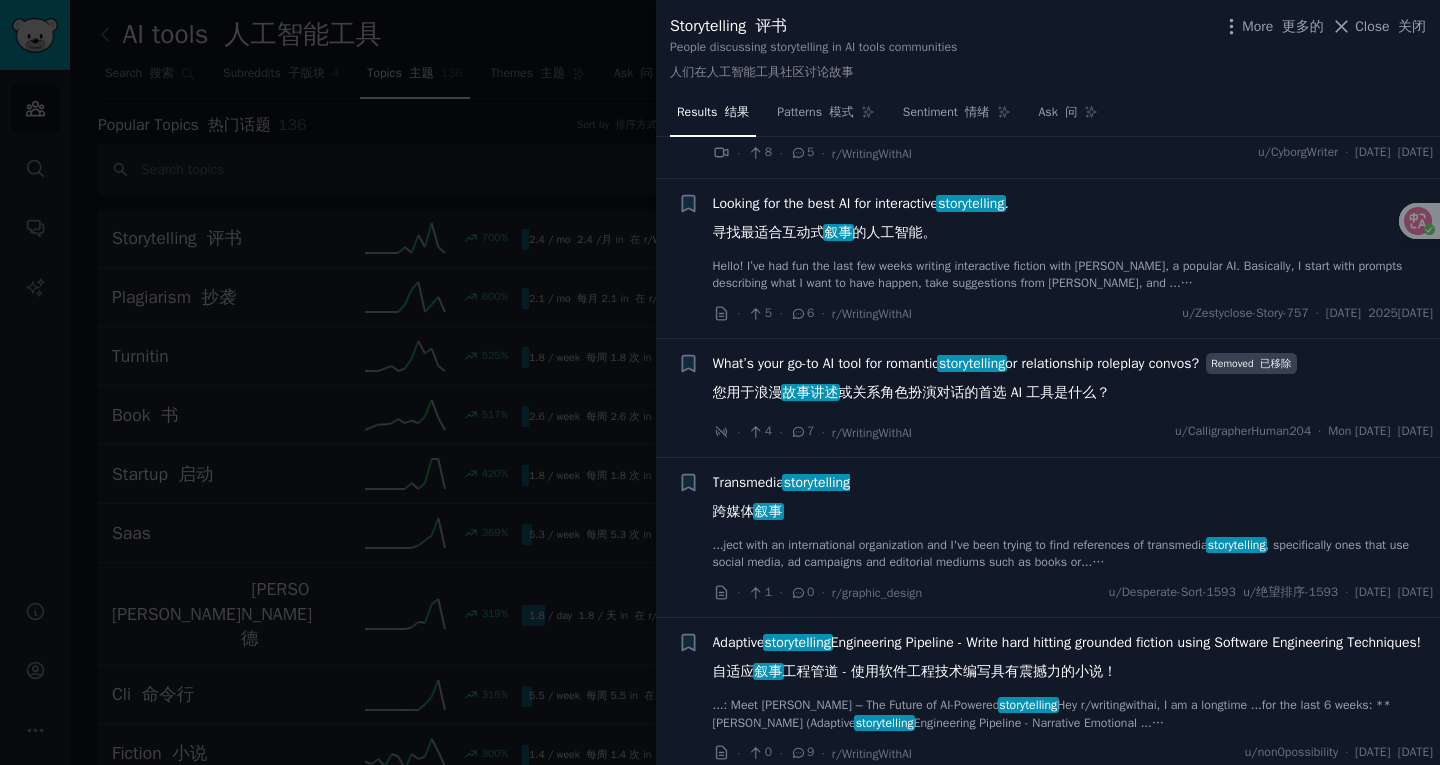 click on "Looking for the best AI for interactive  storytelling . 寻找最适合互动式 叙事 的人工智能。" at bounding box center [861, 222] 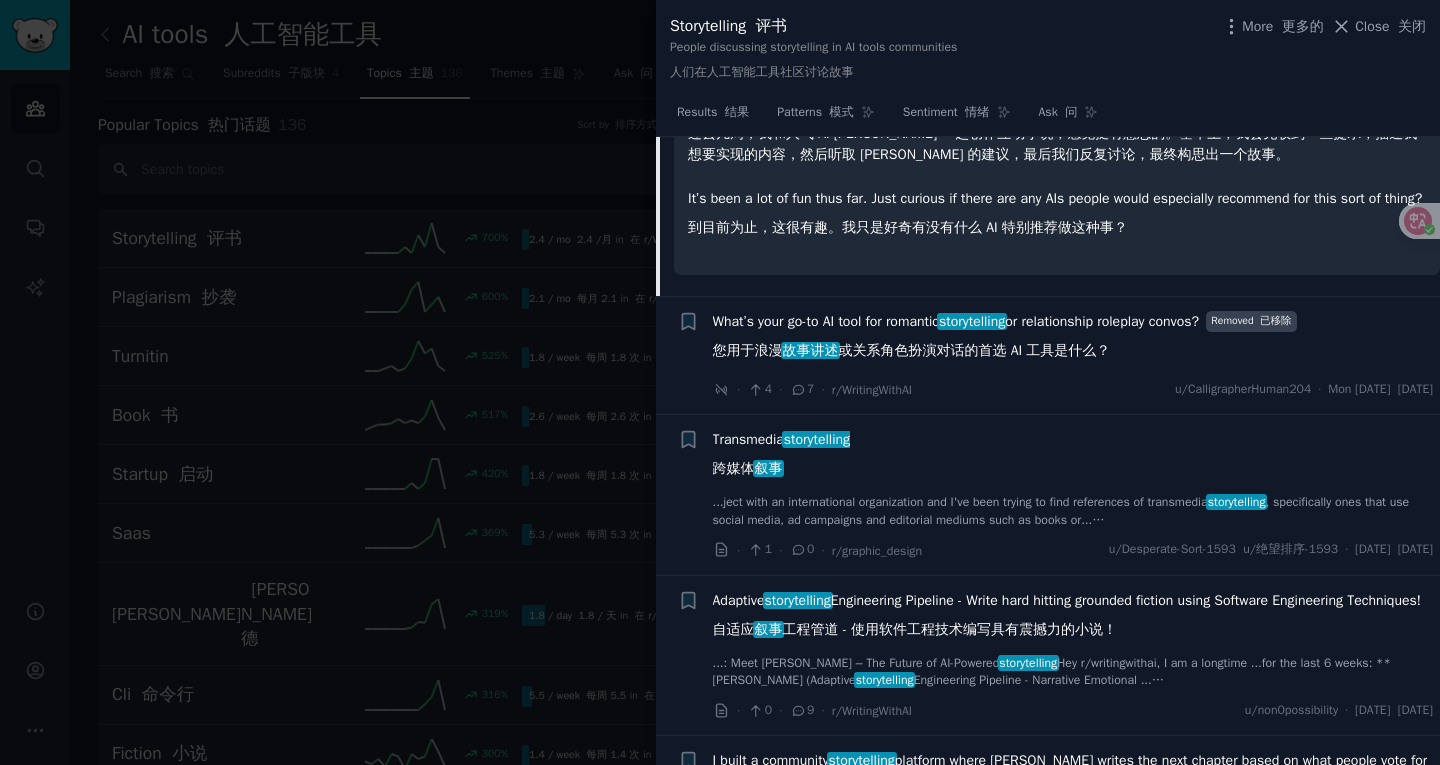 scroll, scrollTop: 1241, scrollLeft: 0, axis: vertical 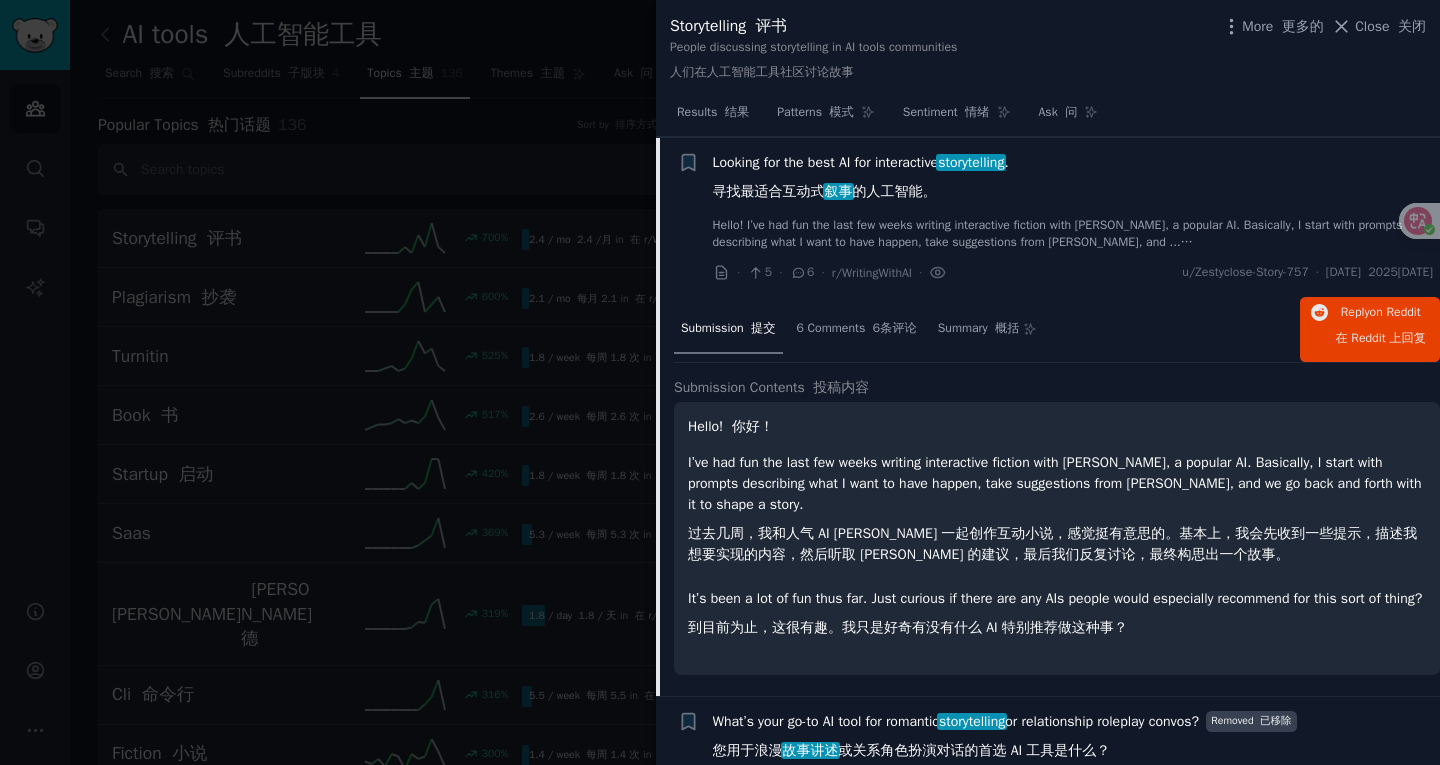 click on "Hello!    你好！
I’ve had fun the last few weeks writing interactive fiction with [PERSON_NAME], a popular AI. Basically, I start with prompts describing what I want to have happen, take suggestions from [PERSON_NAME], and we go back and forth with it to shape a story.   过去几周，我和人气 AI [PERSON_NAME] 一起创作互动小说，感觉挺有意思的。基本上，我会先收到一些提示，描述我想要实现的内容，然后听取 [PERSON_NAME] 的建议，最后我们反复讨论，最终构思出一个故事。
It’s been a lot of fun thus far. Just curious if there are any AIs people would especially recommend for this sort of thing? 到目前为止，这很有趣。我只是好奇有没有什么 AI 特别推荐做这种事？" at bounding box center [1057, 531] 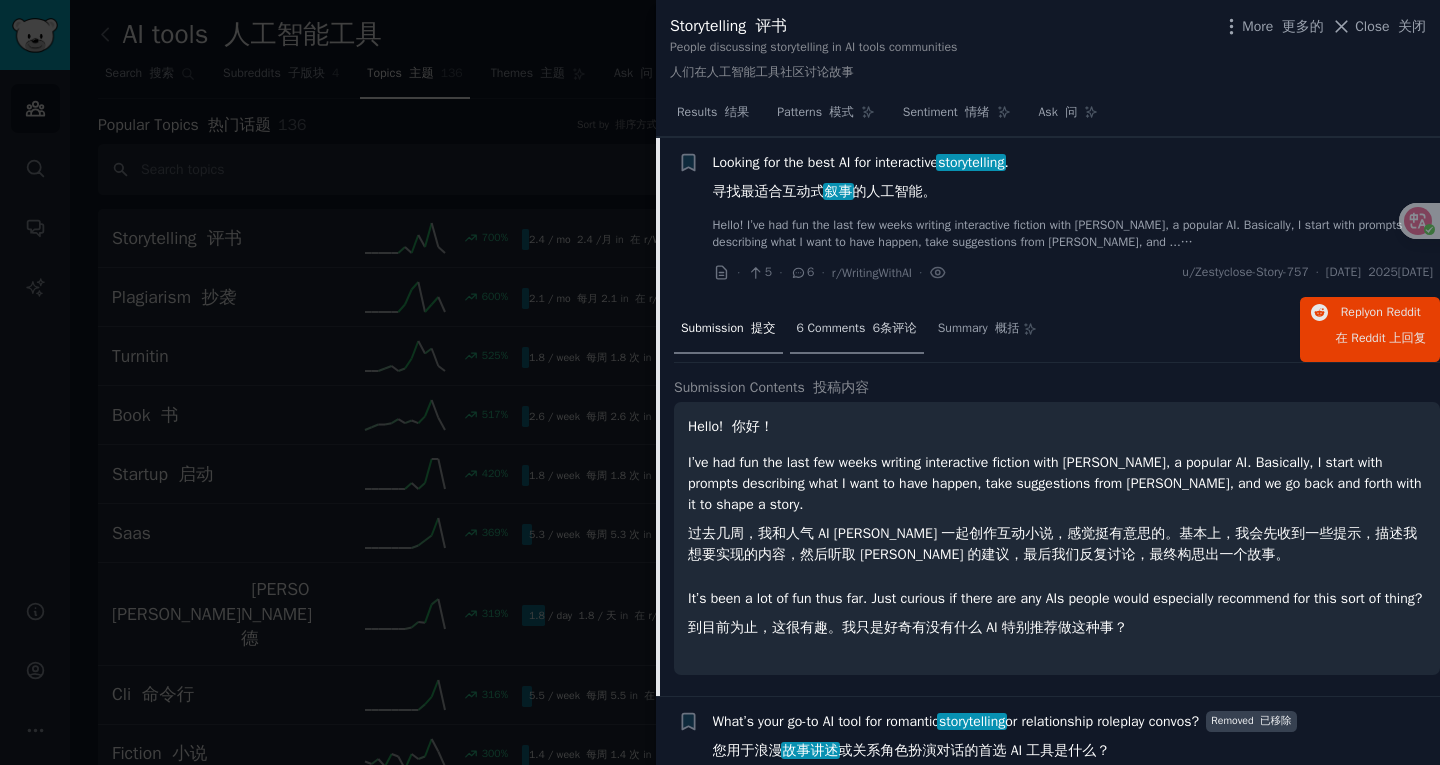 click on "6 Comments    6条评论" at bounding box center (857, 329) 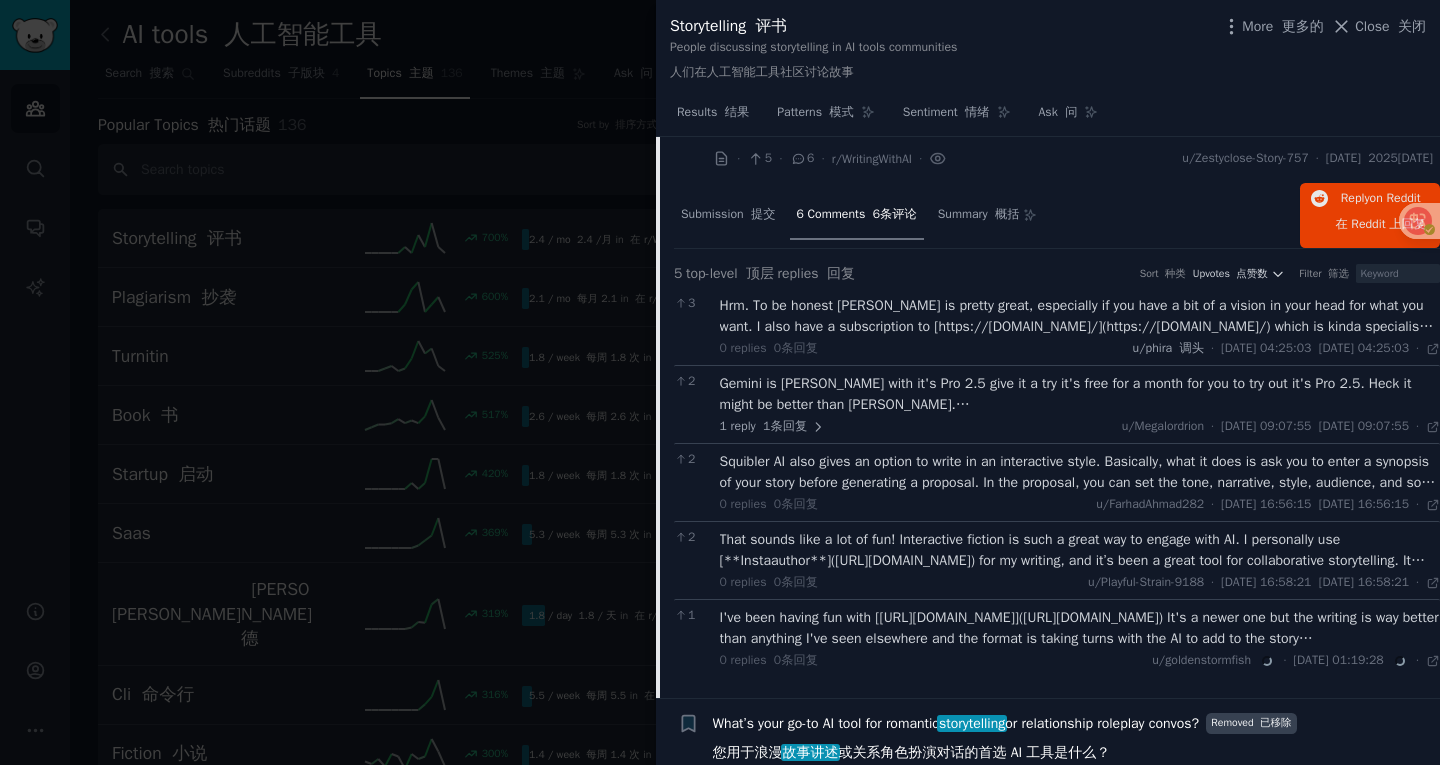 scroll, scrollTop: 1393, scrollLeft: 0, axis: vertical 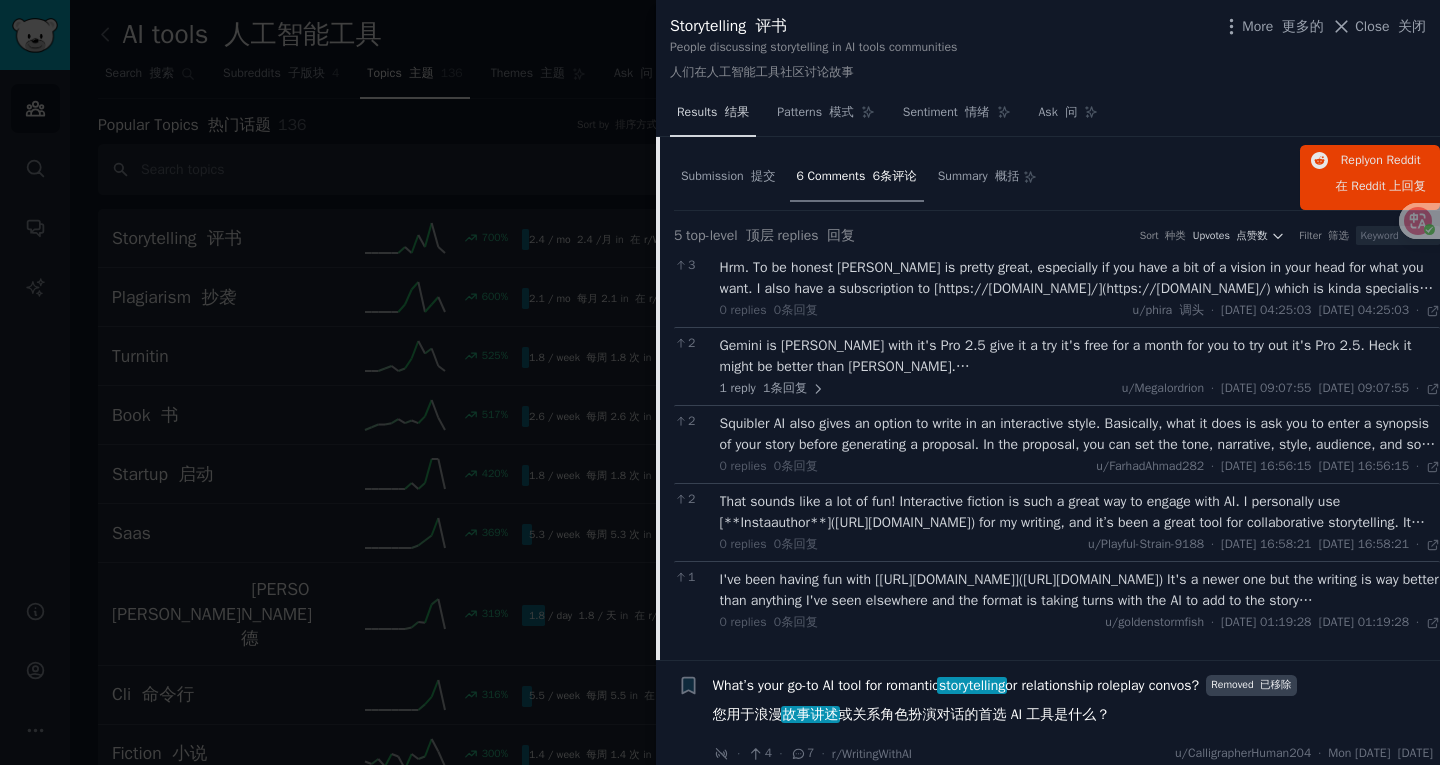 click on "Results    结果" at bounding box center (713, 117) 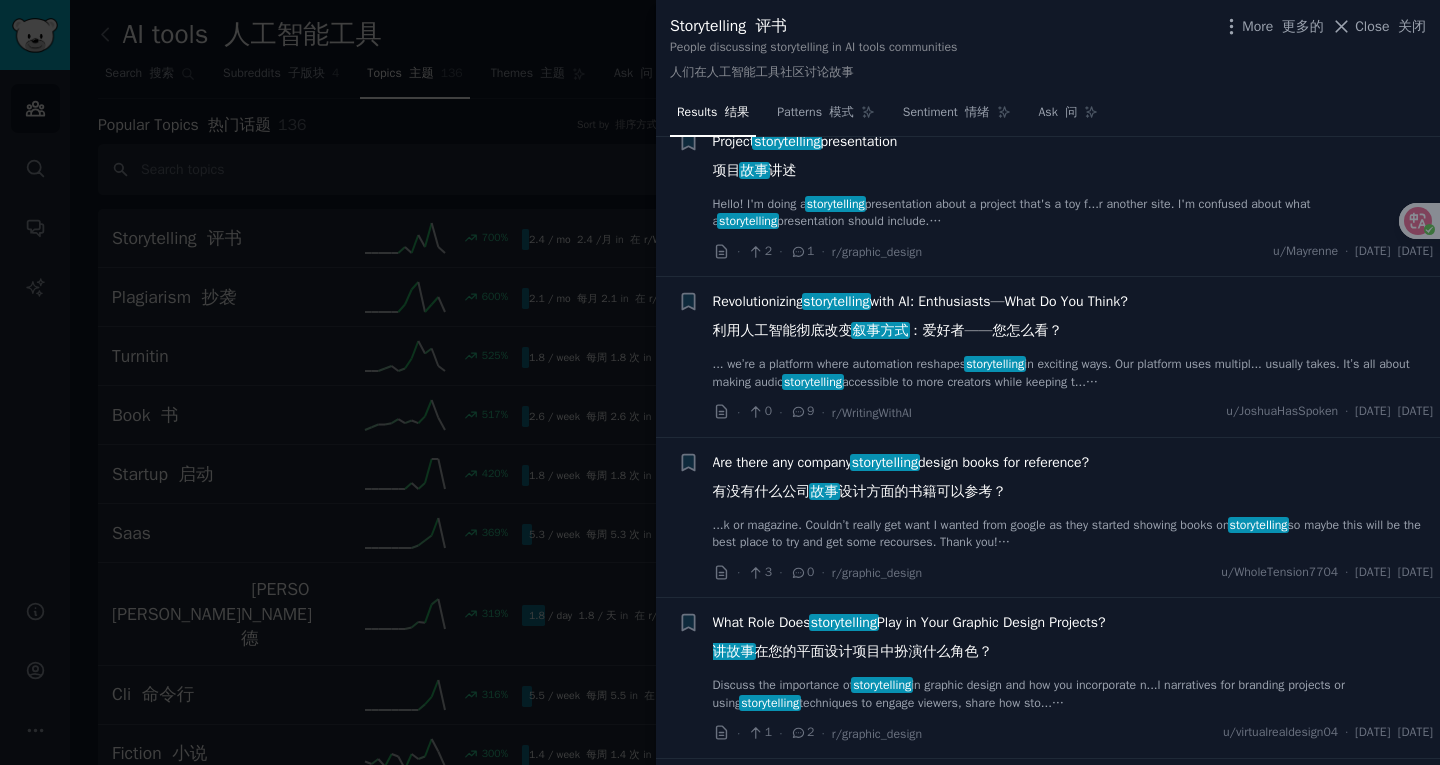 scroll, scrollTop: 3225, scrollLeft: 0, axis: vertical 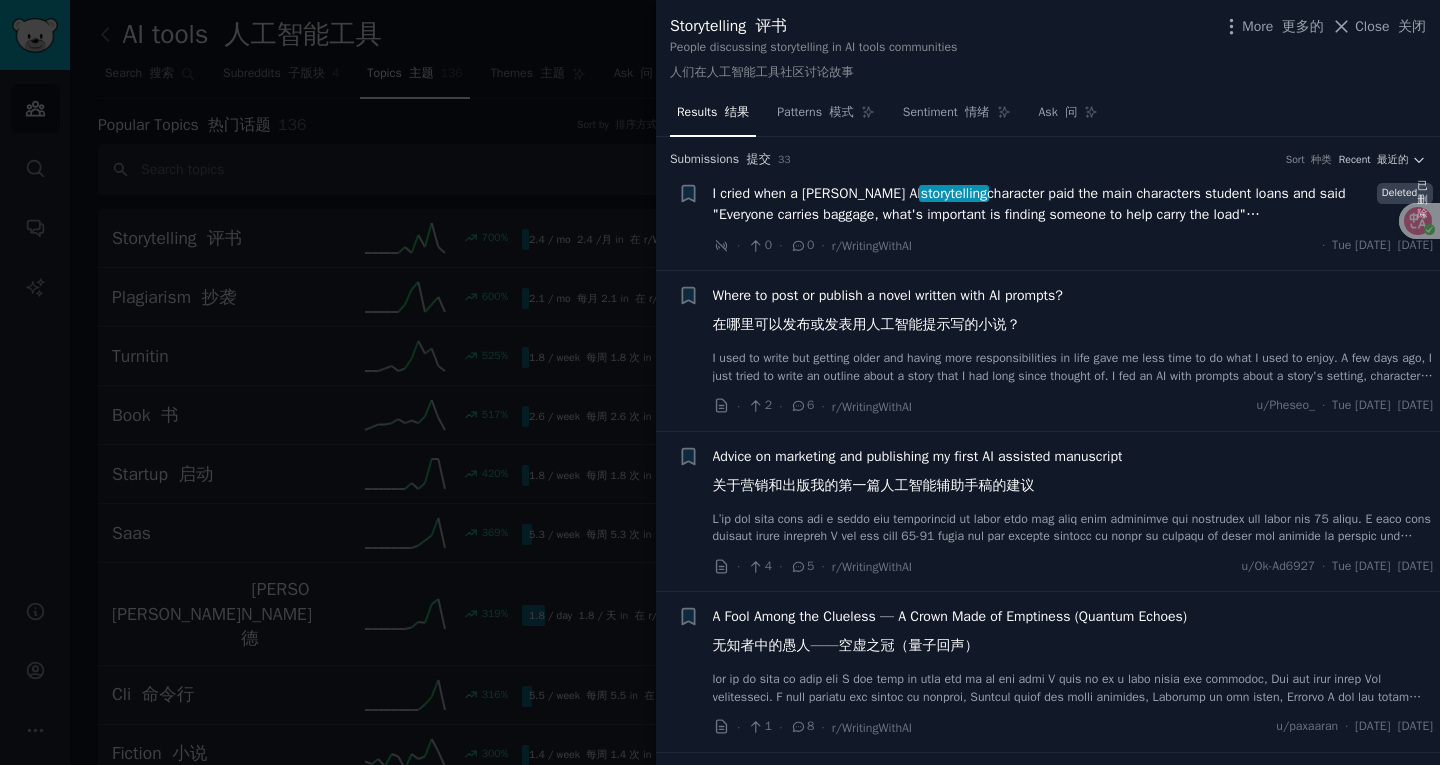 click at bounding box center [720, 382] 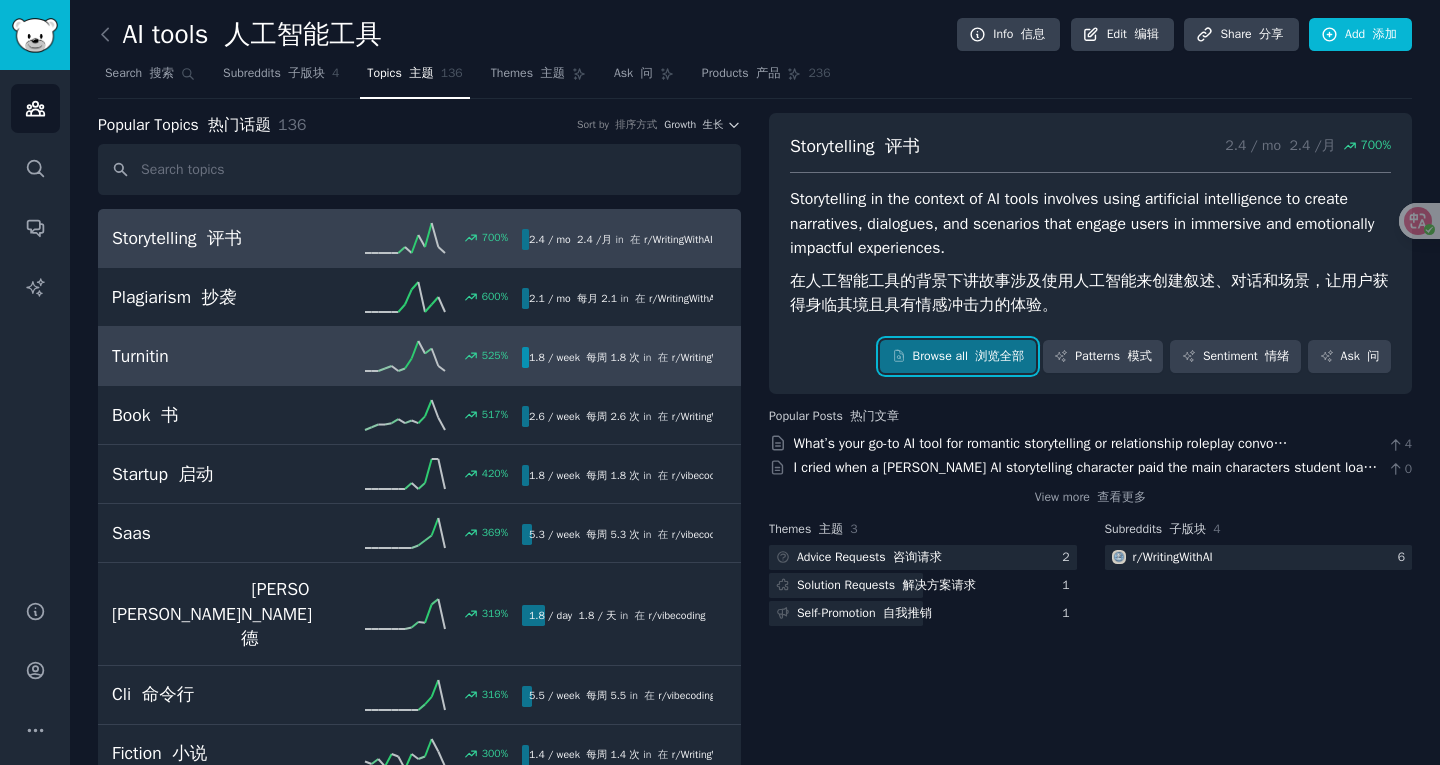 scroll, scrollTop: 400, scrollLeft: 0, axis: vertical 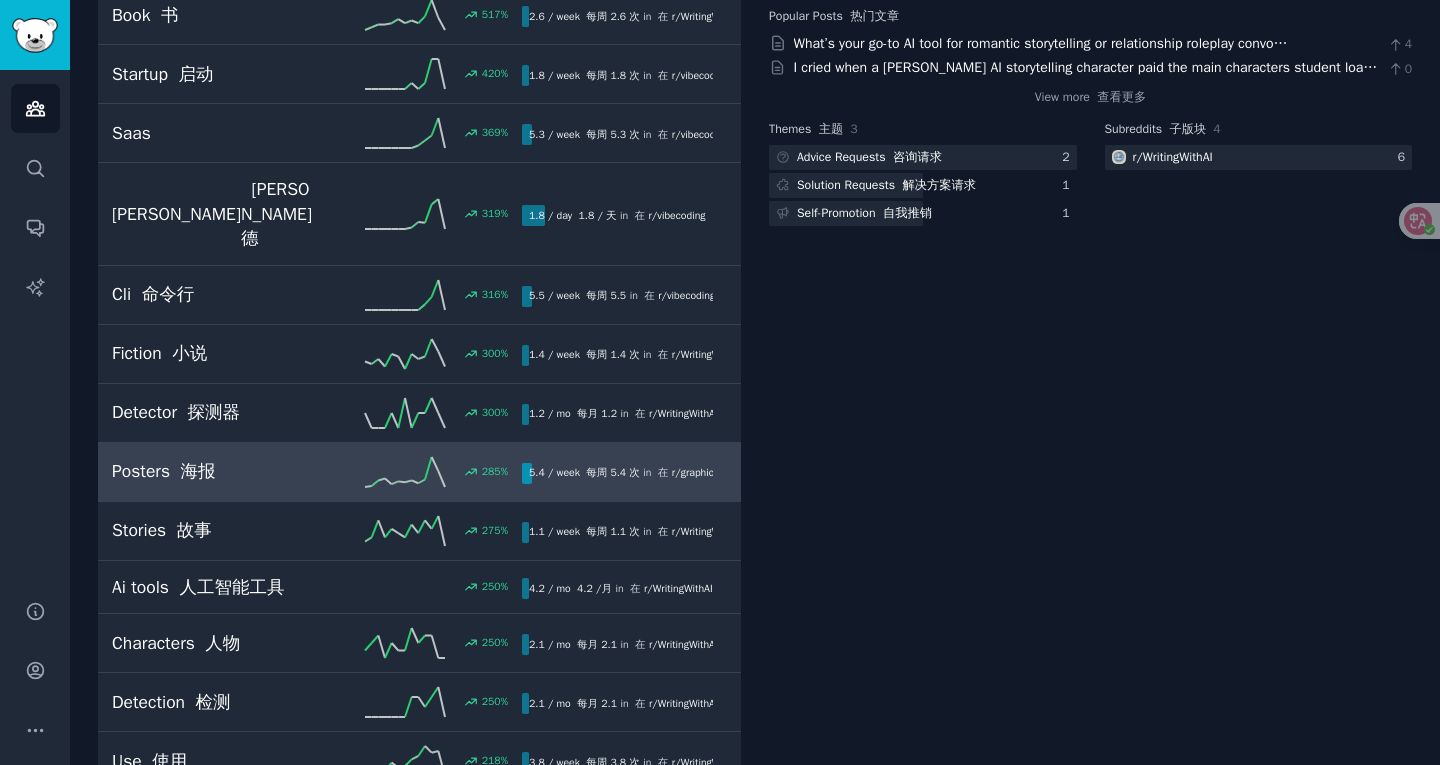 click on "Posters    海报" at bounding box center [214, 471] 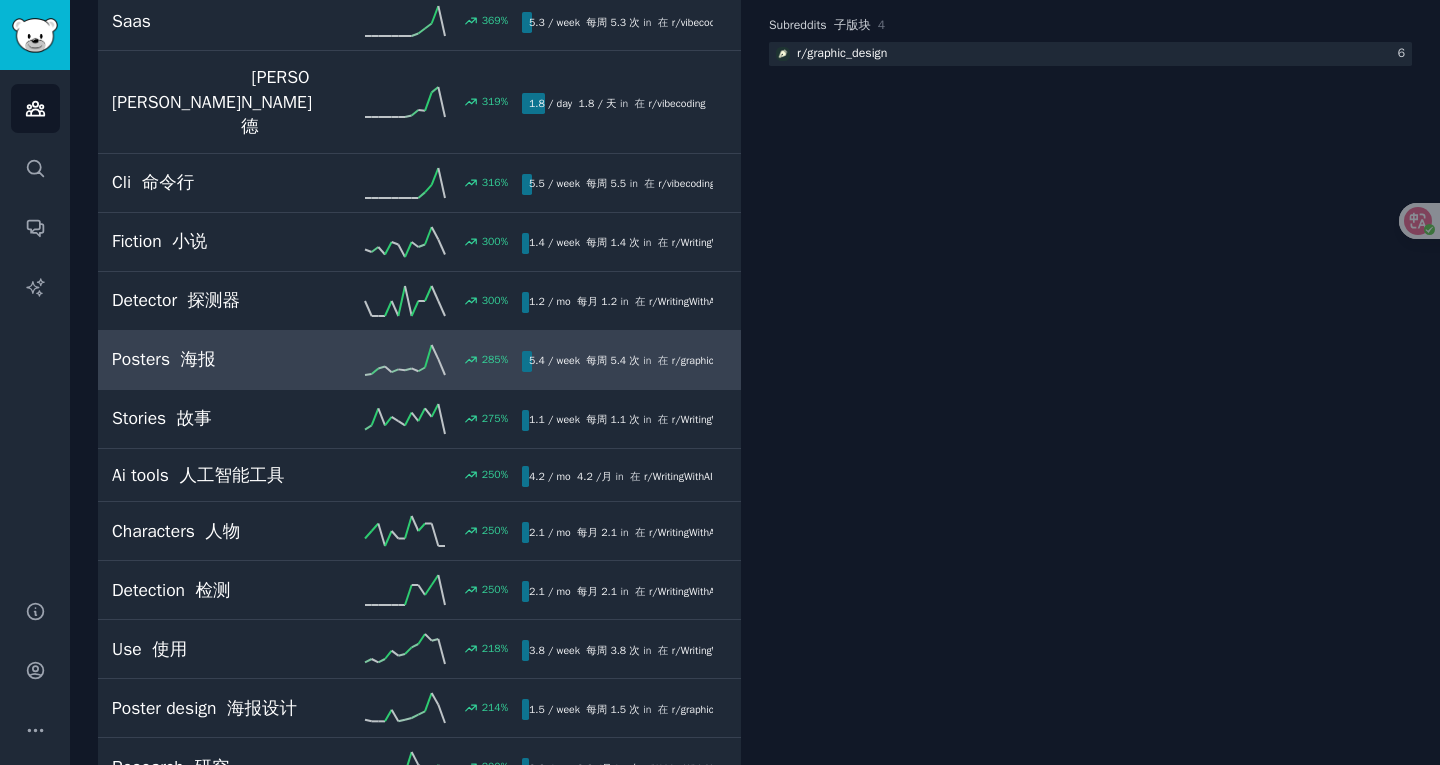scroll, scrollTop: 112, scrollLeft: 0, axis: vertical 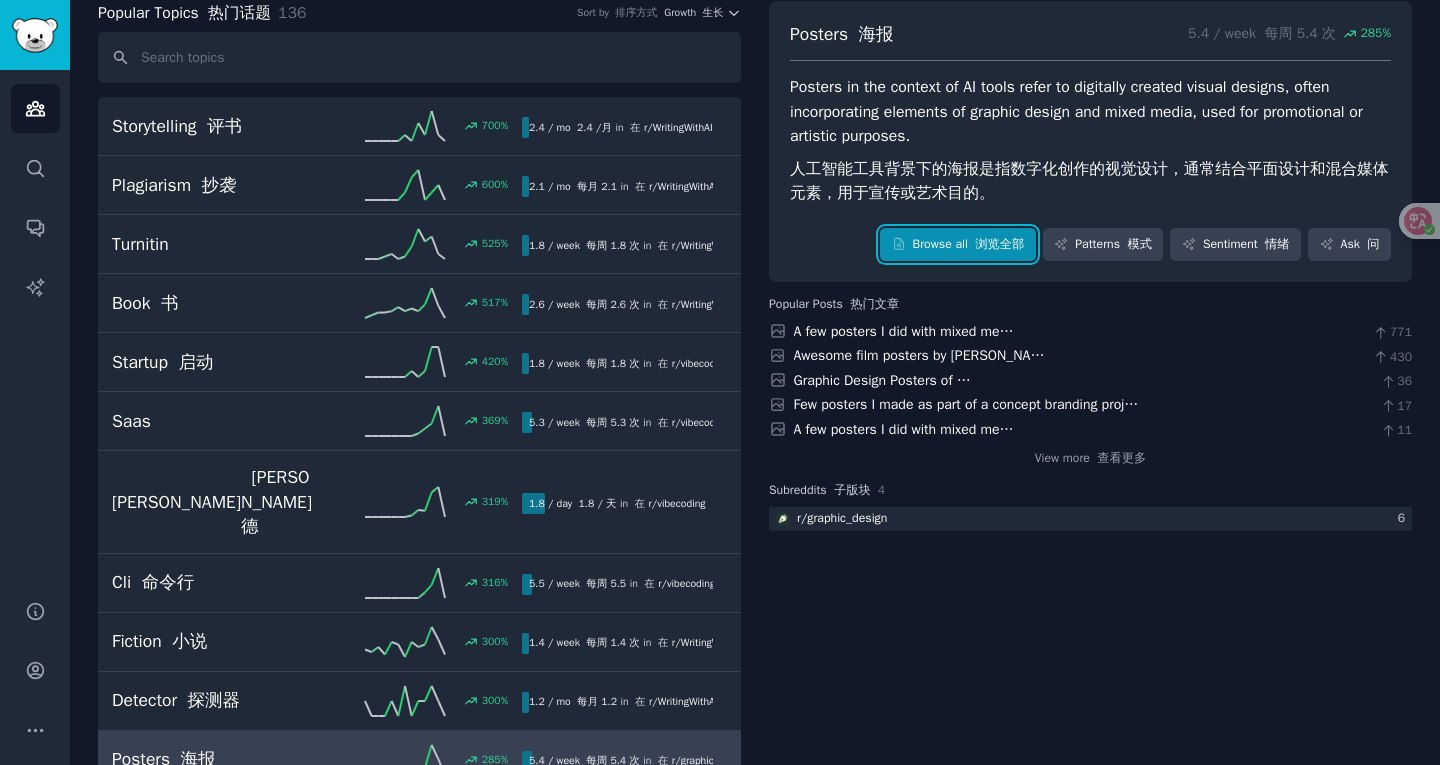 click on "Browse all    浏览全部" at bounding box center (958, 245) 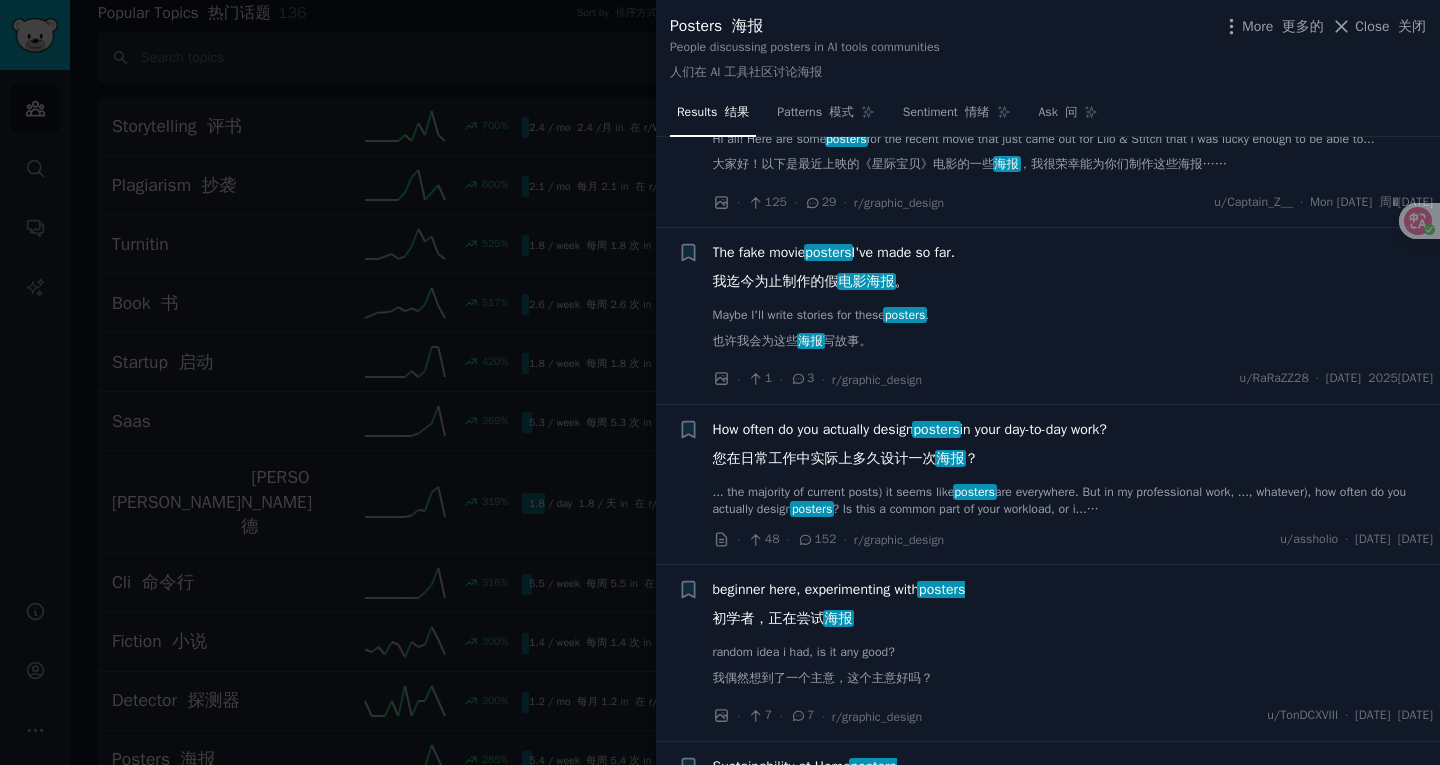 scroll, scrollTop: 2400, scrollLeft: 0, axis: vertical 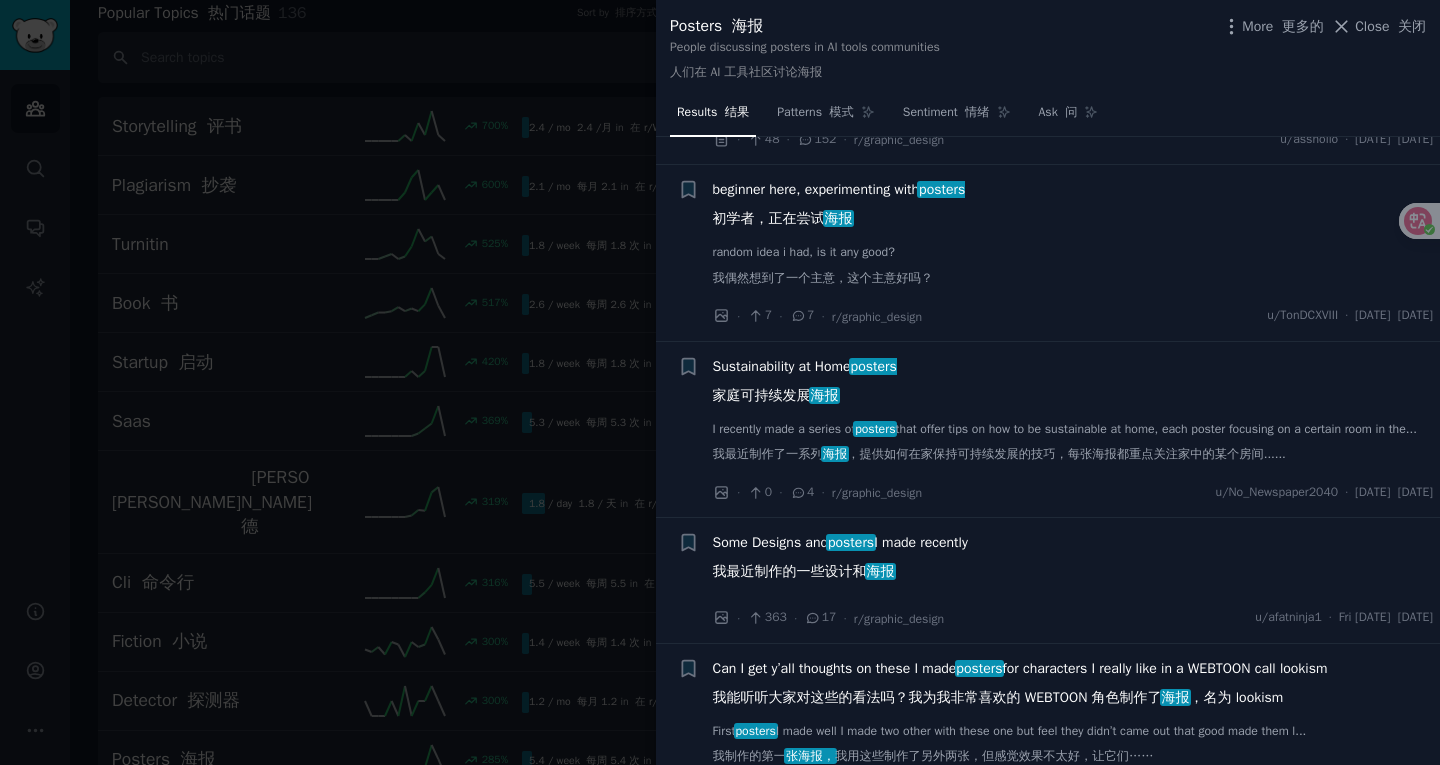 click on "Posters    海报 People discussing posters in AI tools communities 人们在 AI 工具社区讨论海报 More    更多的 Close    关闭" at bounding box center [1048, 52] 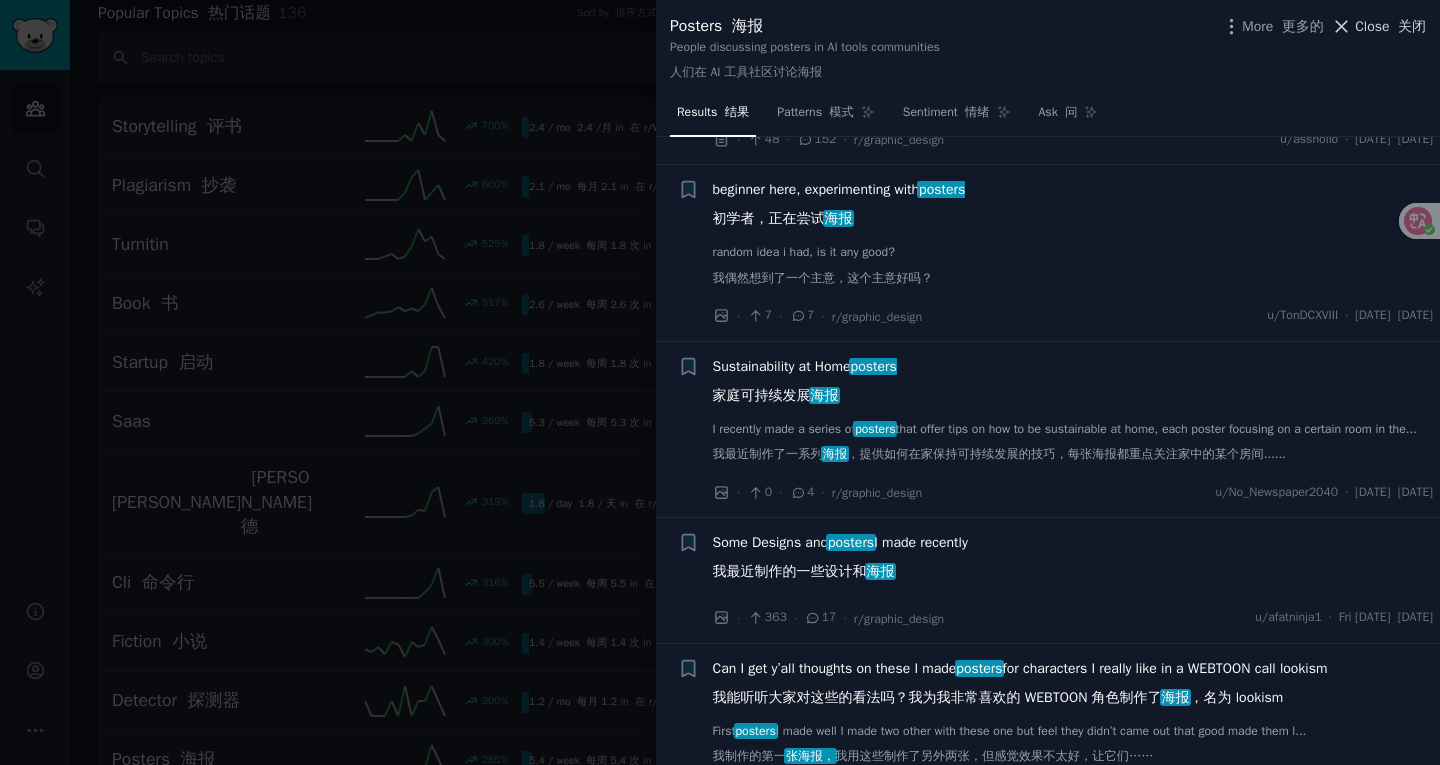 click at bounding box center (1394, 26) 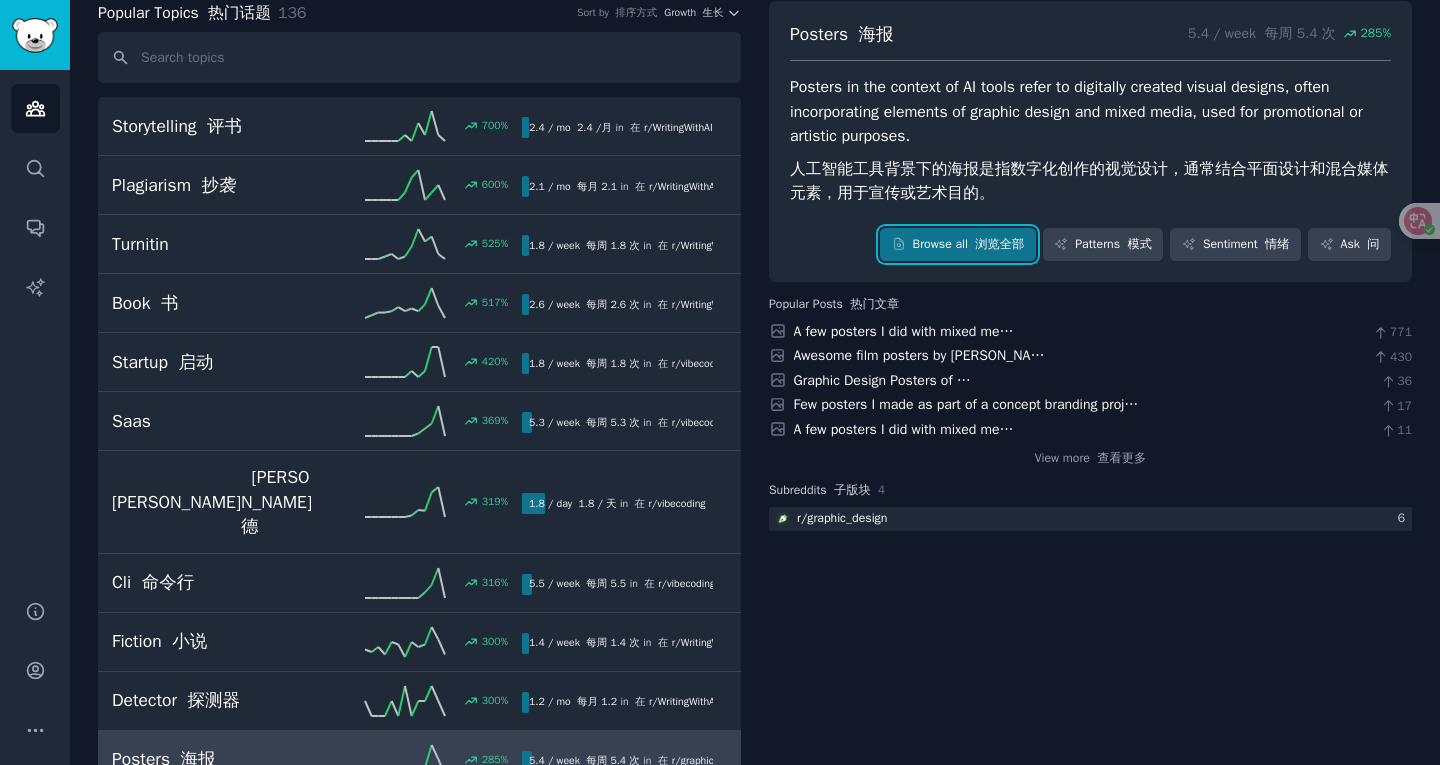 scroll, scrollTop: 512, scrollLeft: 0, axis: vertical 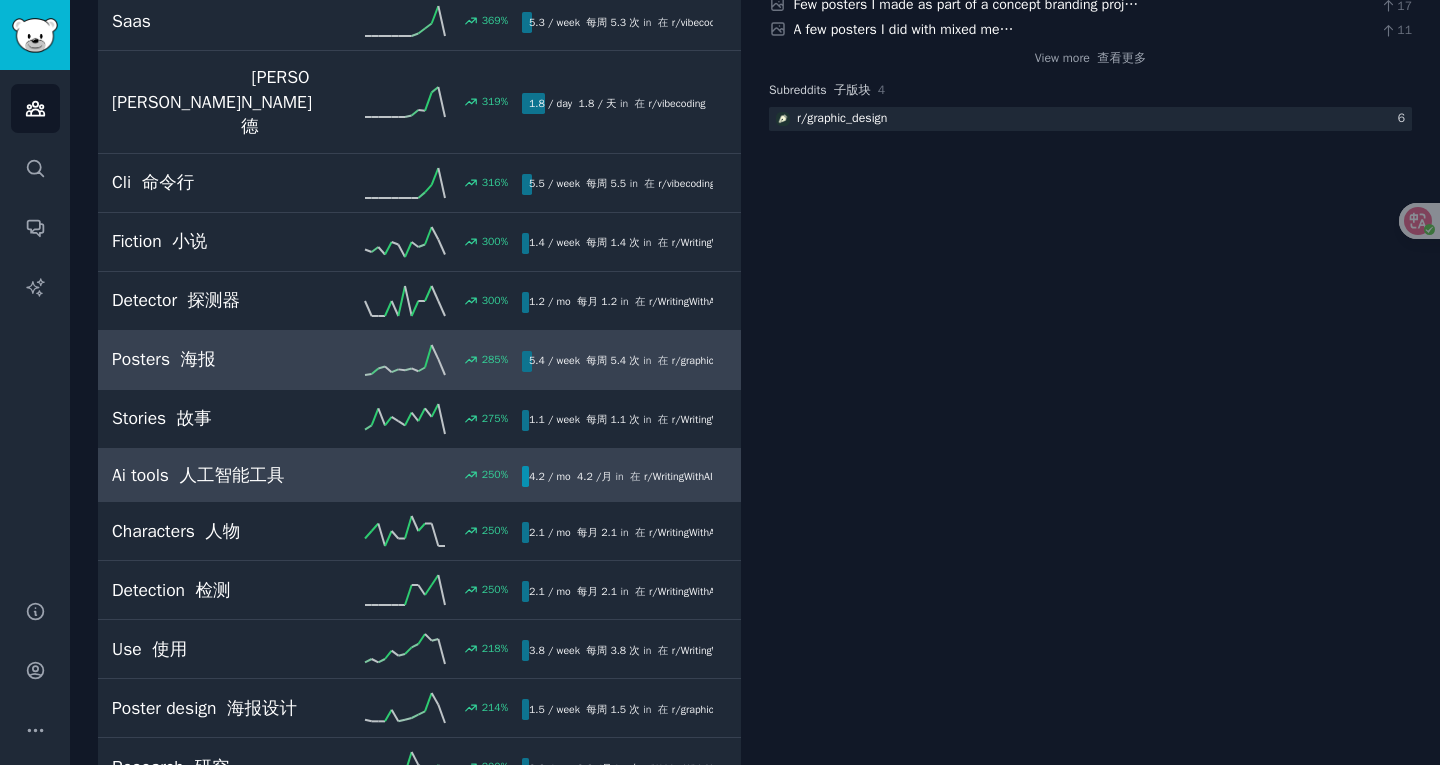 click on "人工智能工具" at bounding box center [231, 475] 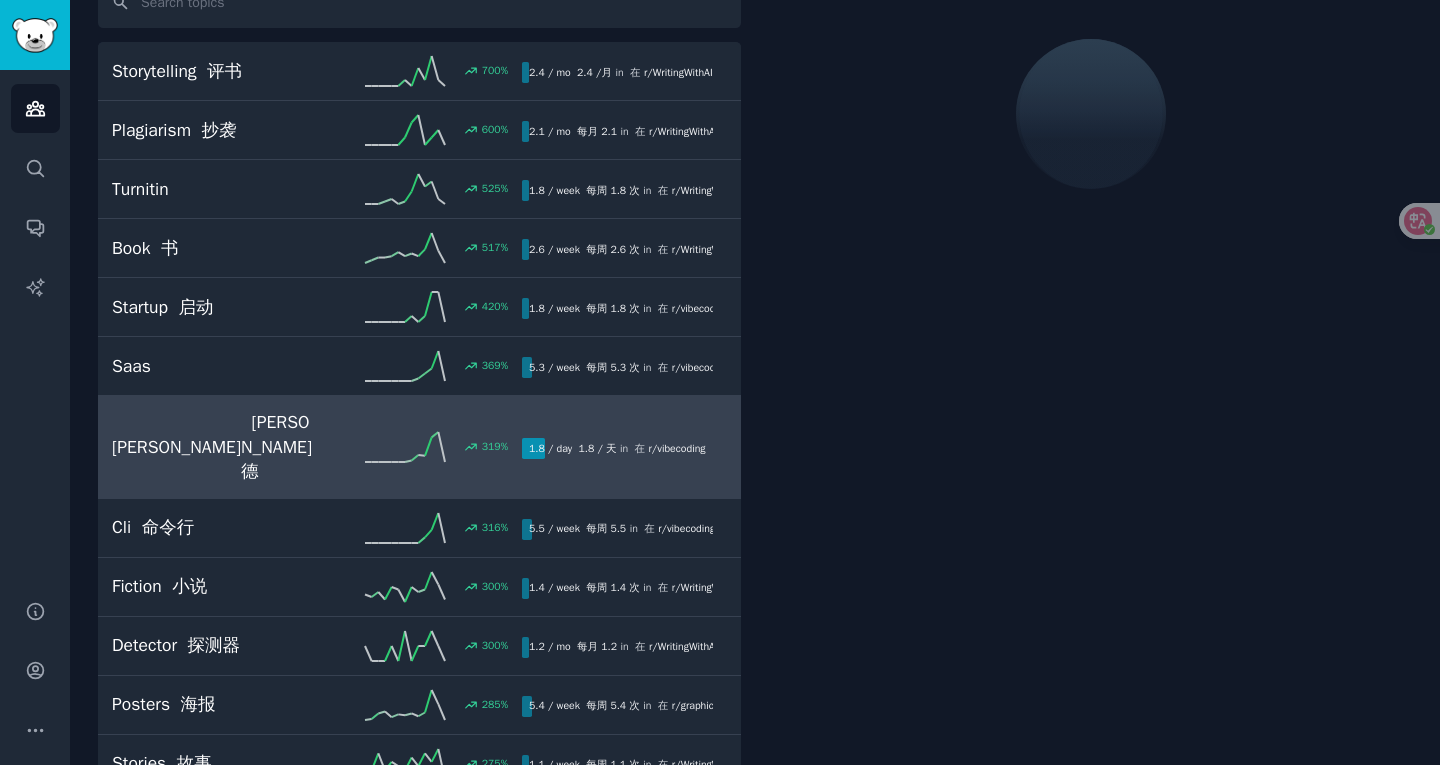scroll, scrollTop: 112, scrollLeft: 0, axis: vertical 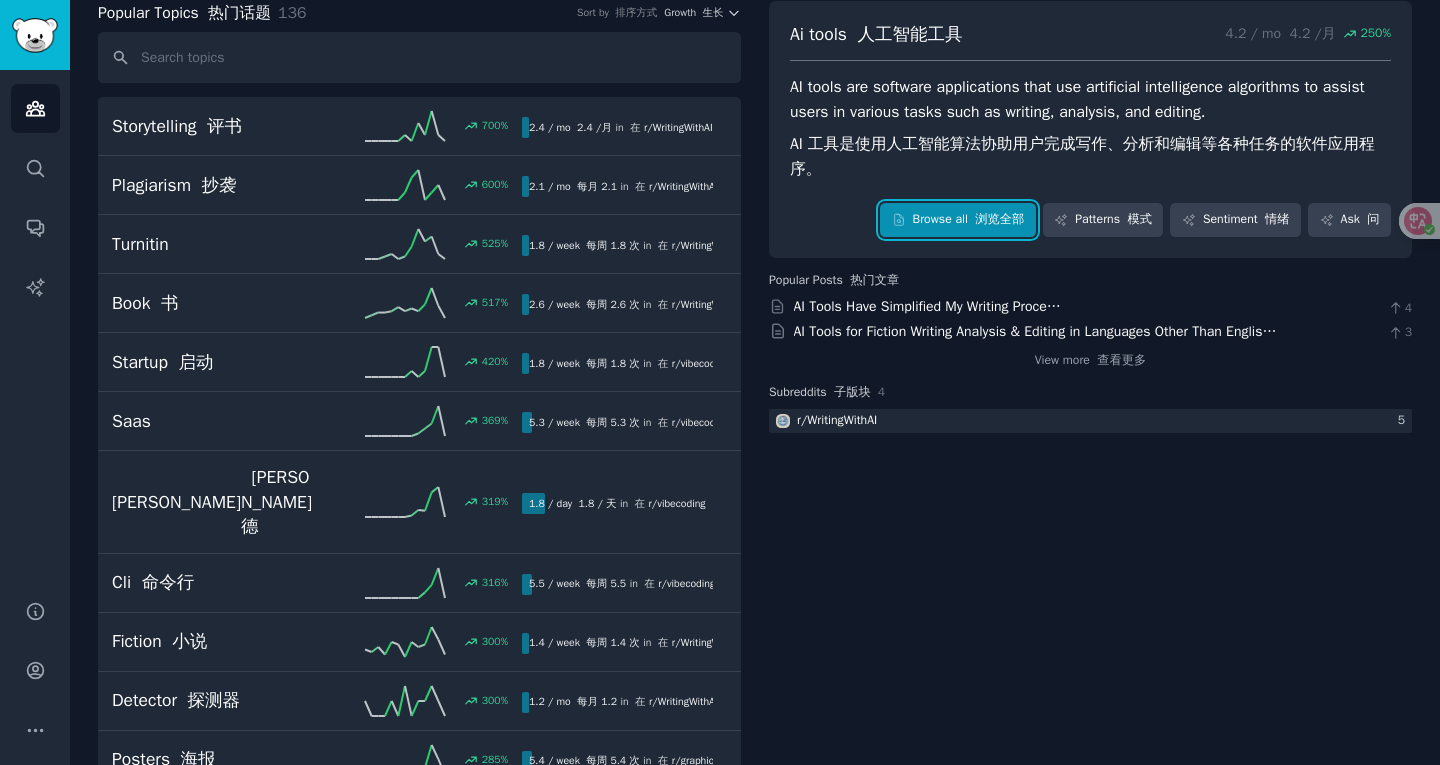 click on "Browse all    浏览全部" at bounding box center [958, 220] 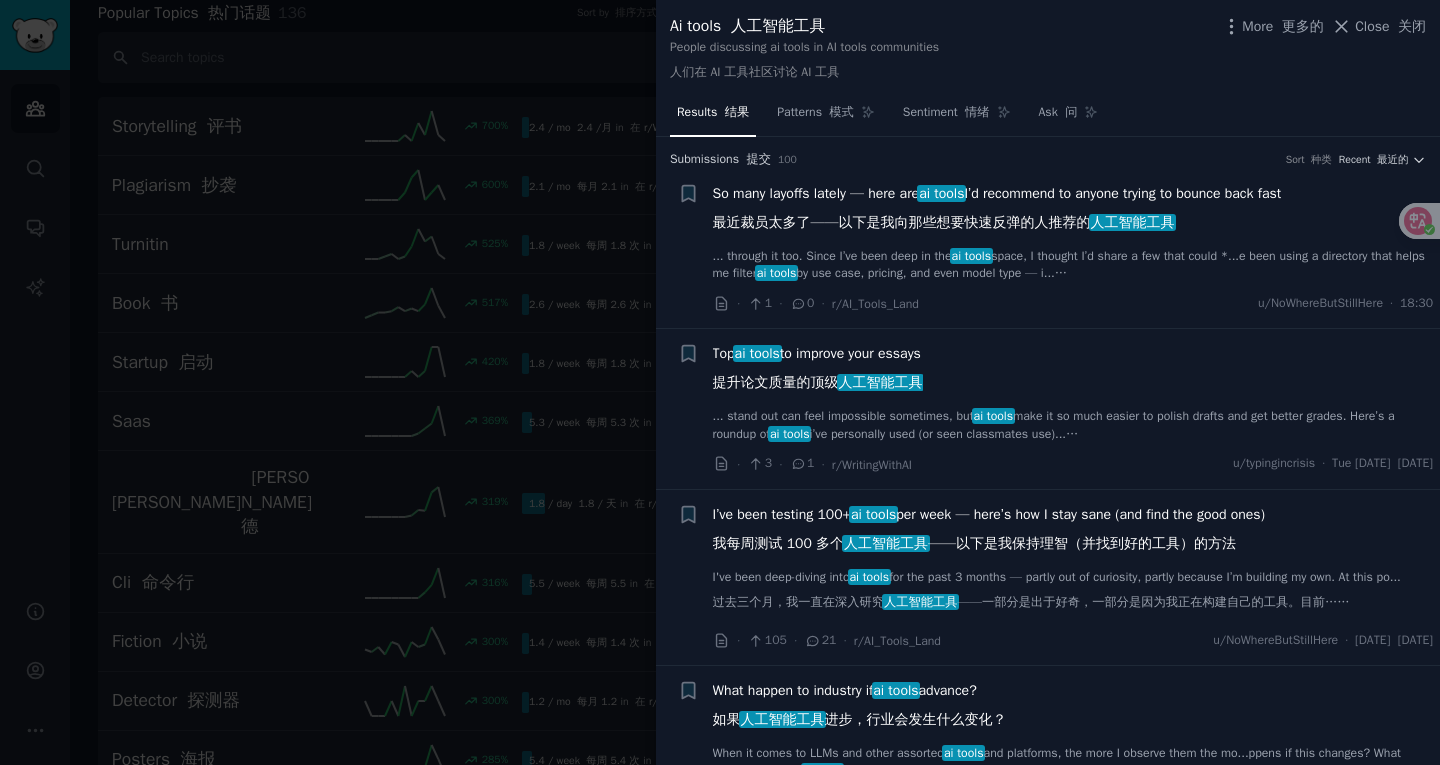 drag, startPoint x: 909, startPoint y: 161, endPoint x: 1006, endPoint y: 39, distance: 155.86212 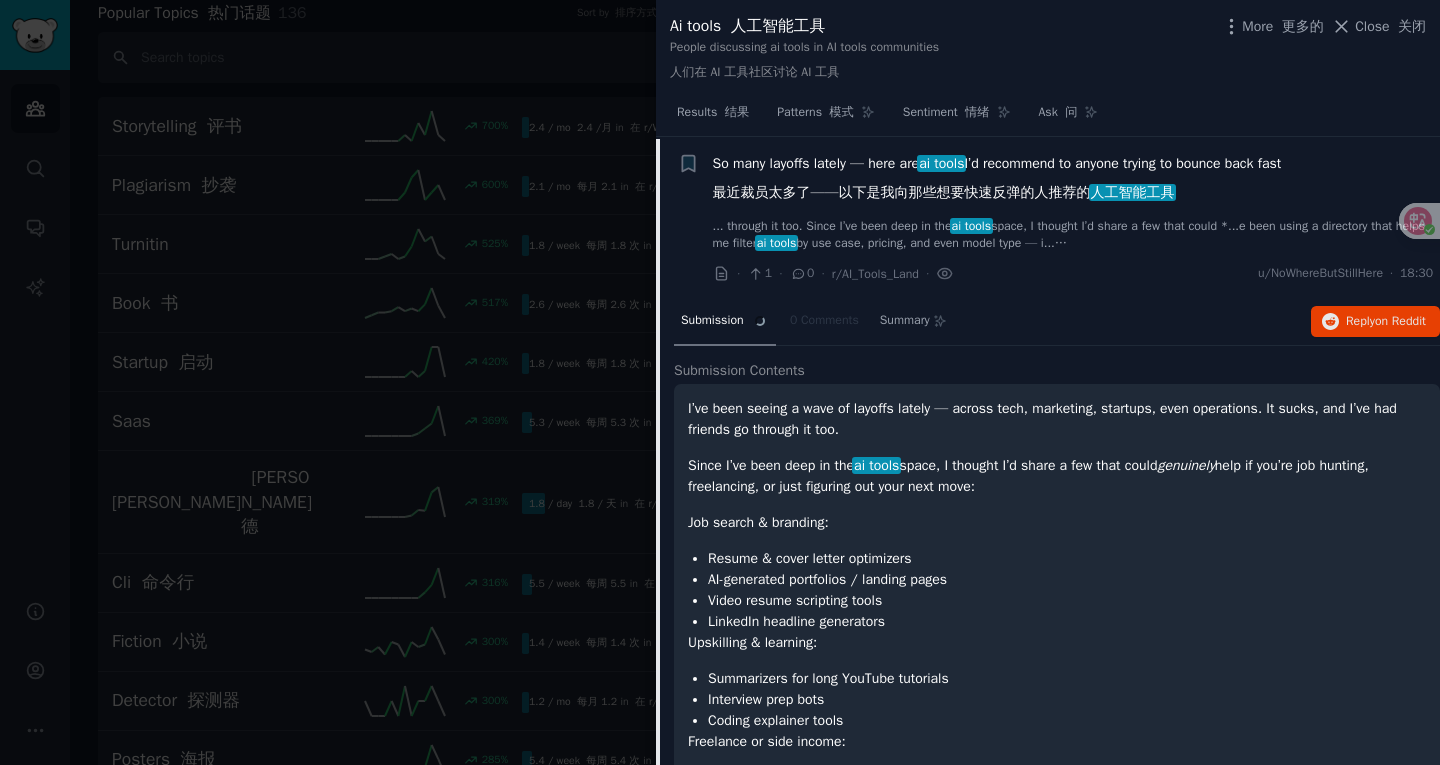 scroll, scrollTop: 31, scrollLeft: 0, axis: vertical 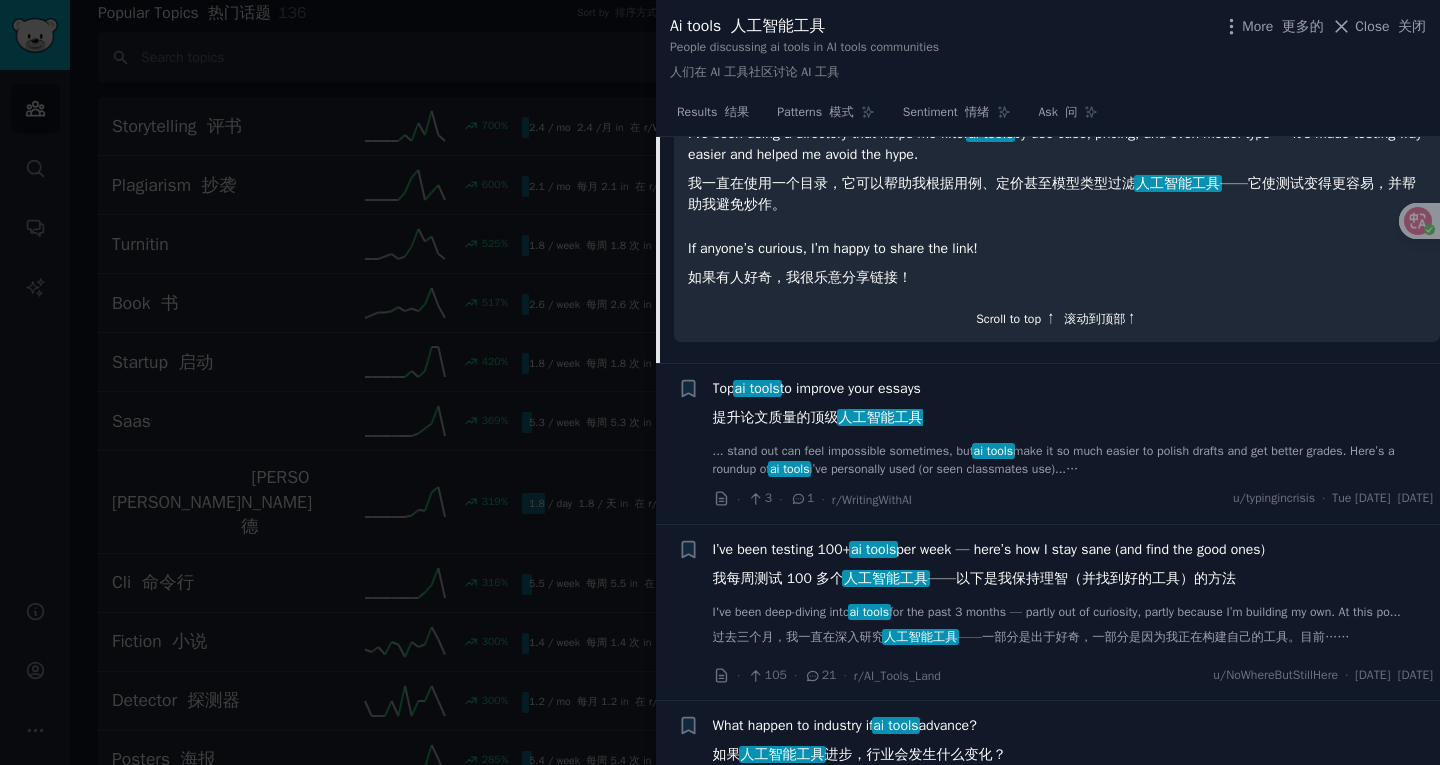 click on "Scroll to top ↑    滚动到顶部↑" 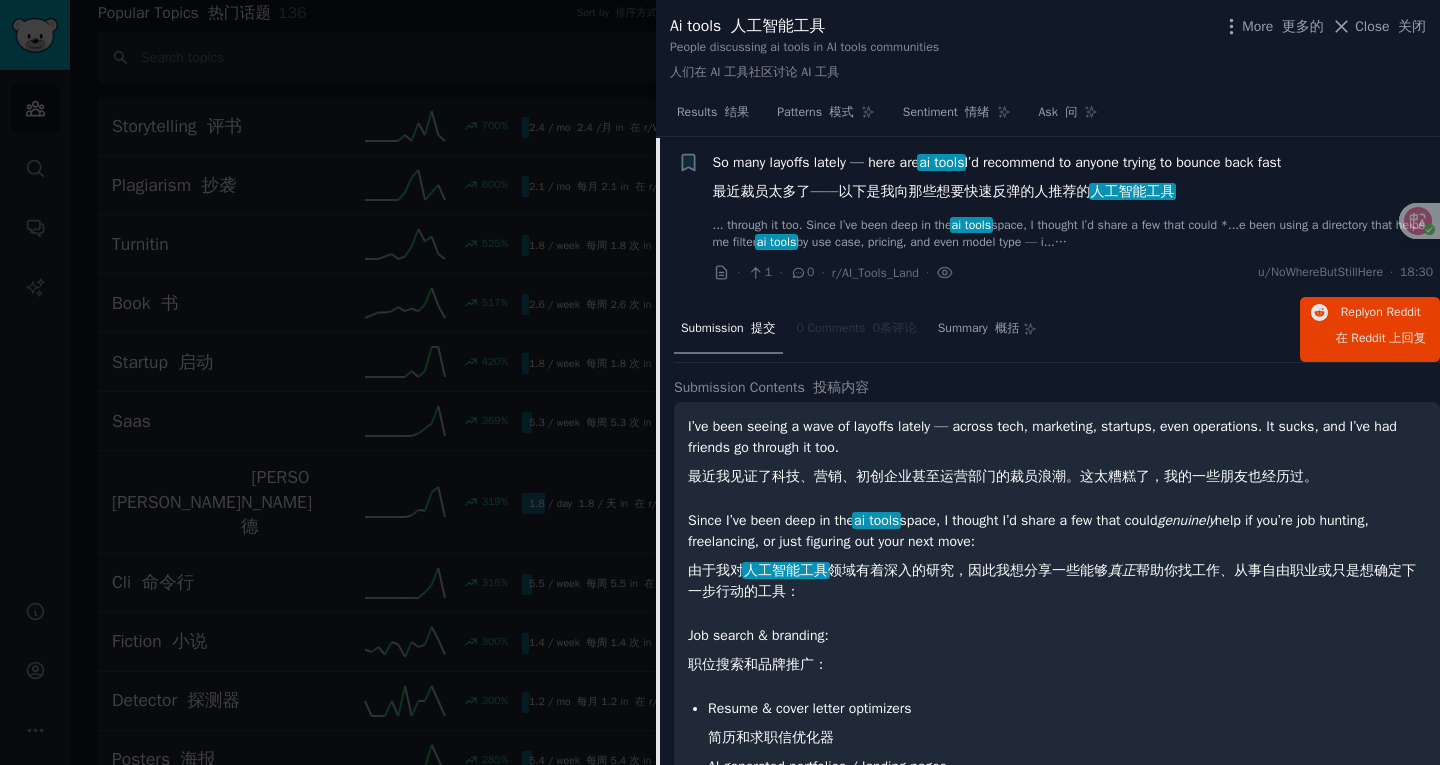 click on "Submission    提交 0 Comments    0条评论 Summary    概括" at bounding box center (859, 330) 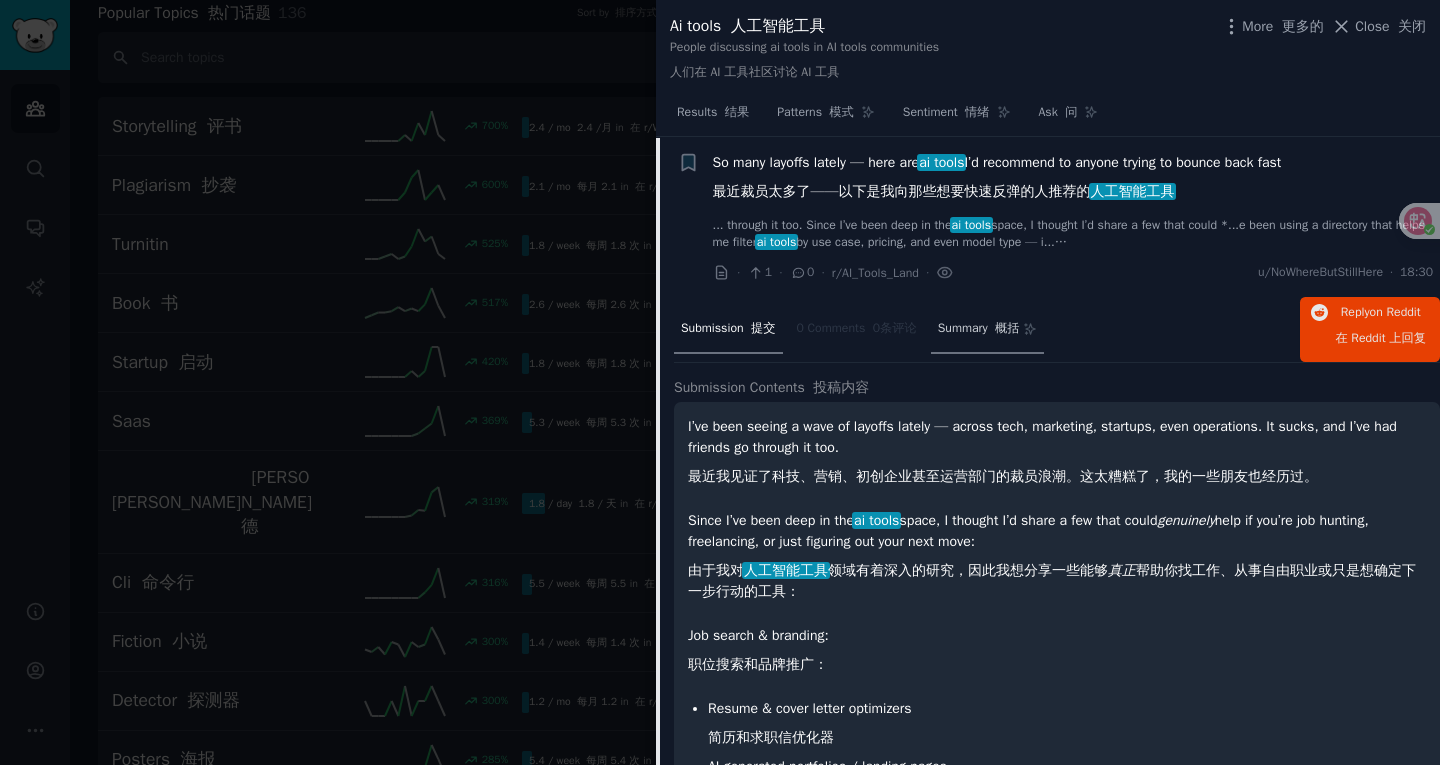click on "Summary    概括" at bounding box center [979, 329] 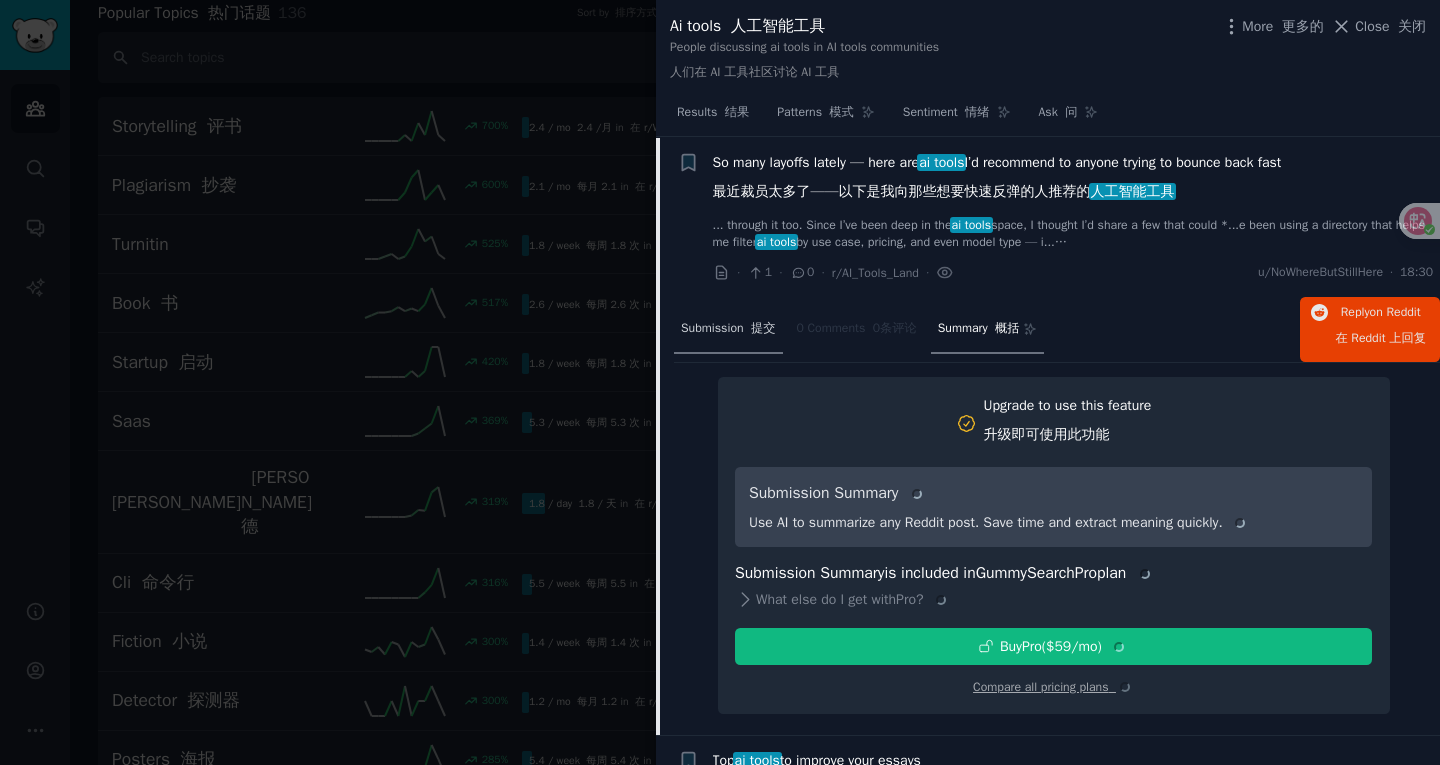 click on "Submission    提交" at bounding box center [728, 329] 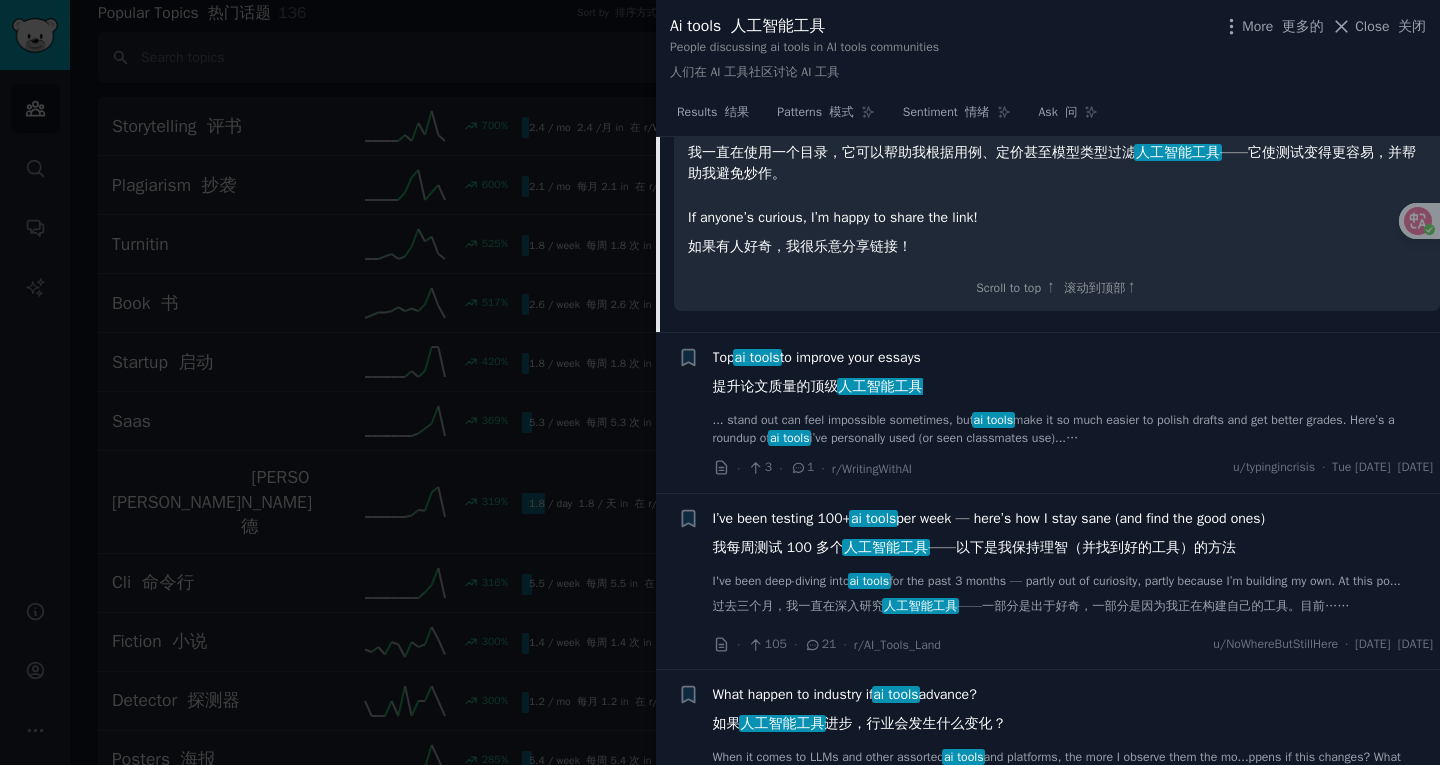 scroll, scrollTop: 31, scrollLeft: 0, axis: vertical 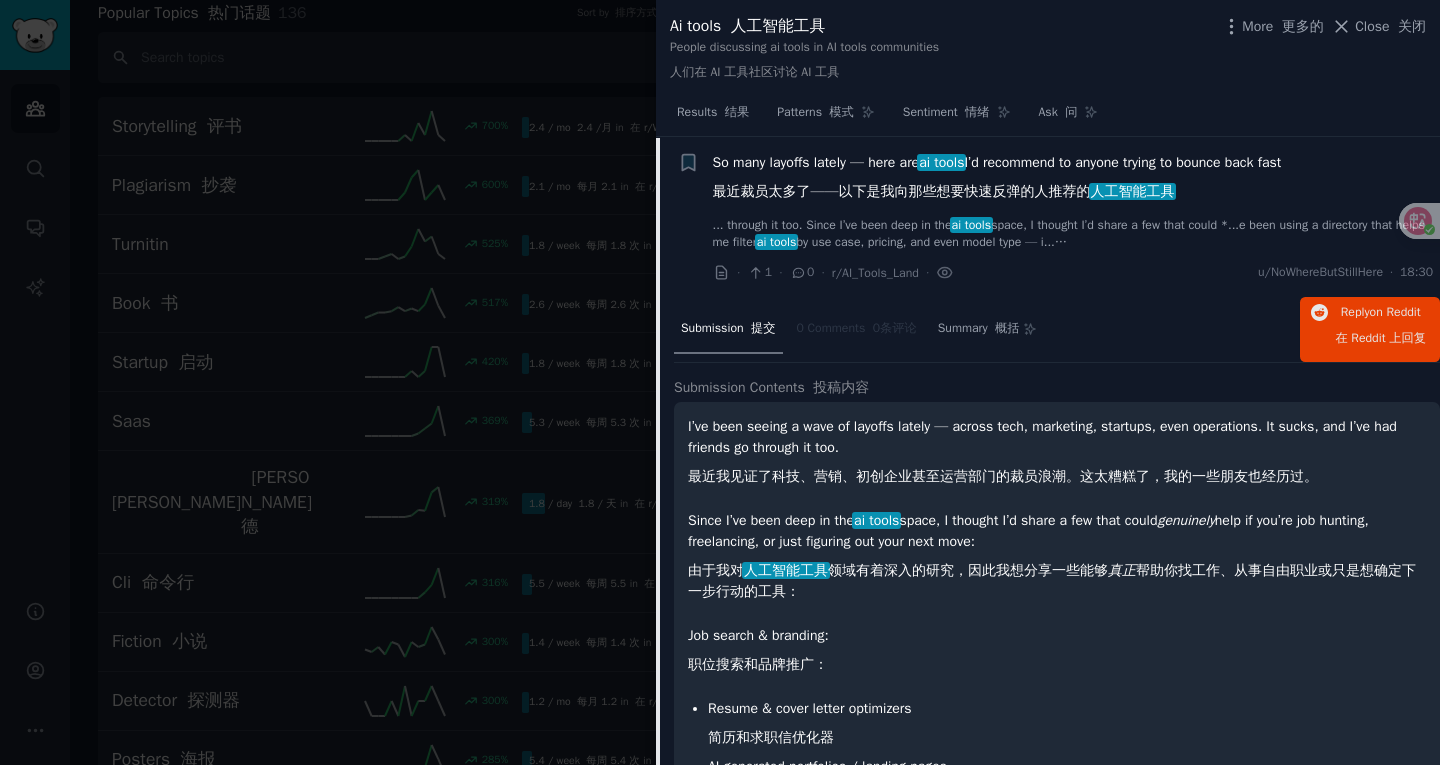 click on "Submission    提交" at bounding box center [728, 329] 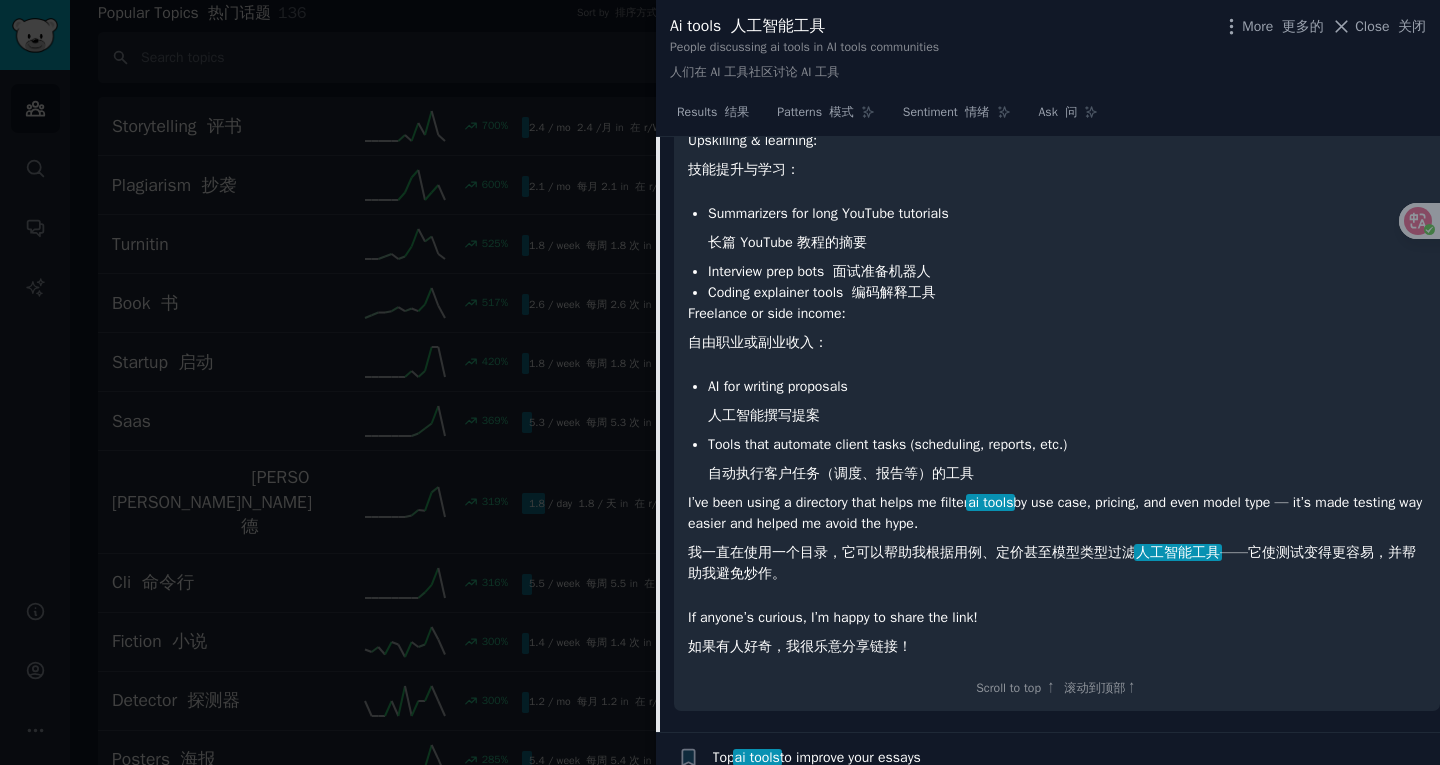 scroll, scrollTop: 1231, scrollLeft: 0, axis: vertical 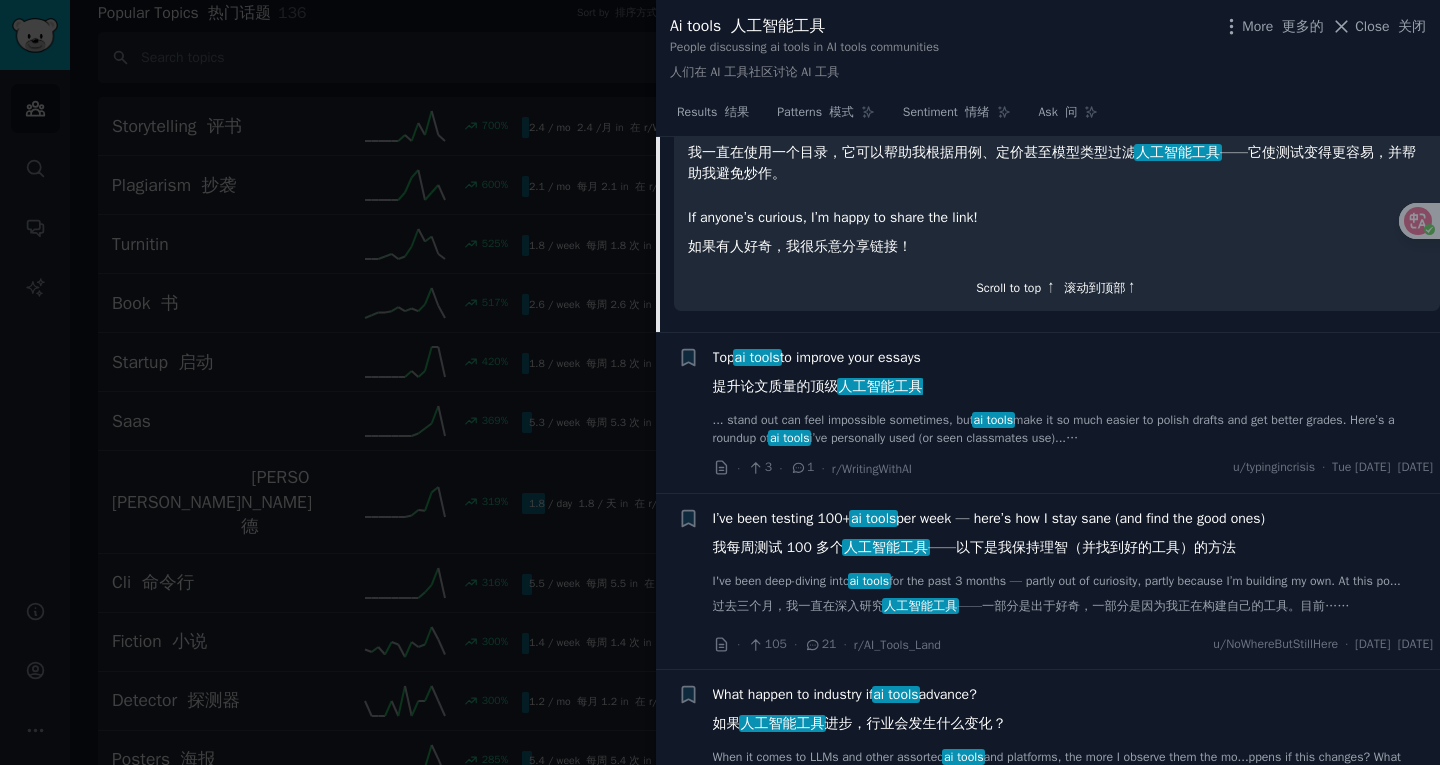 click on "Scroll to top ↑    滚动到顶部↑" 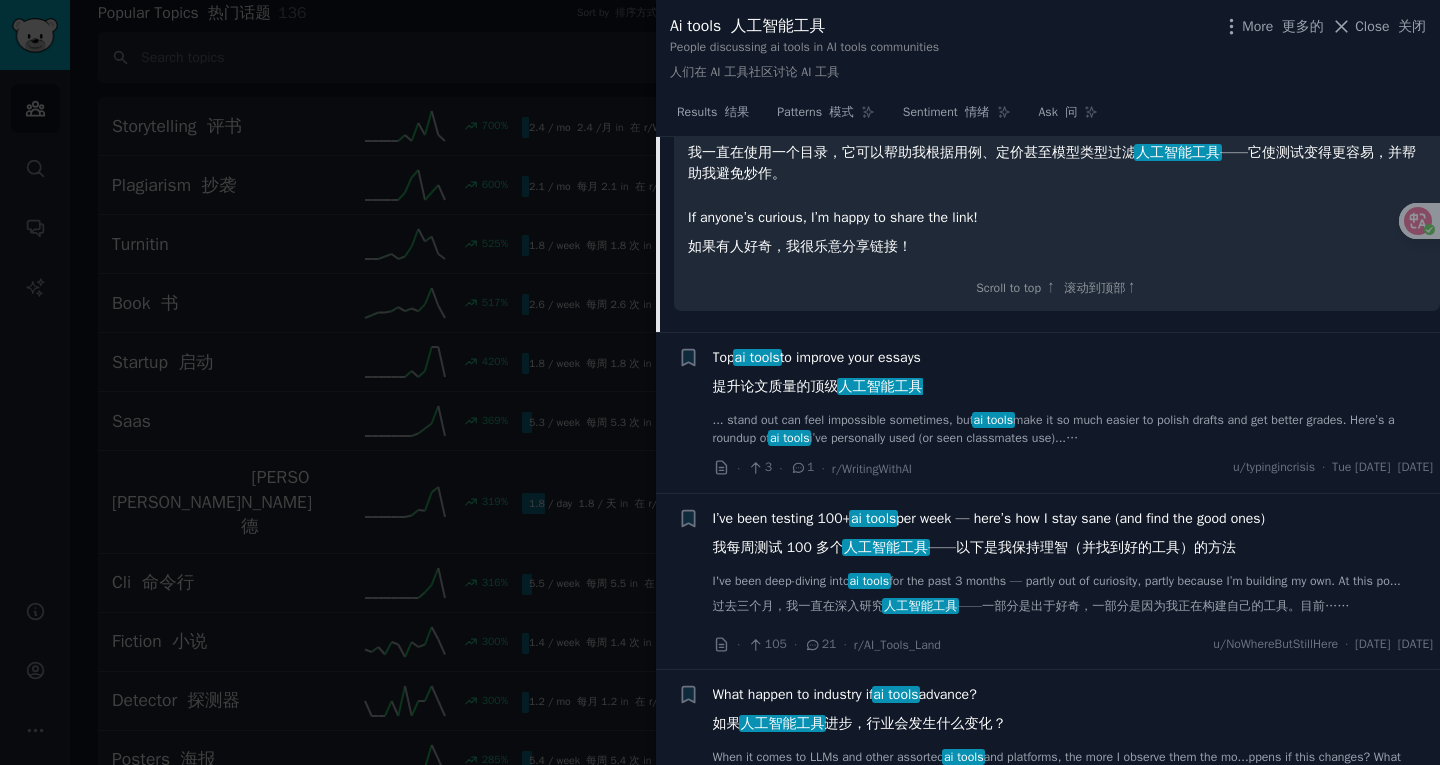 scroll, scrollTop: 1631, scrollLeft: 0, axis: vertical 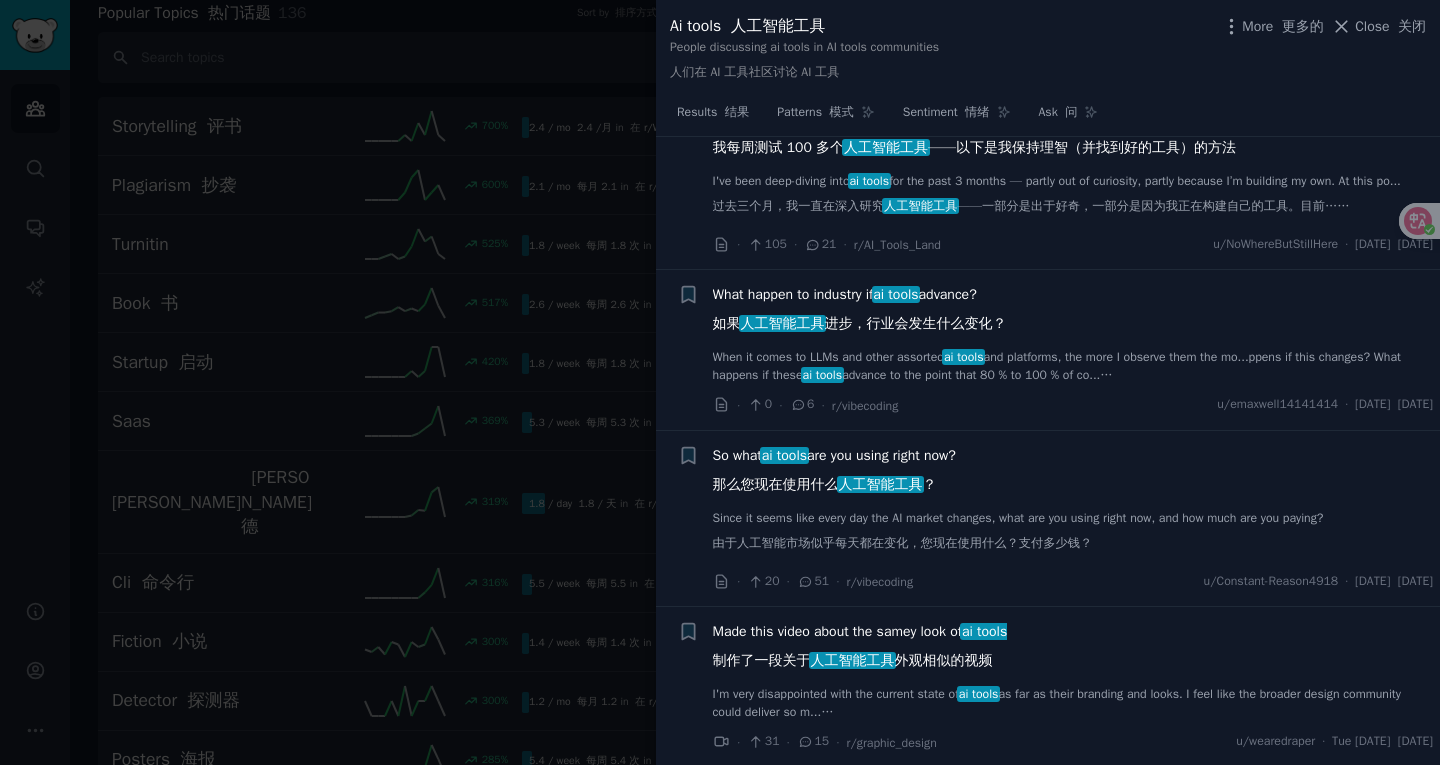 click on "So what  ai tools  are you using right now? 那么您现在使用什么 人工智能工具  ？" at bounding box center (834, 474) 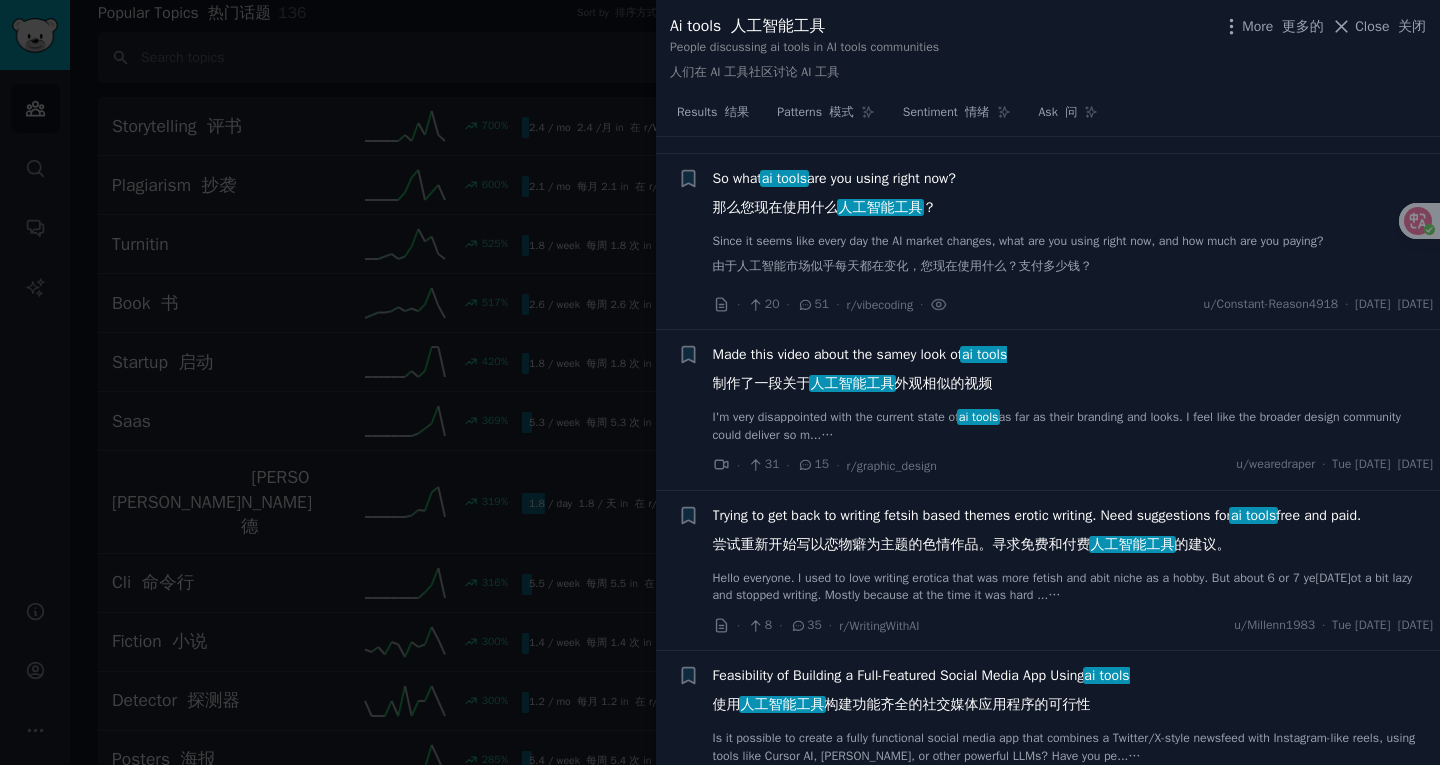 scroll, scrollTop: 273, scrollLeft: 0, axis: vertical 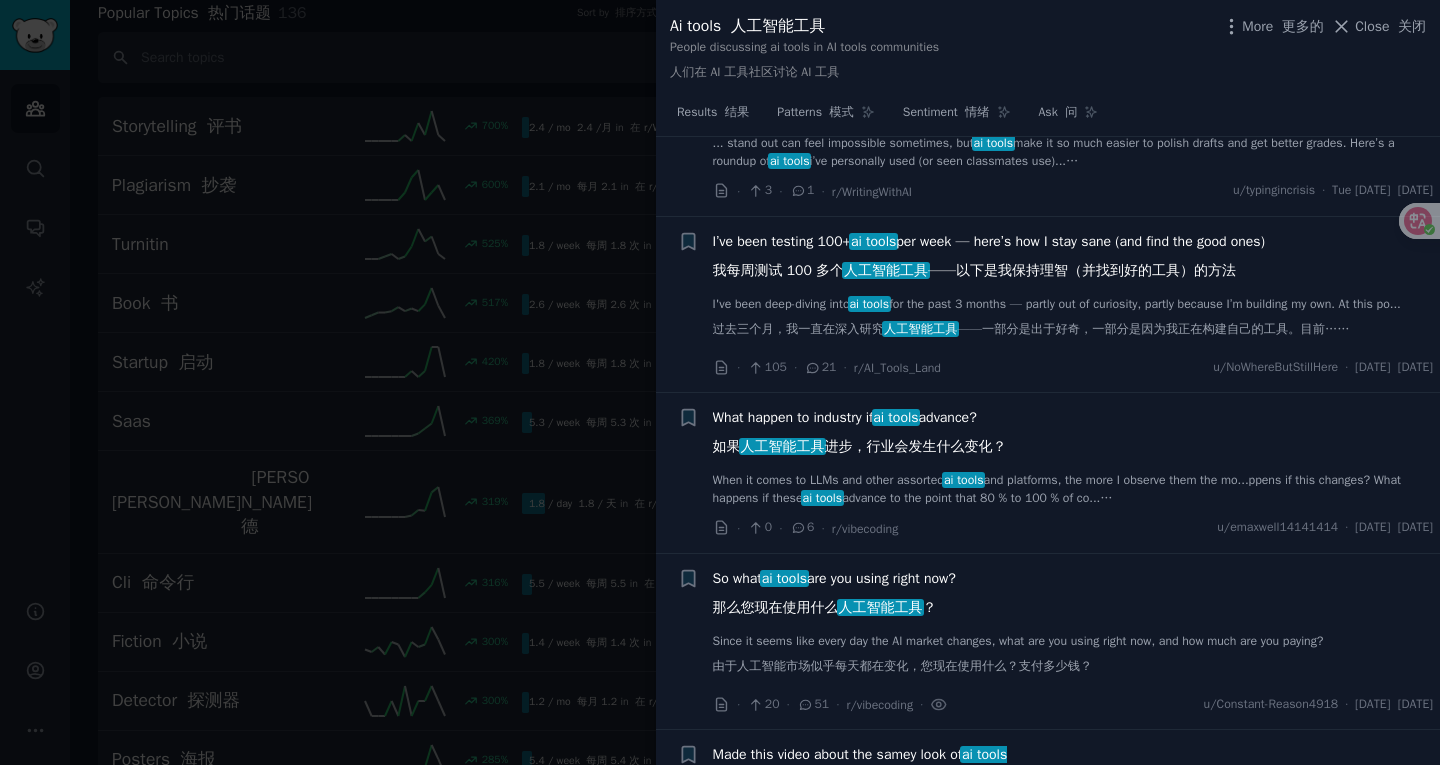 click on "What happen to industry if  ai tools  advance? 如果 人工智能工具 进步，行业会发生什么变化？" at bounding box center (860, 436) 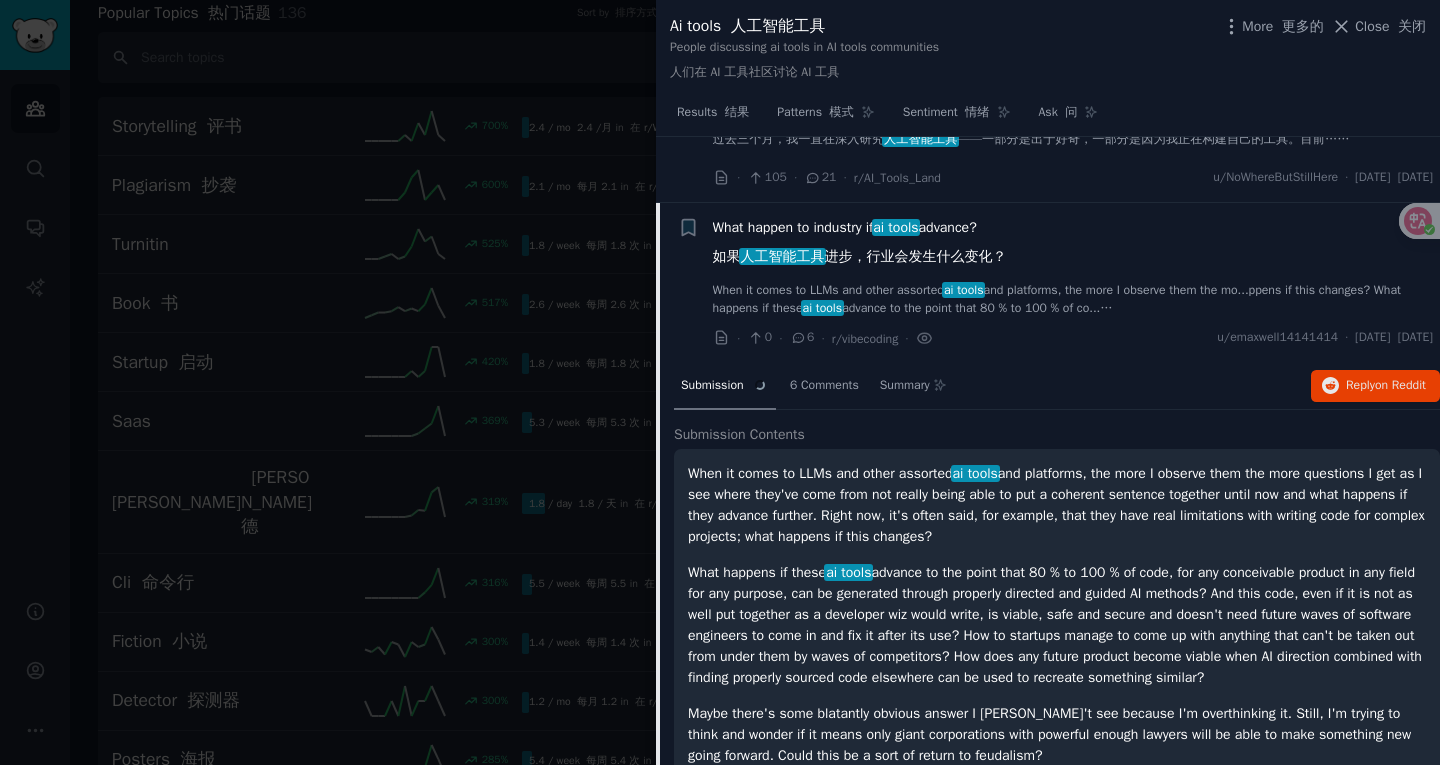 scroll, scrollTop: 513, scrollLeft: 0, axis: vertical 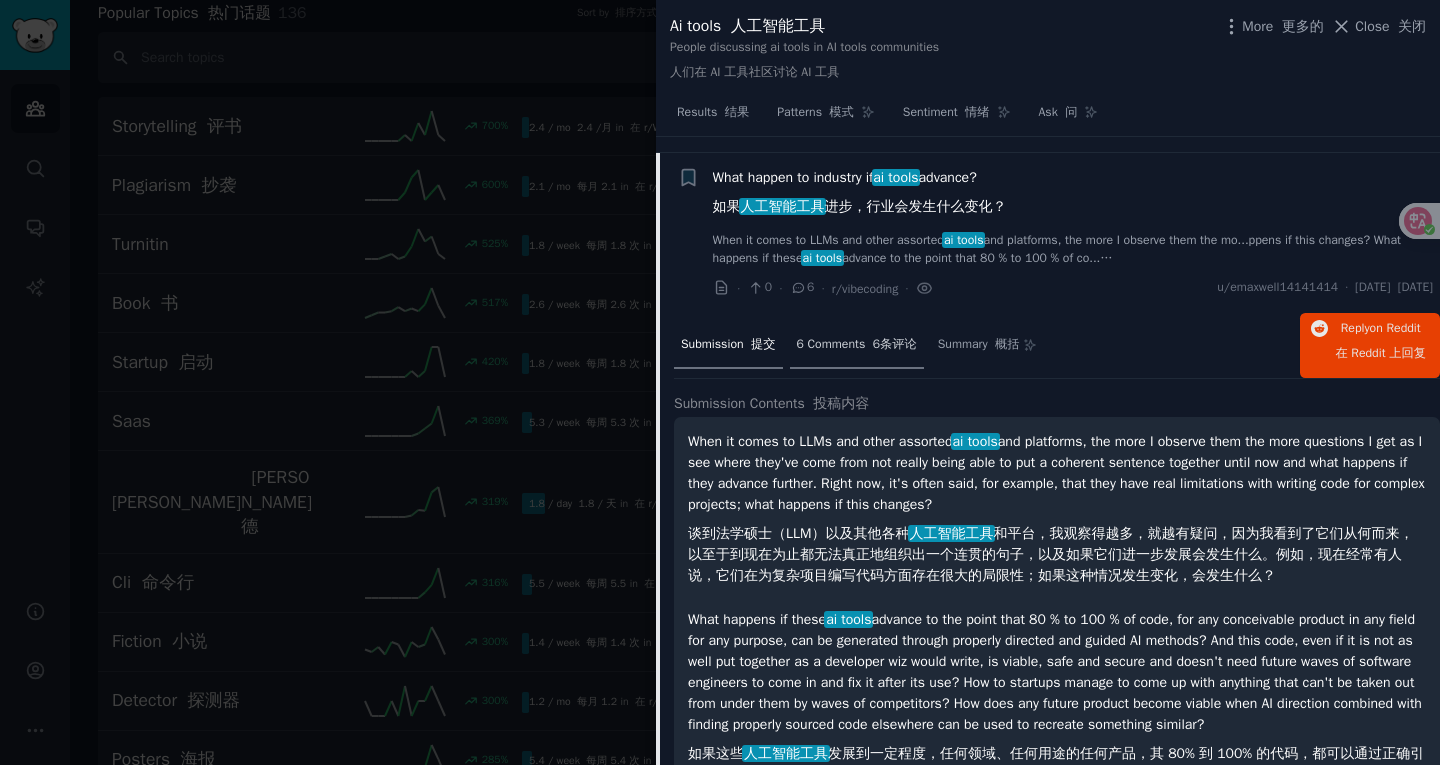click on "6 Comments    6条评论" at bounding box center (857, 345) 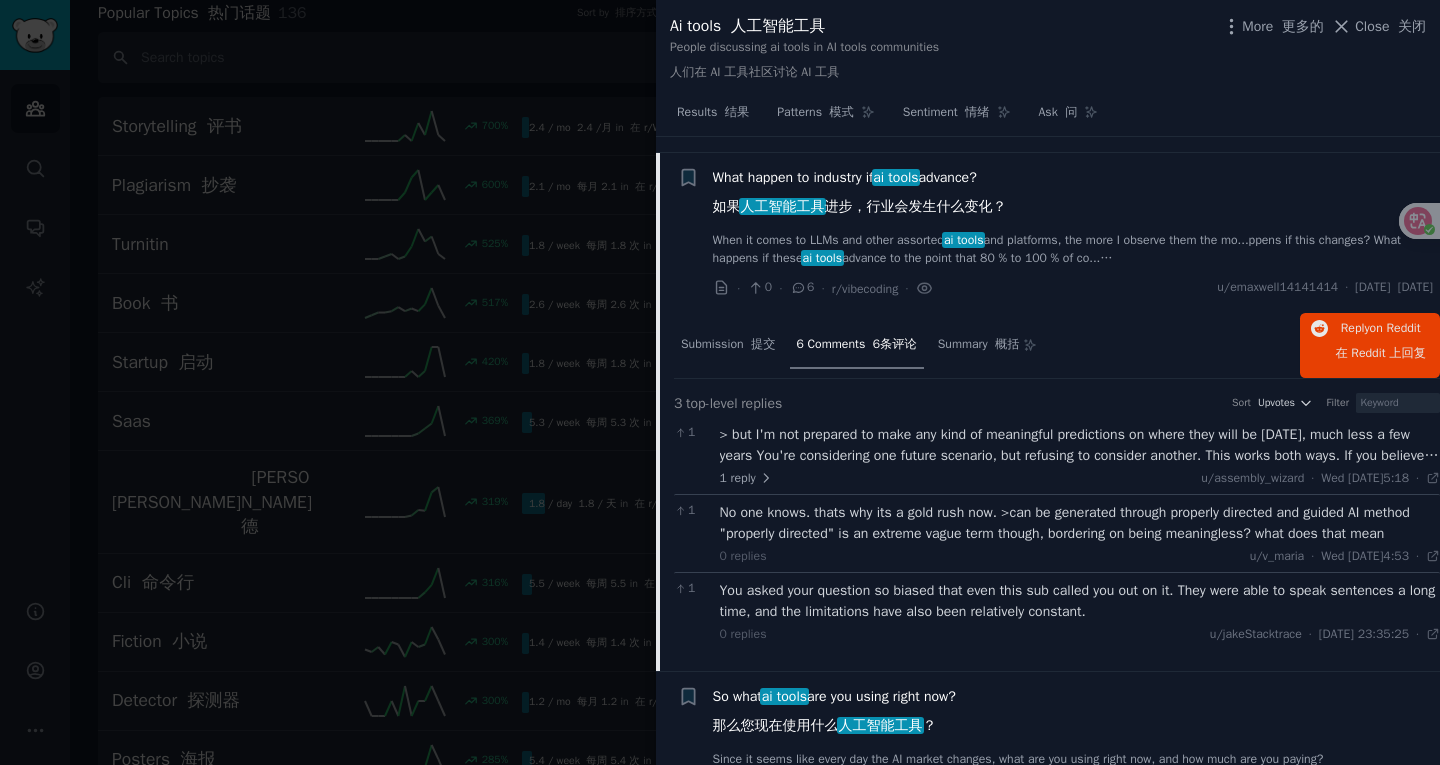 click on "When it comes to LLMs and other assorted  ai tools  and platforms, the more I observe them the mo...ppens if this changes?
What happens if these  ai tools  advance to the point that 80 % to 100 % of co... 说到法学硕士（LLM）以及其他各种 人工智能工具 和平台，我观察得越多，就越觉得……如果这种情况发生变化会怎样？如果这些 人工智能工具 发展到 80%到 100%的水平，会发生什么……" at bounding box center (1073, 249) 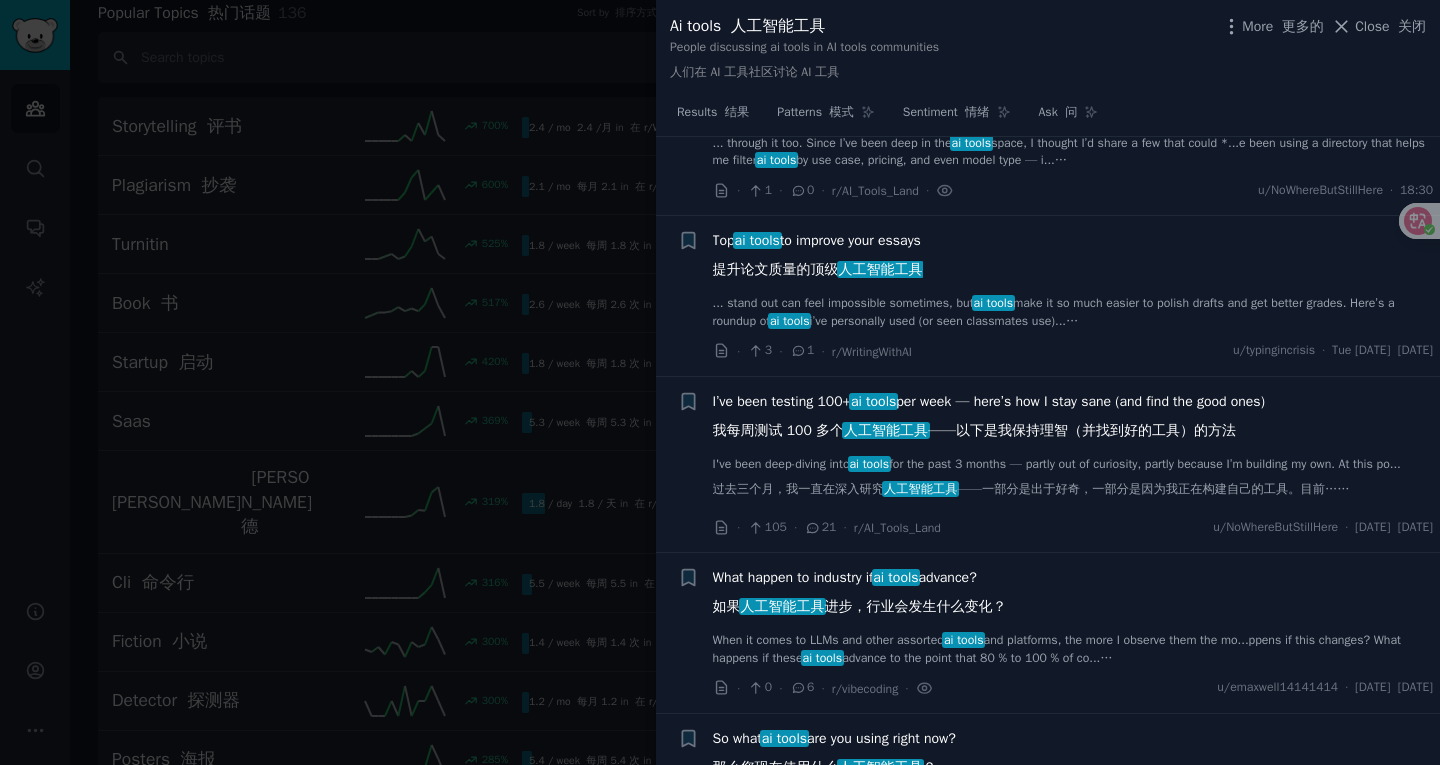 scroll, scrollTop: 513, scrollLeft: 0, axis: vertical 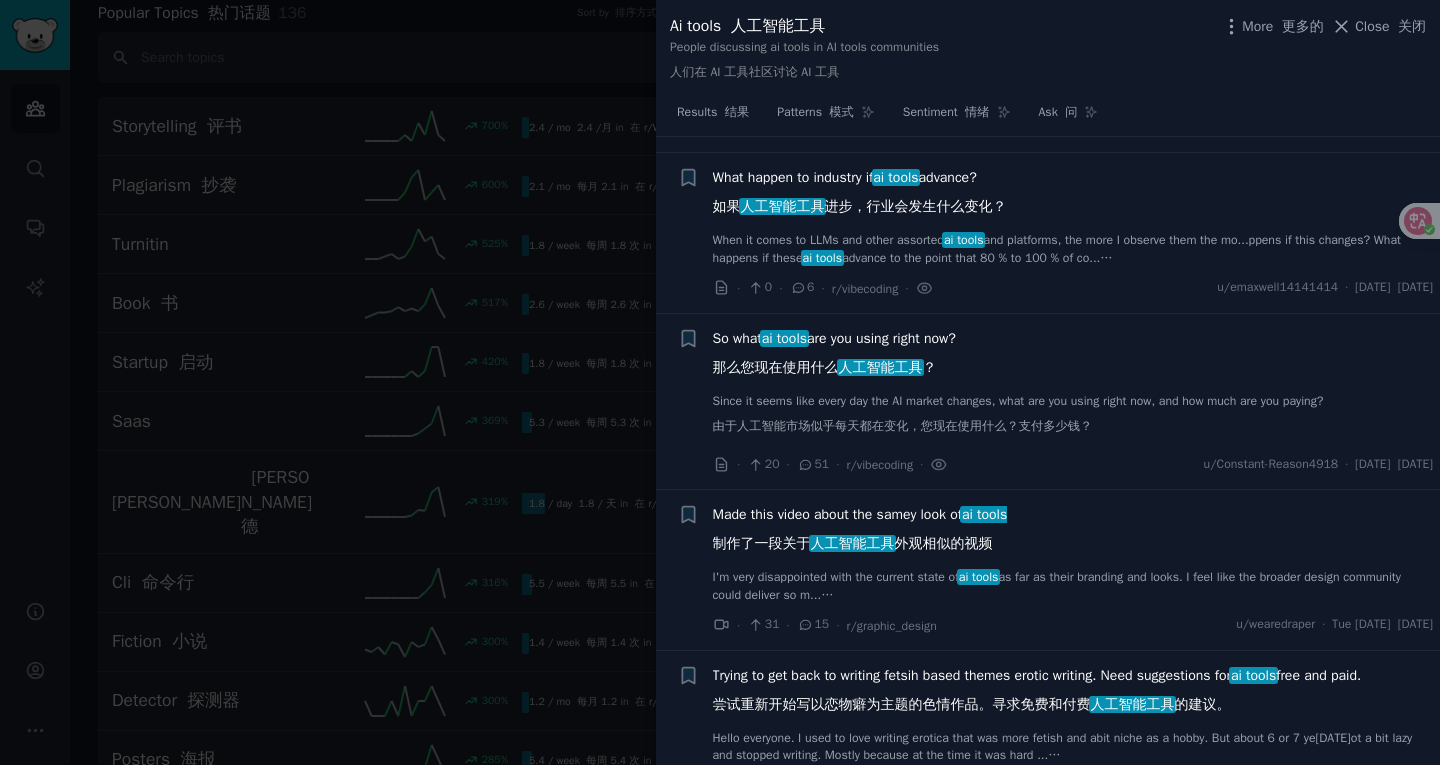click on "So what  ai tools  are you using right now? 那么您现在使用什么 人工智能工具  ？" at bounding box center (834, 357) 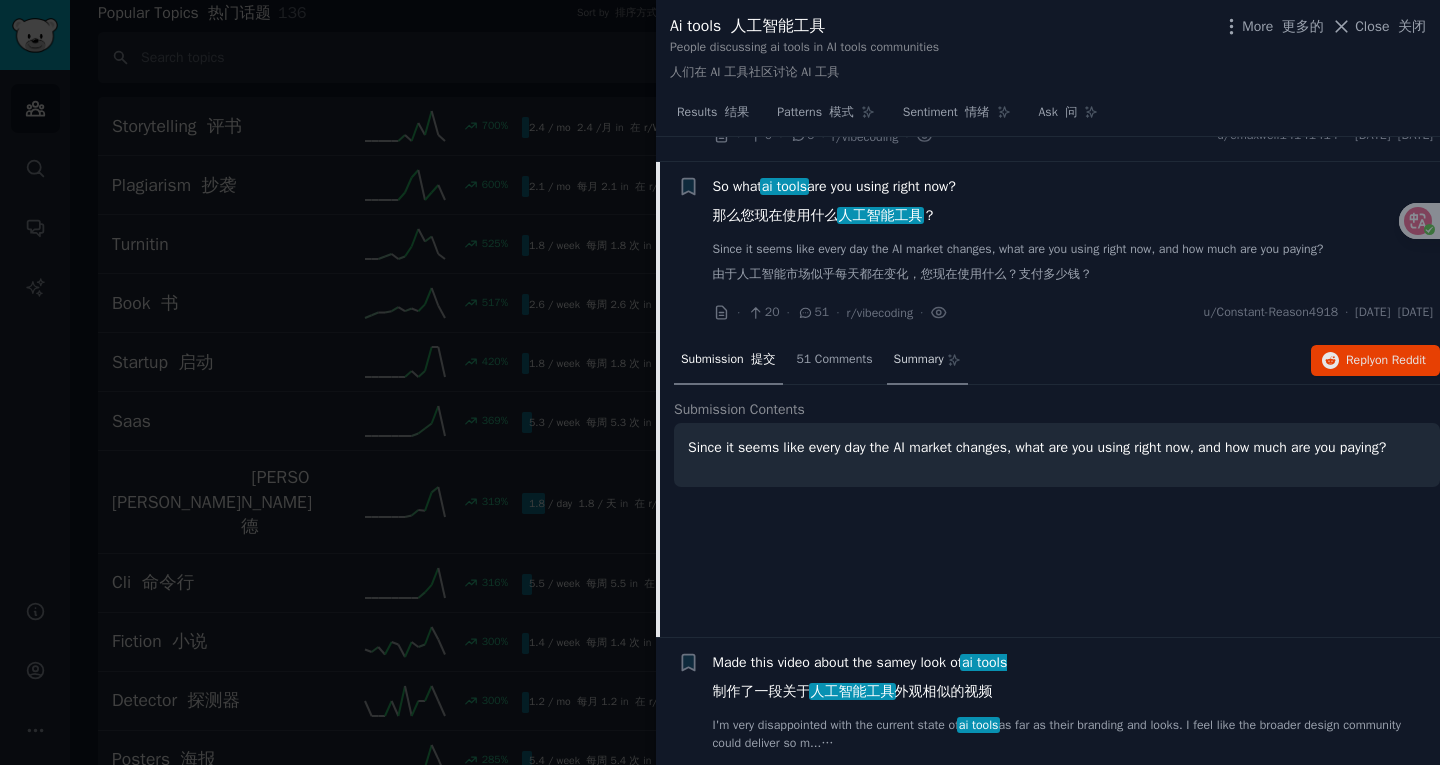 scroll, scrollTop: 673, scrollLeft: 0, axis: vertical 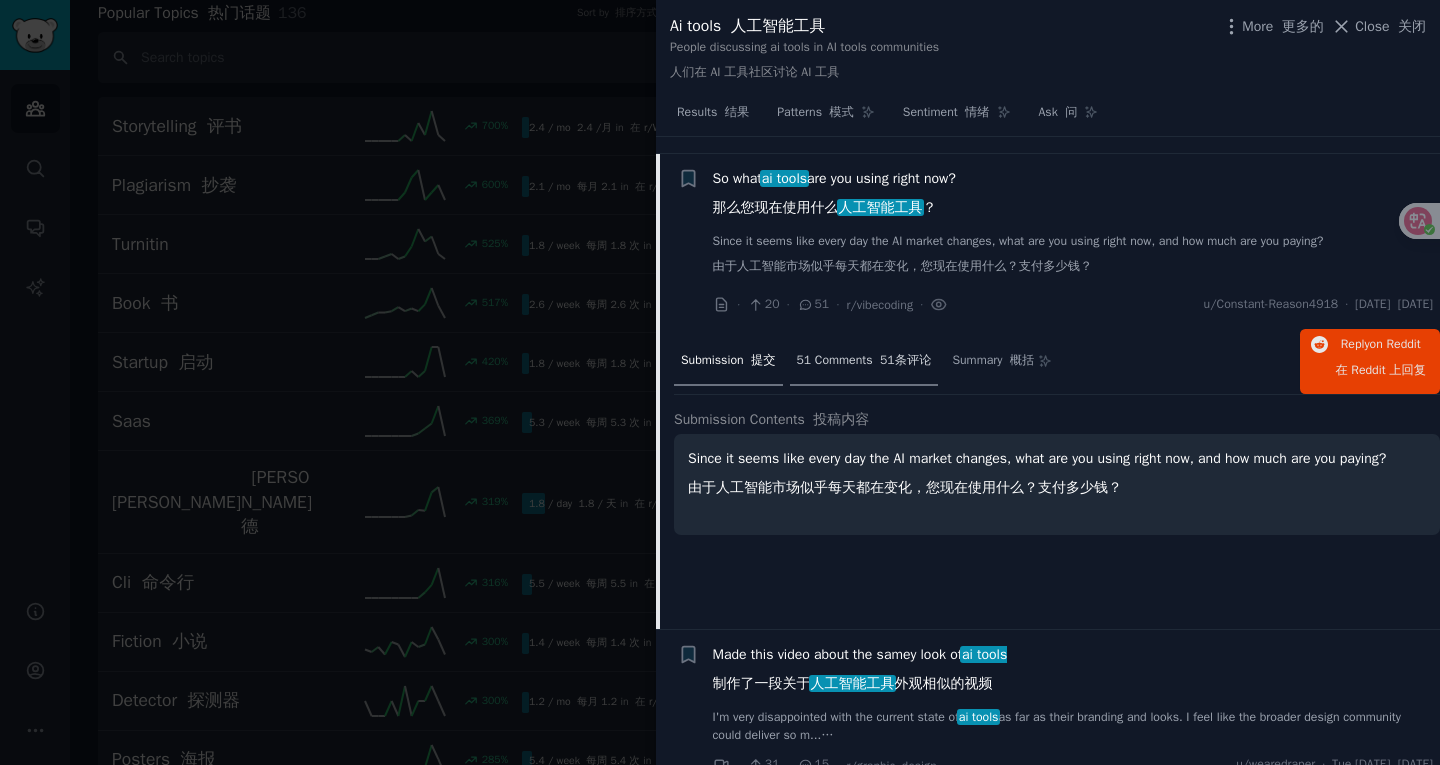 click on "51 Comments    51条评论" at bounding box center [864, 361] 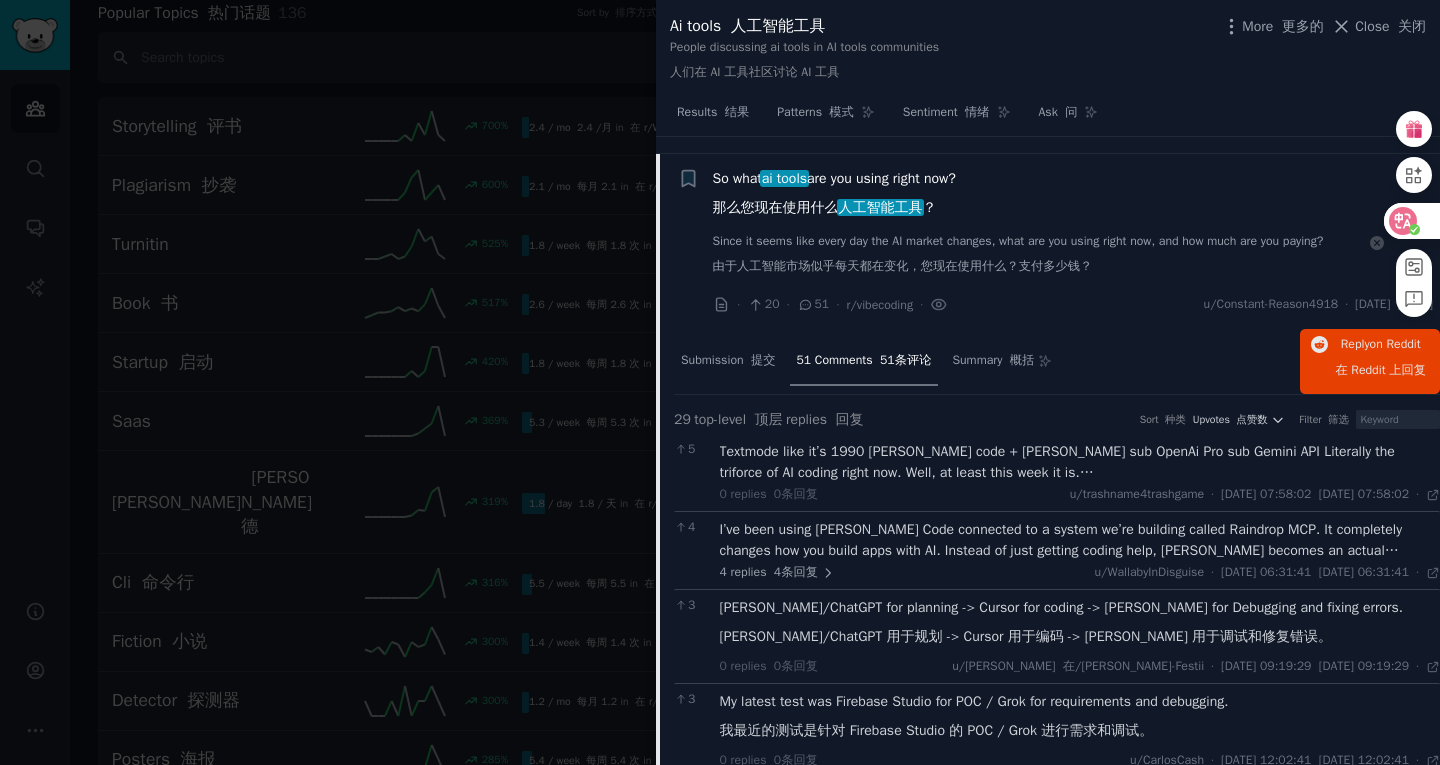click 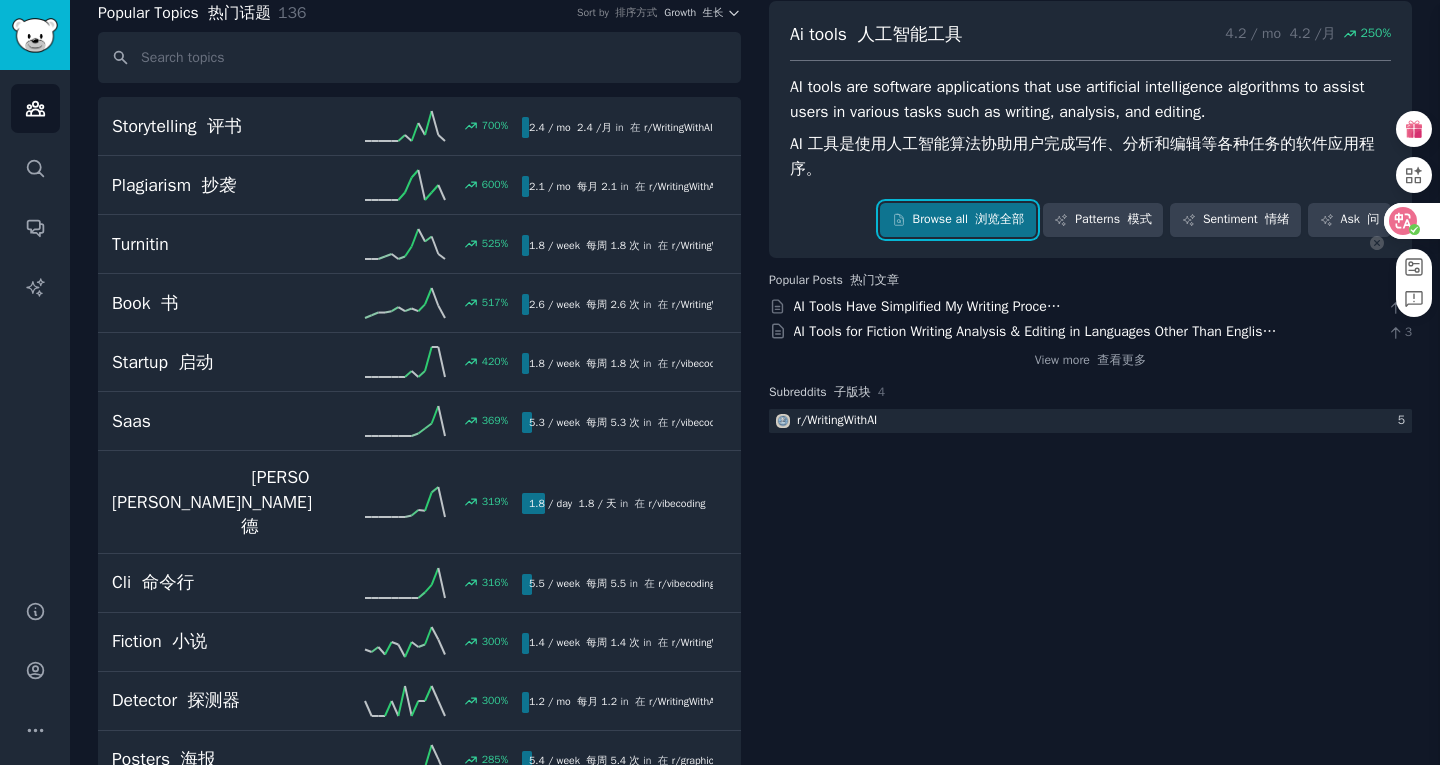 click at bounding box center (1411, 221) 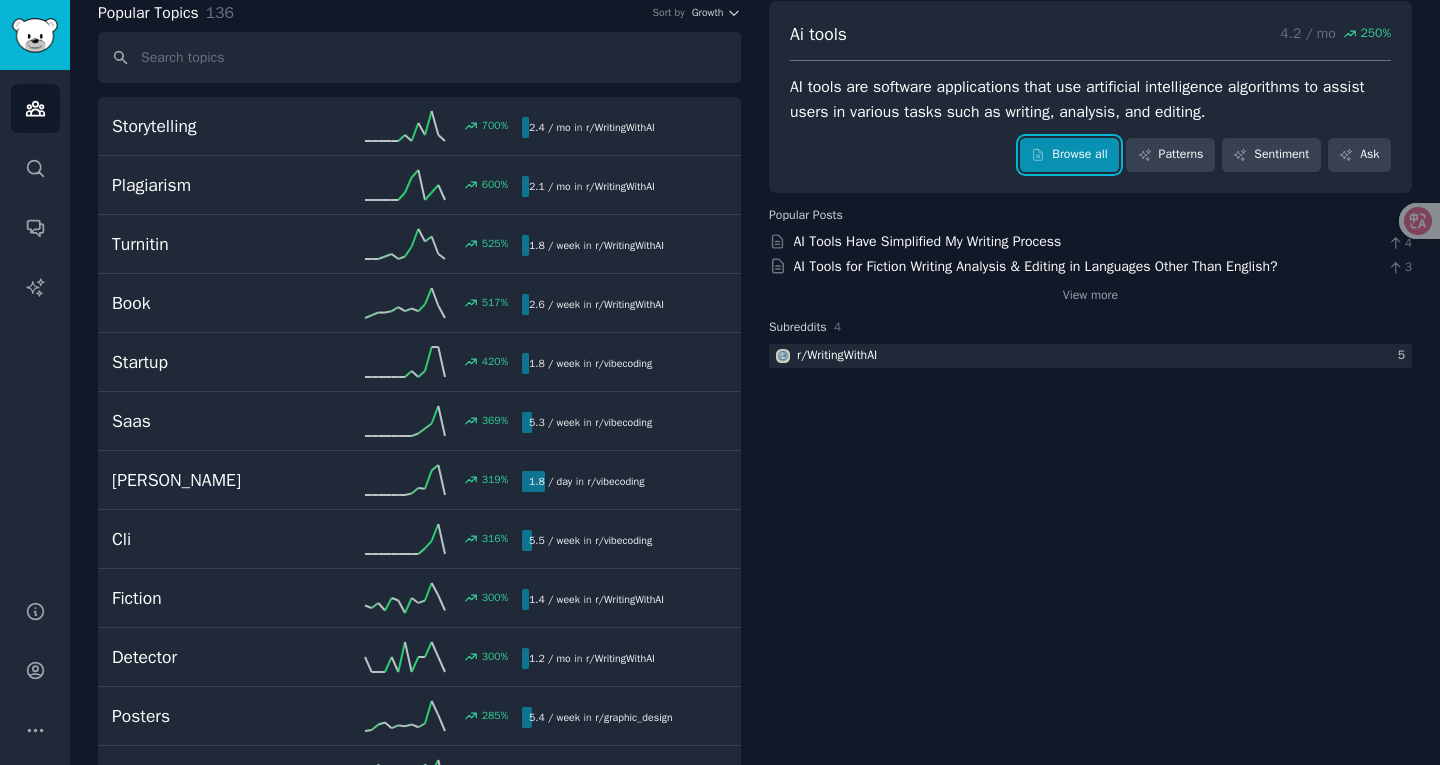 click on "Browse all" at bounding box center (1069, 155) 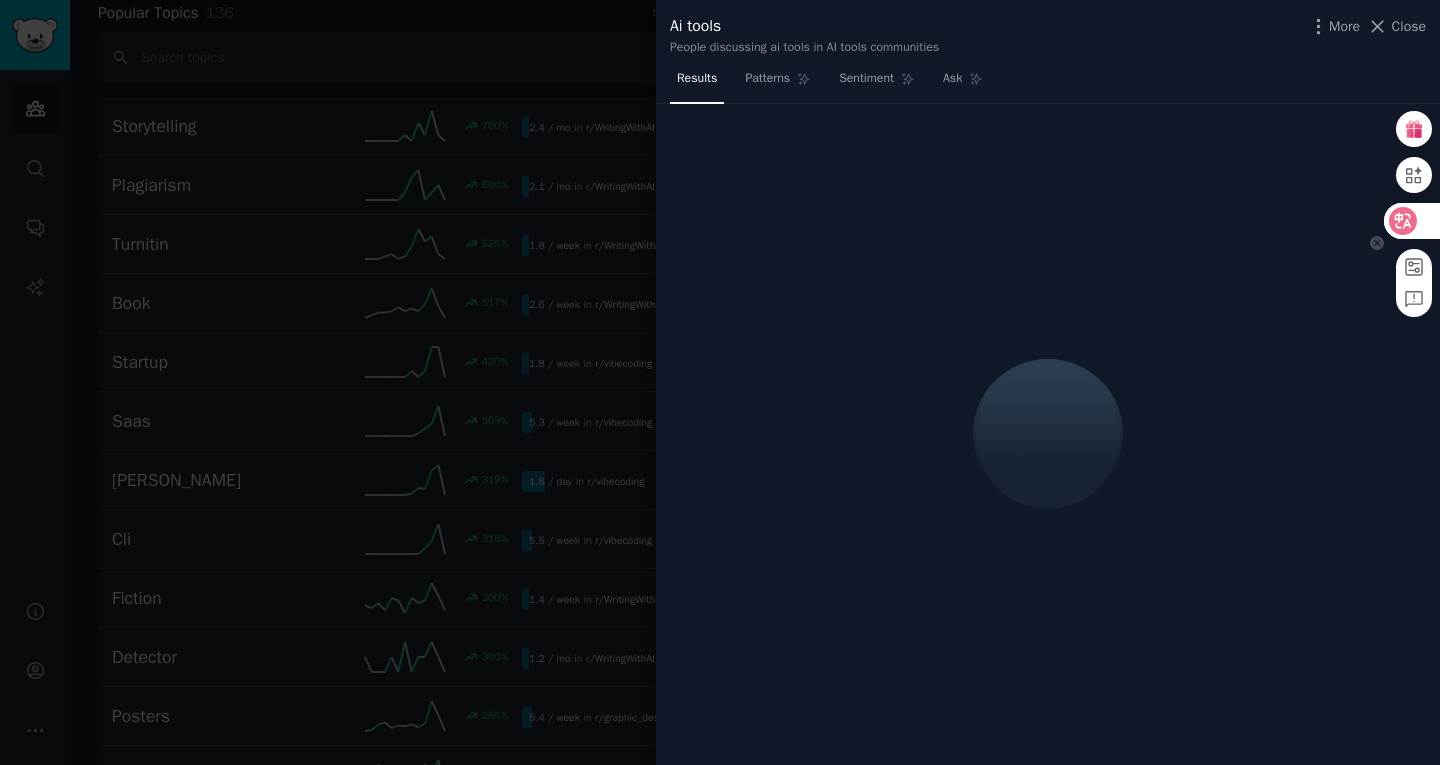 click at bounding box center [1411, 221] 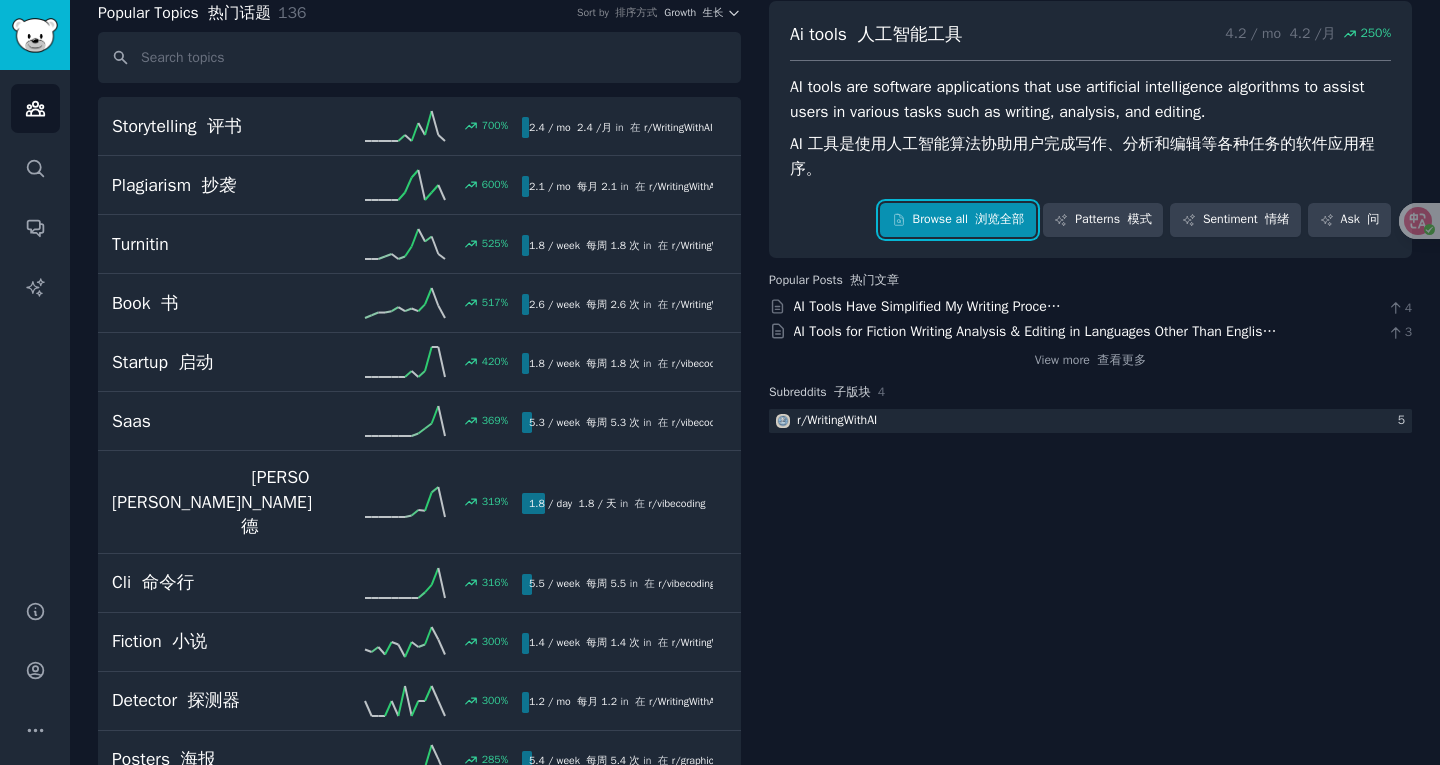 click on "浏览全部" at bounding box center [999, 219] 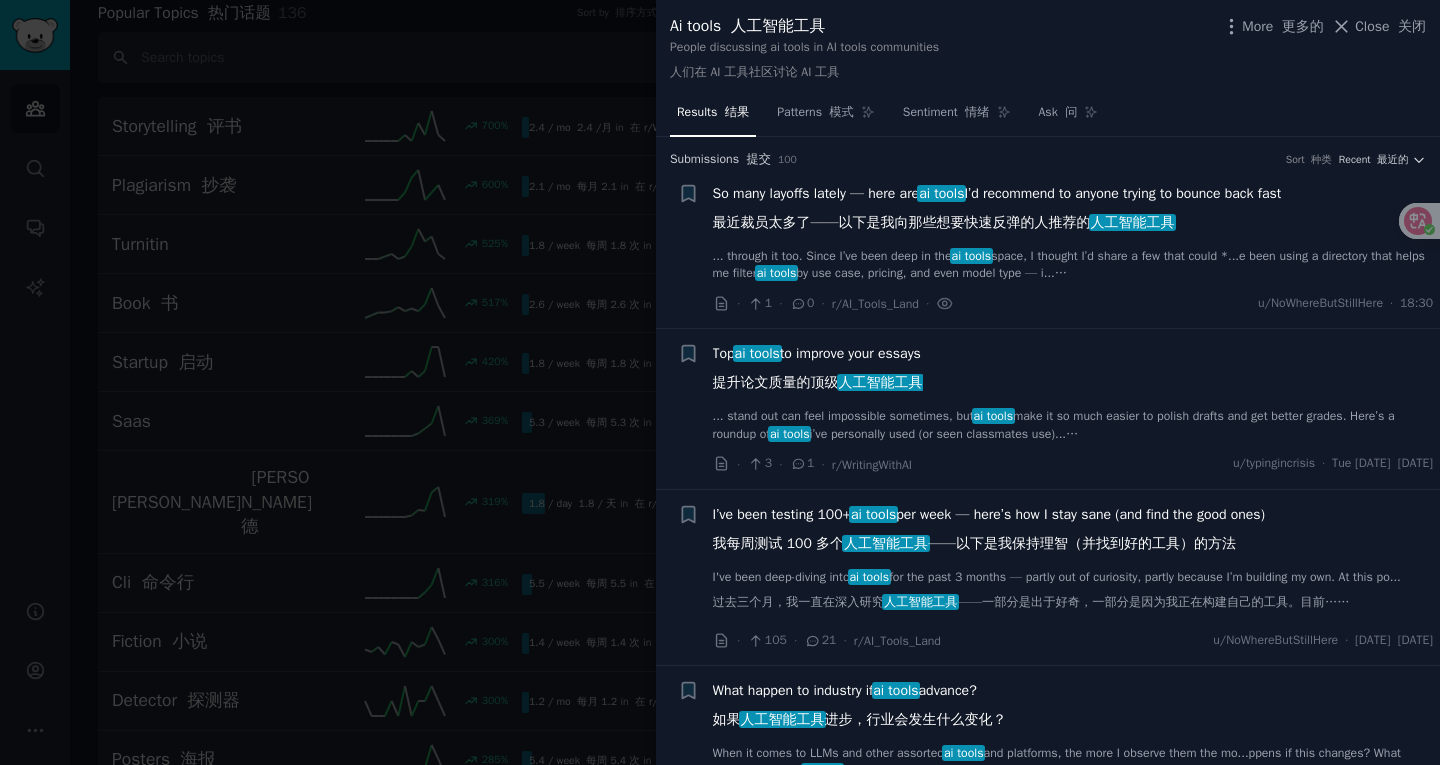 scroll, scrollTop: 400, scrollLeft: 0, axis: vertical 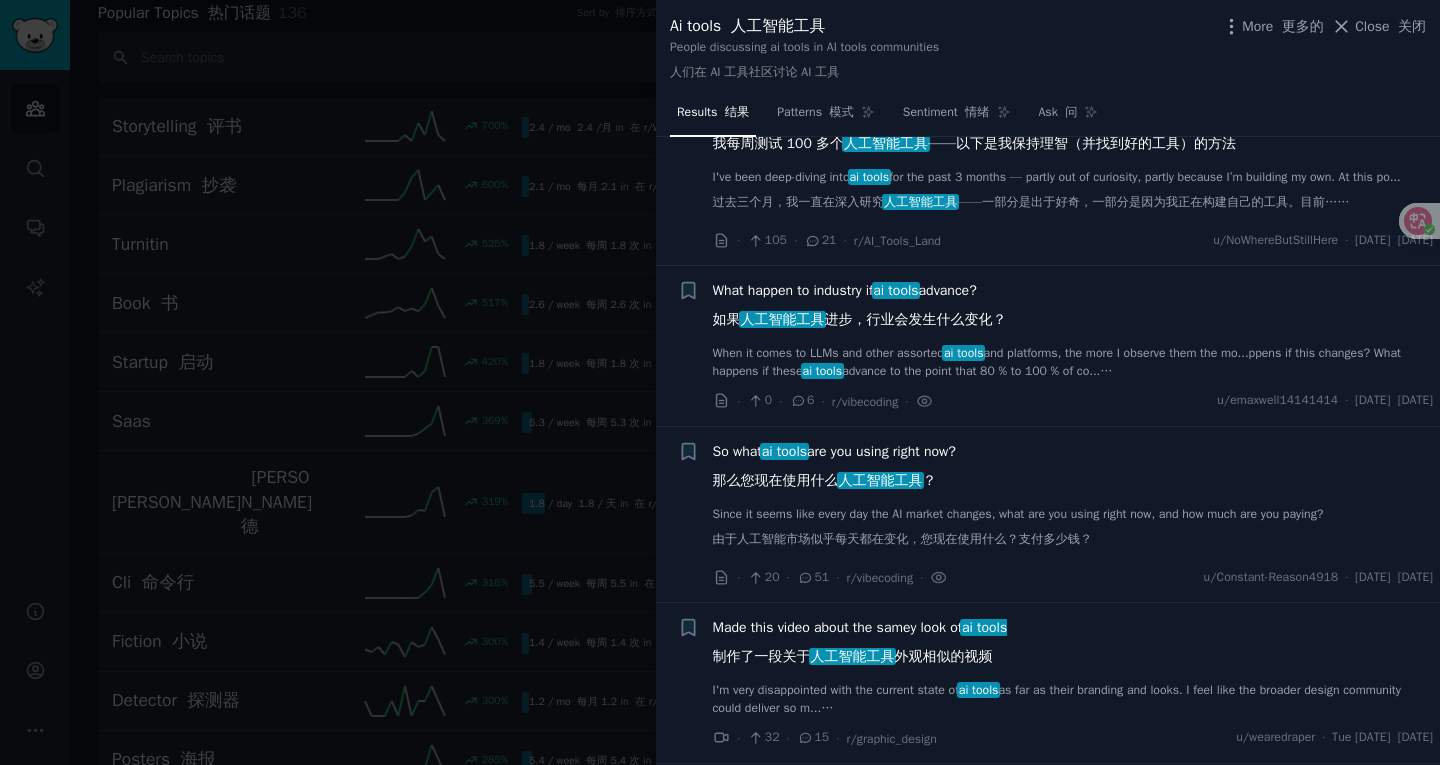 click on "So what  ai tools  are you using right now? 那么您现在使用什么 人工智能工具  ？" at bounding box center [1073, 470] 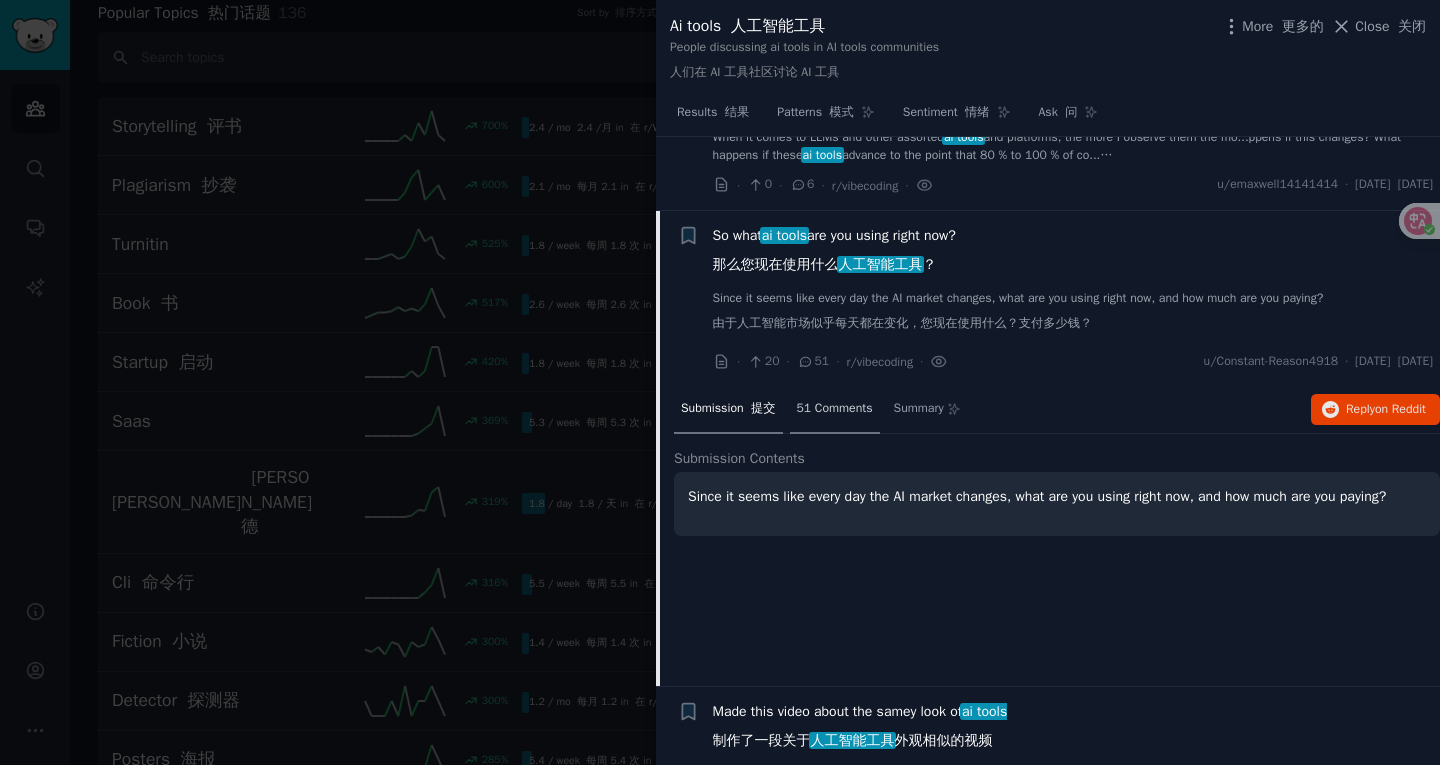 scroll, scrollTop: 673, scrollLeft: 0, axis: vertical 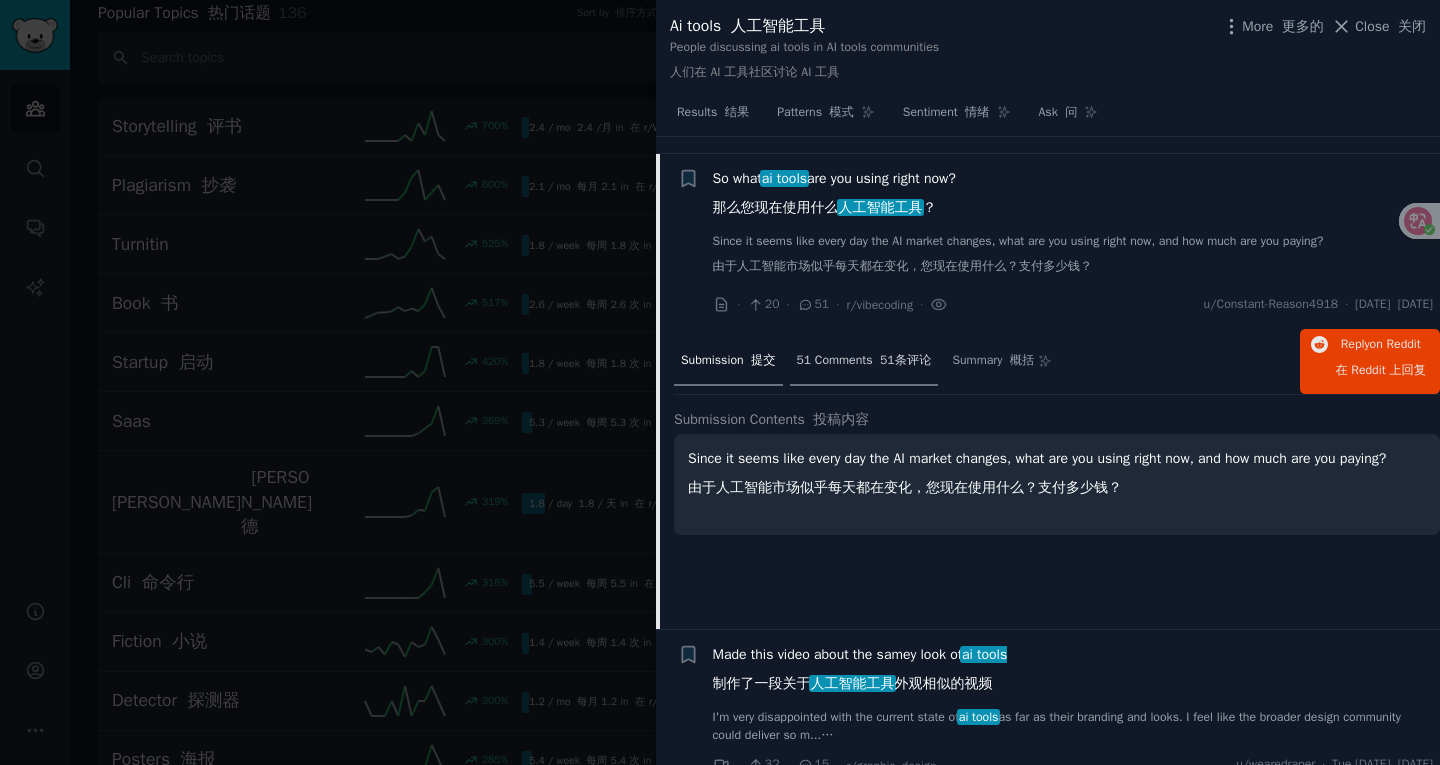click on "51 Comments    51条评论" at bounding box center (864, 361) 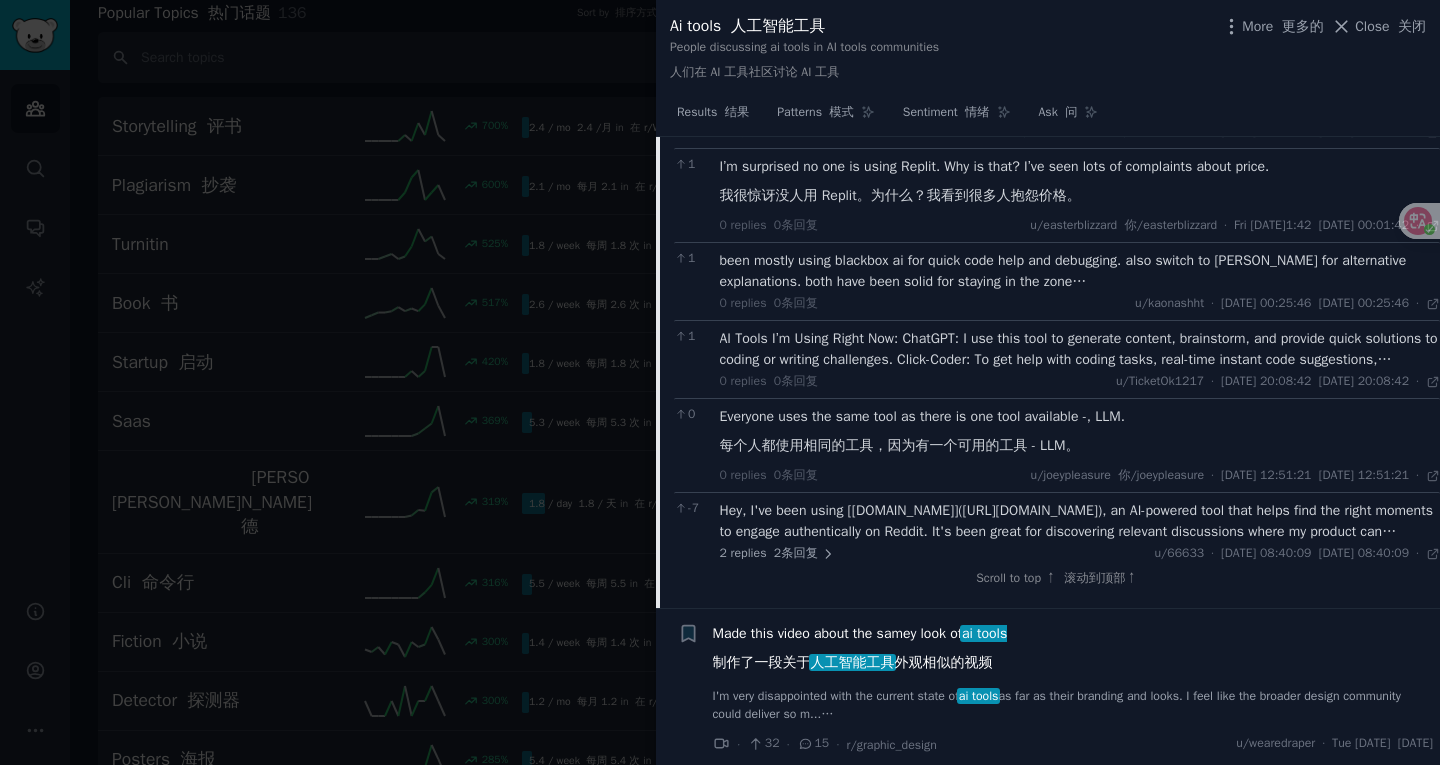 scroll, scrollTop: 2928, scrollLeft: 0, axis: vertical 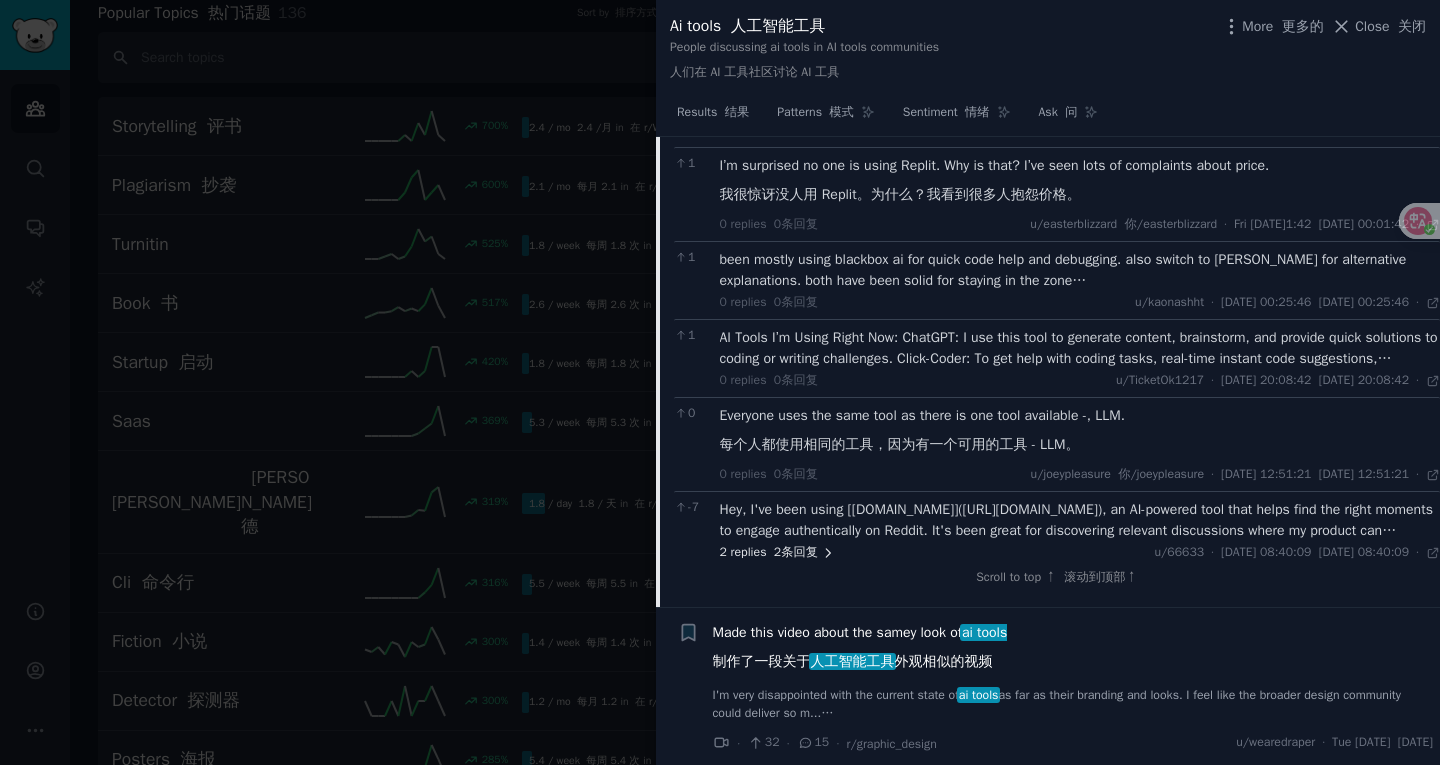 click on "2条回复" at bounding box center [796, 552] 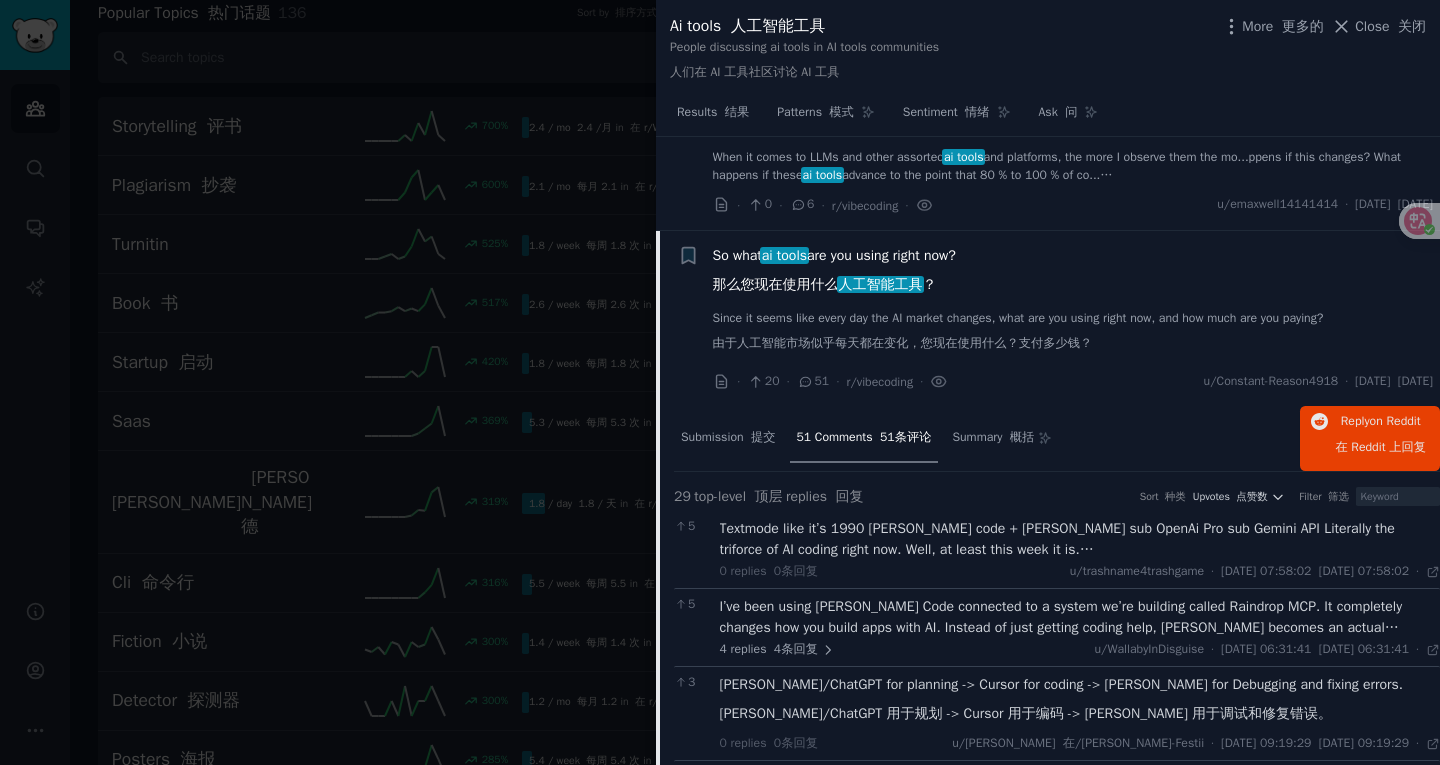 scroll, scrollTop: 595, scrollLeft: 0, axis: vertical 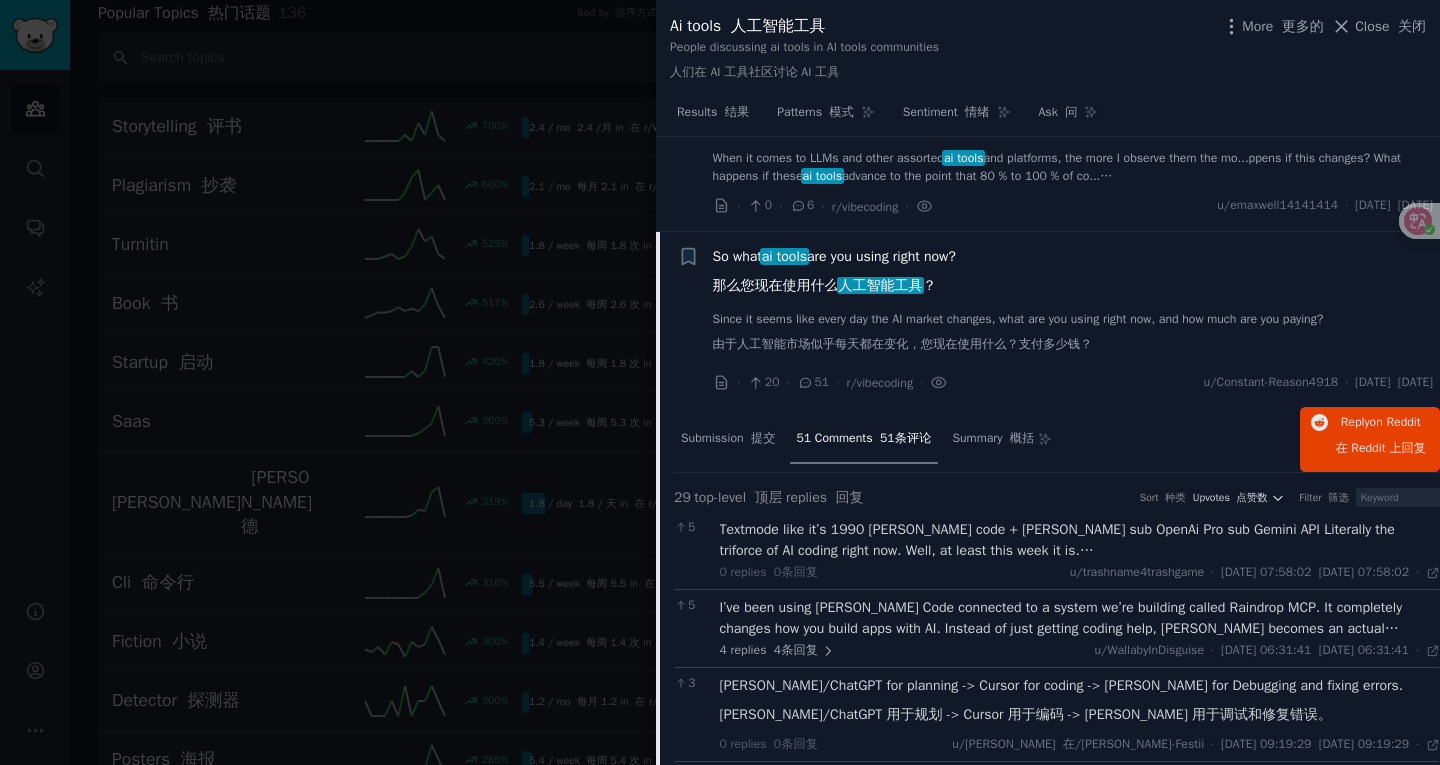 click on "51 Comments    51条评论" at bounding box center (864, 440) 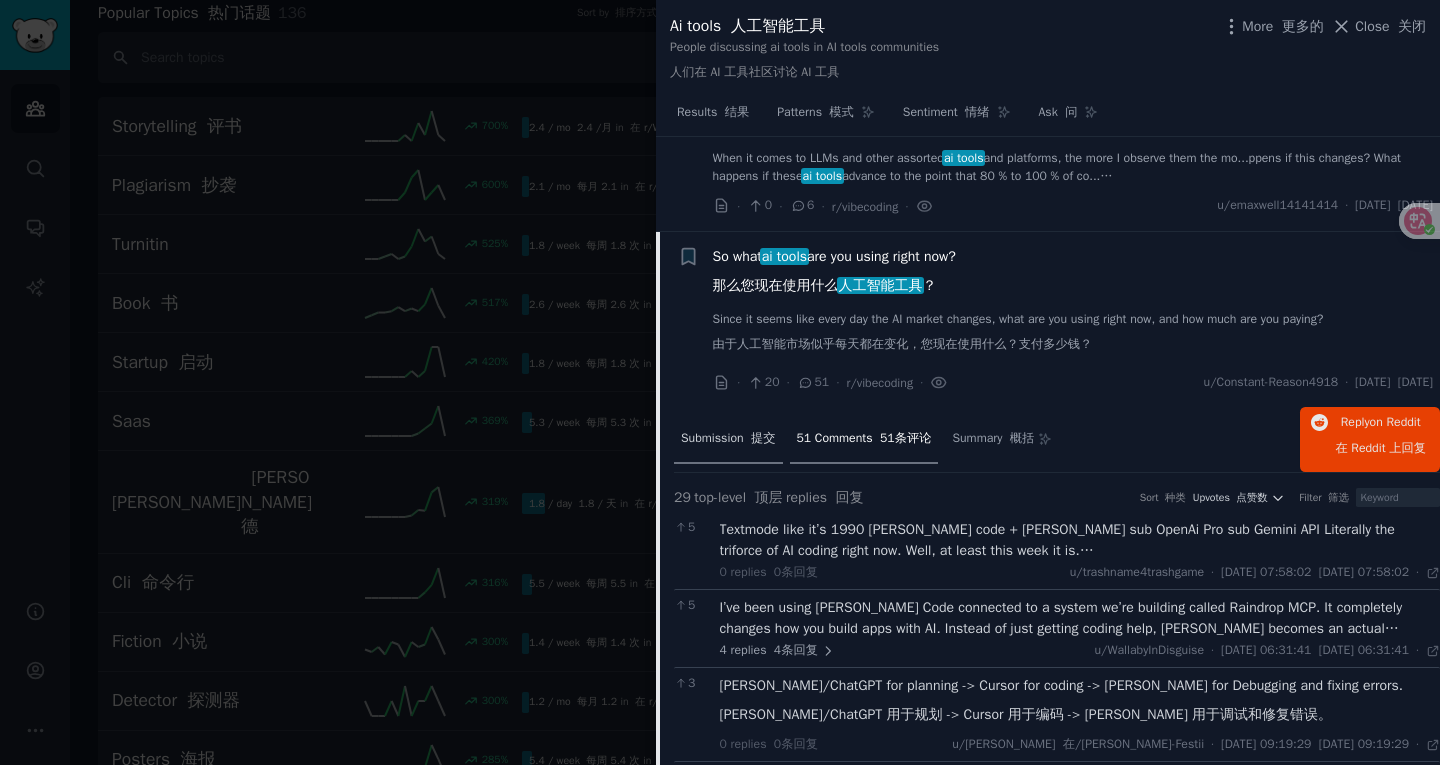 click on "提交" at bounding box center (763, 438) 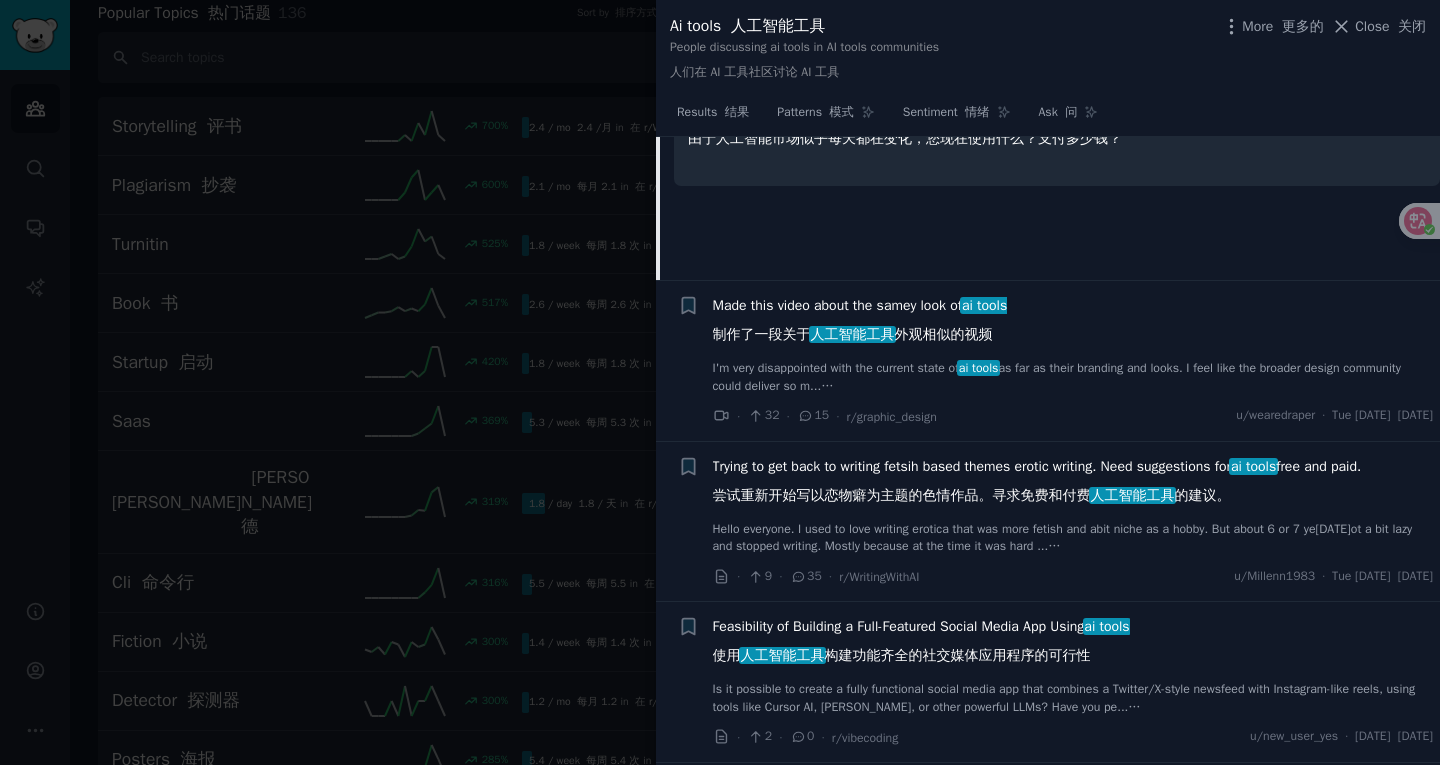 scroll, scrollTop: 1422, scrollLeft: 0, axis: vertical 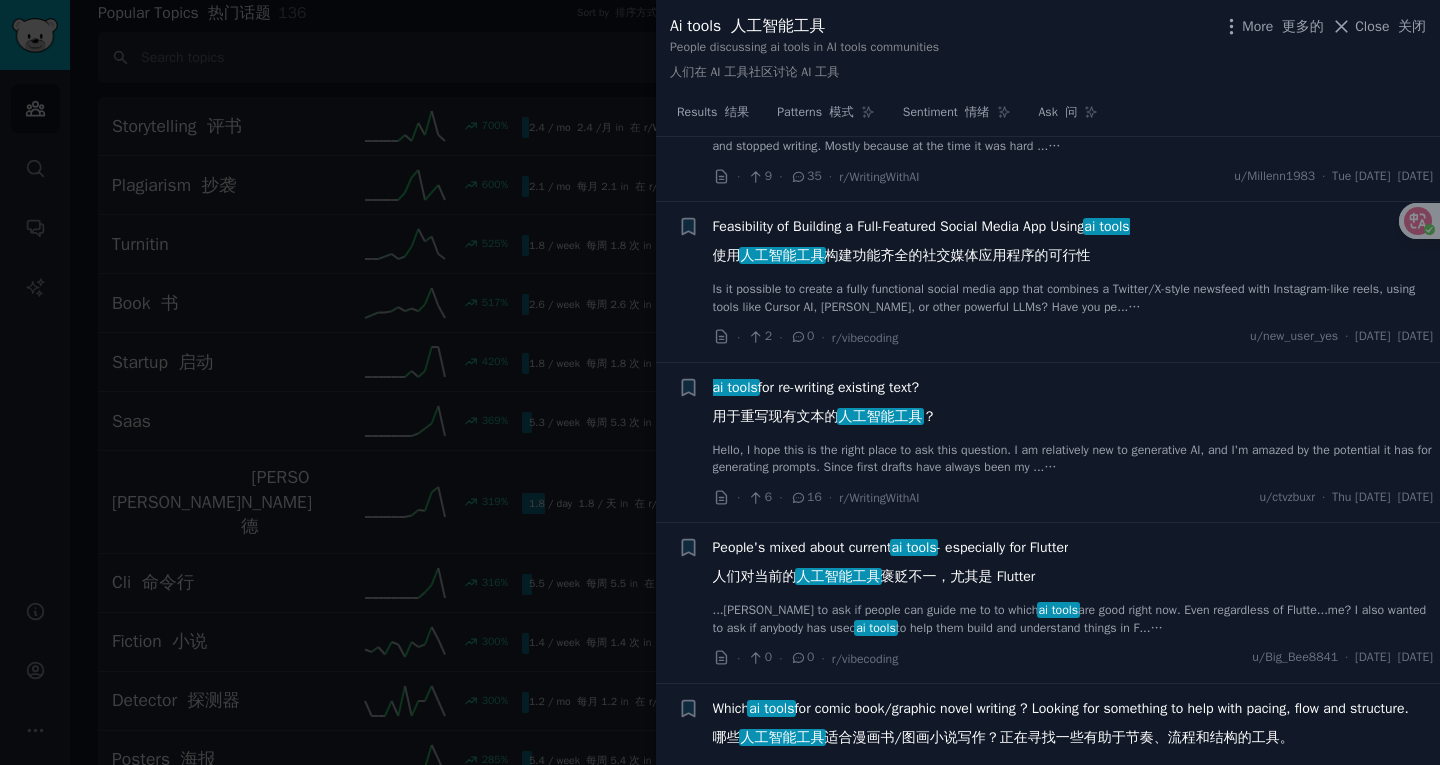 click on "Hello, I hope this is the right place to ask this question. I am relatively new to generative AI, and I'm amazed by the potential it has for generating prompts. Since first drafts have always been my ... 您好，希望这是提出这个问题的正确地方。我对生成式人工智能还比较陌生，我对它在生成提示方面的潜力感到很惊讶。由于初稿一直是我的……" at bounding box center (1073, 459) 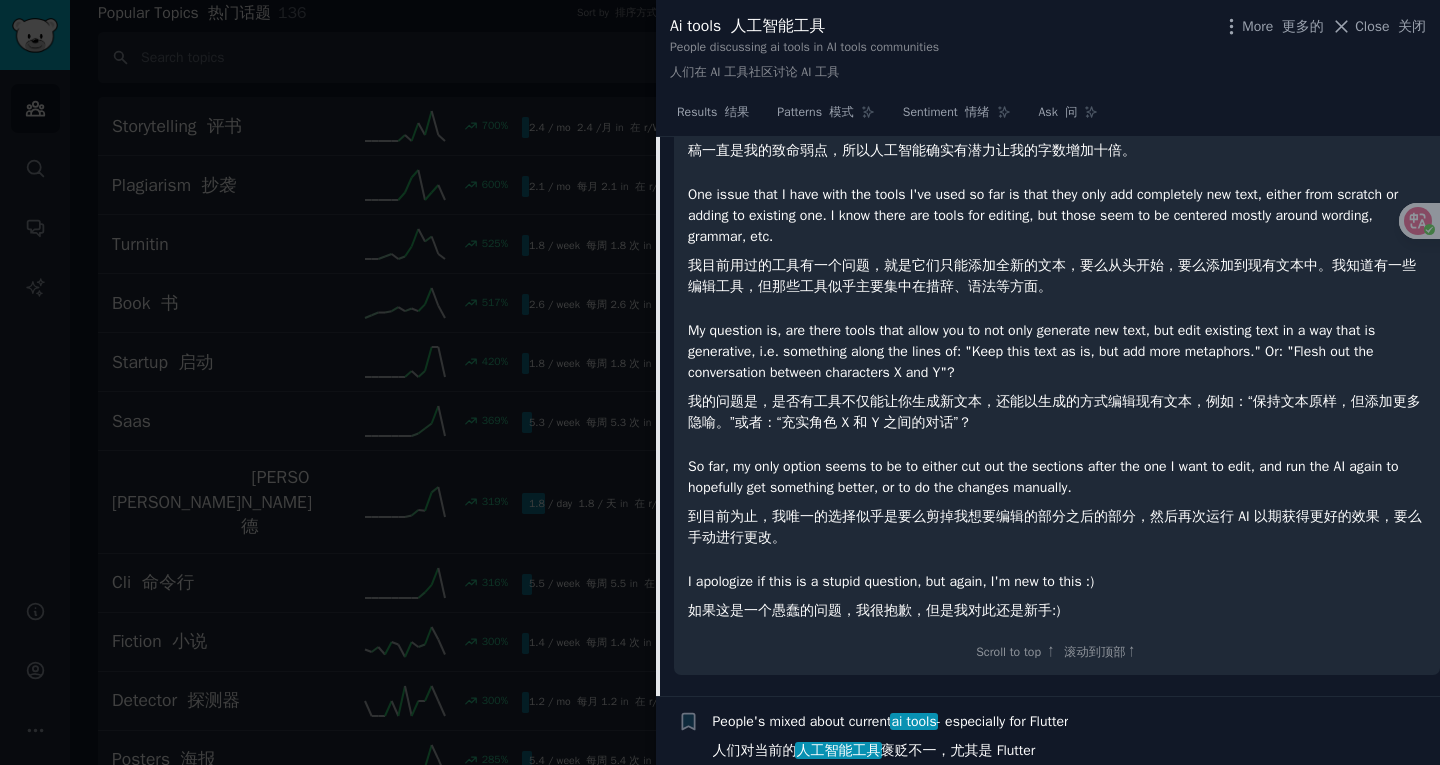 scroll, scrollTop: 1315, scrollLeft: 0, axis: vertical 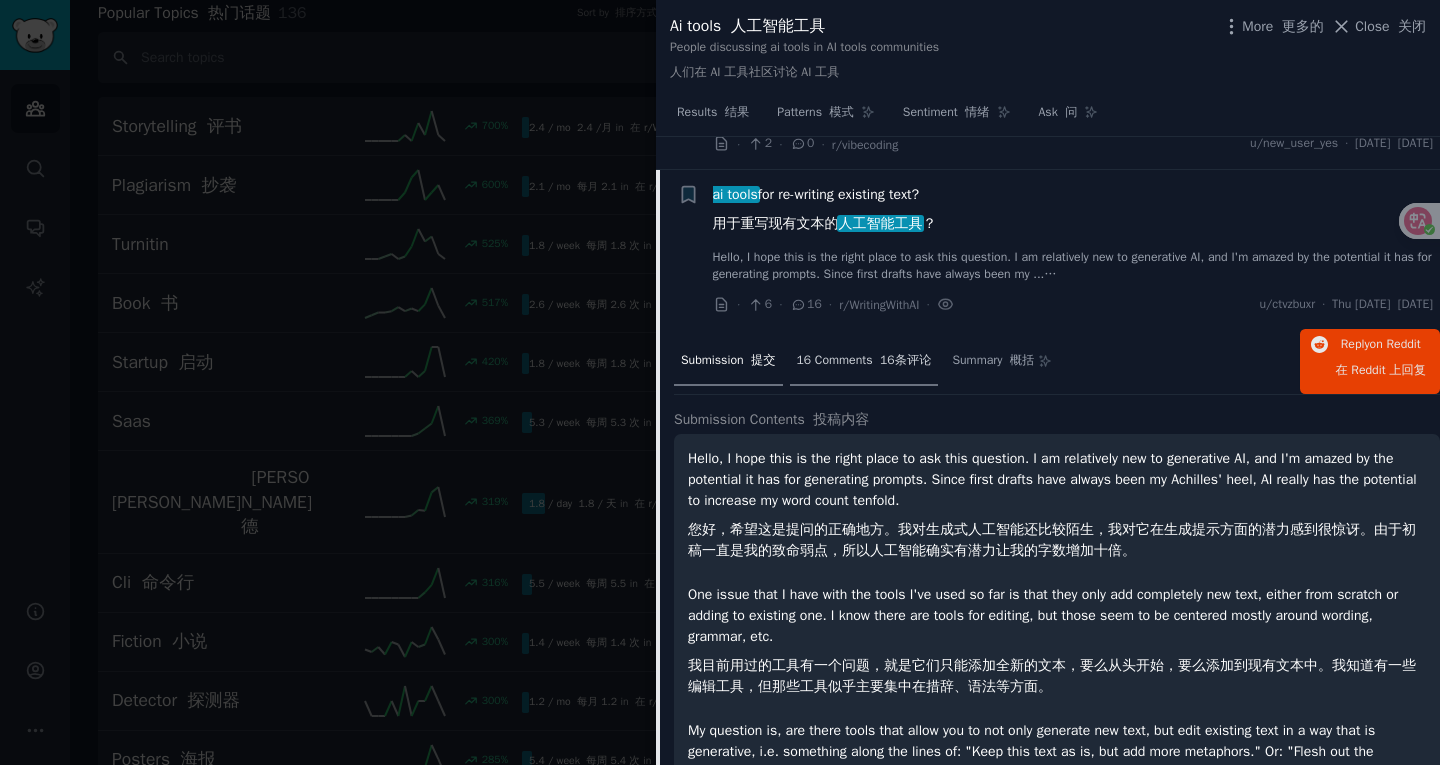 click on "16 Comments    16条评论" at bounding box center [864, 361] 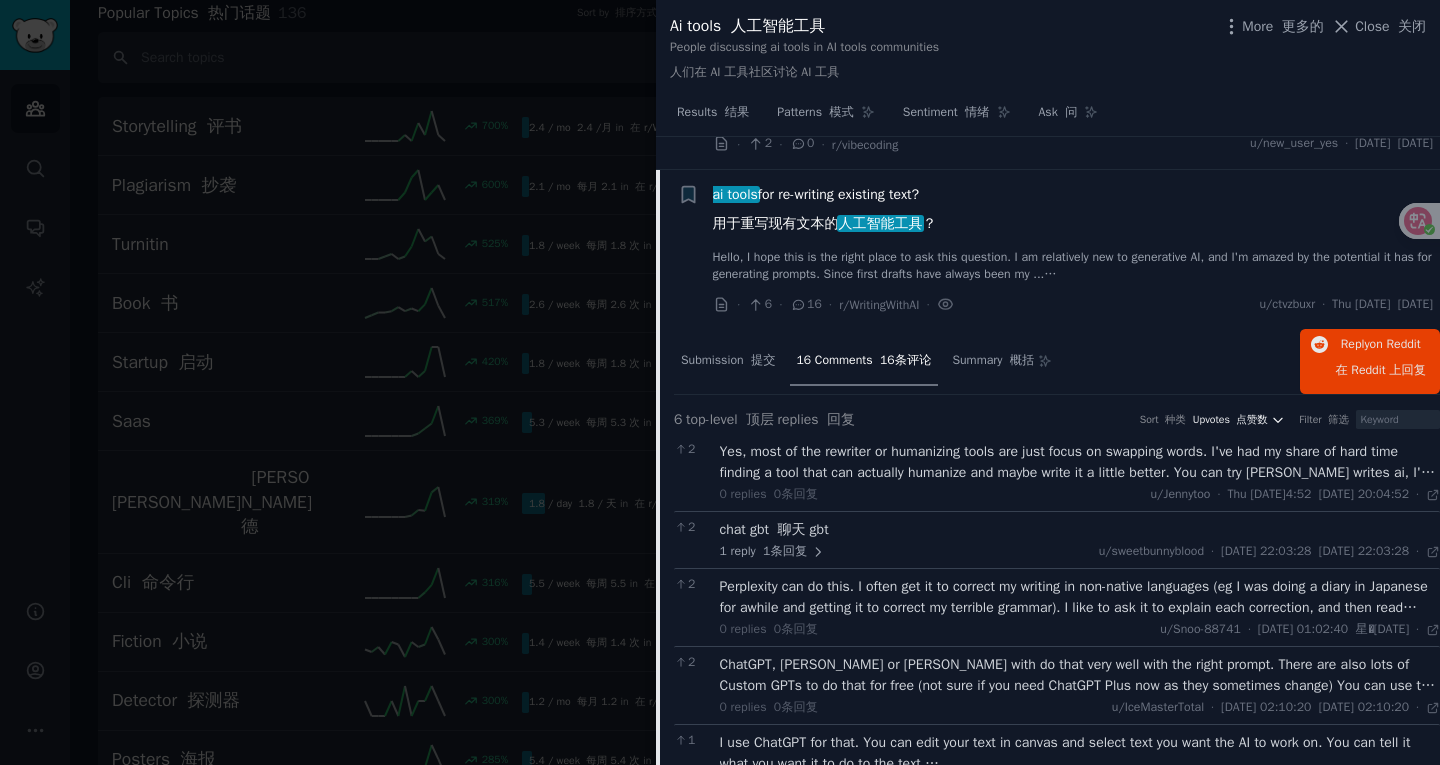 scroll, scrollTop: 1715, scrollLeft: 0, axis: vertical 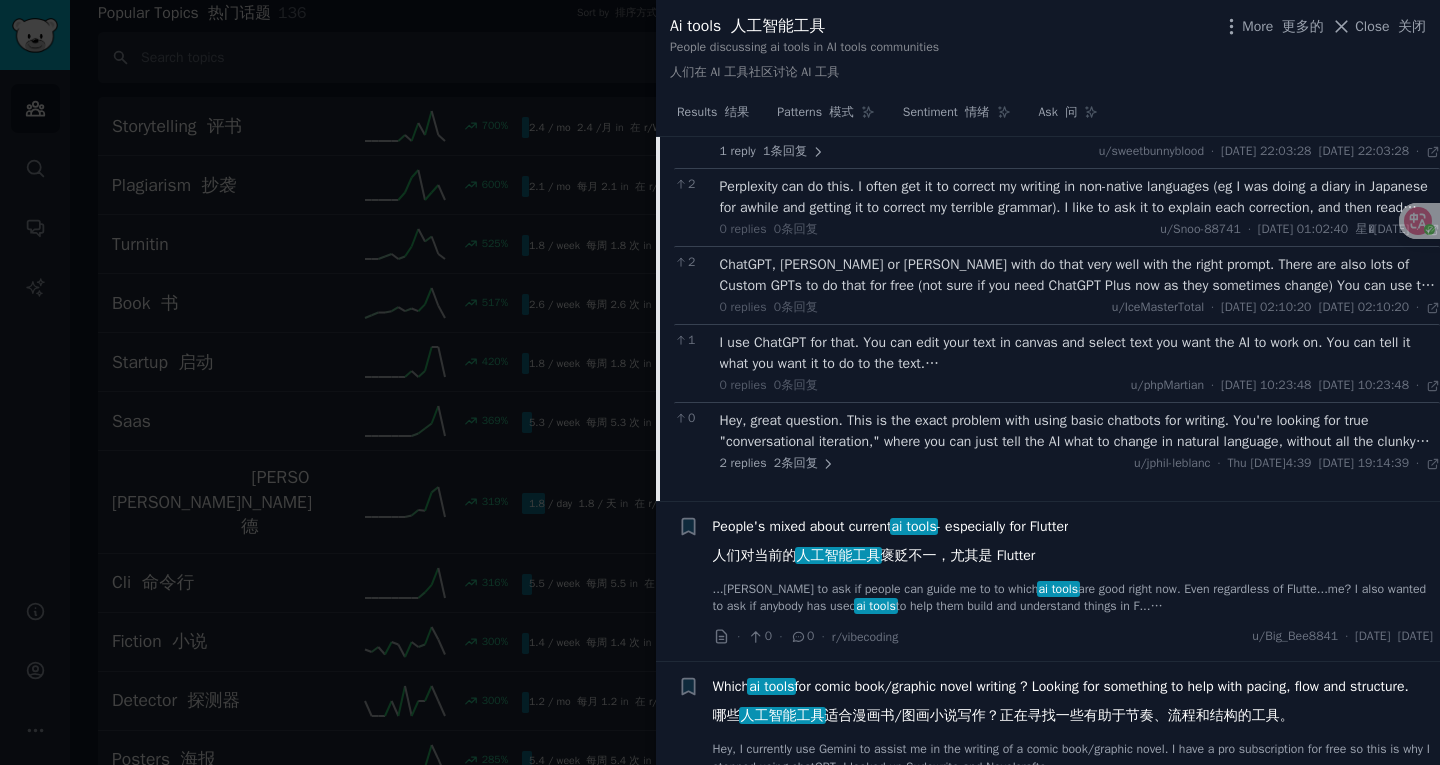 click on "Hey, great question. This is the exact problem with using basic chatbots for writing.
You're looking for true "conversational iteration," where you can just tell the AI what to change in natural language, without all the clunky highlighting and copy/pasting.
(Self-promo alert: I'm the dev behind AI Story Hub, and we built our "Iterative AI" to do exactly this).
You just open the tool on a scene and say, "Flesh out the dialogue between X and Y," and it does it—keeping the lines you've already written and weaving new stuff in. It's context-aware, so it knows who X and Y are from your notes. It feels more like directing an editor than prompting a machine.
I use all the time. Generate a scene, review the scene, load my scene in my Gemini Gem, get feedback, assess feedback, then use feedback and my own feedback in the Iterative AI instructions.
DM if you need help setting it up!" at bounding box center (1080, 431) 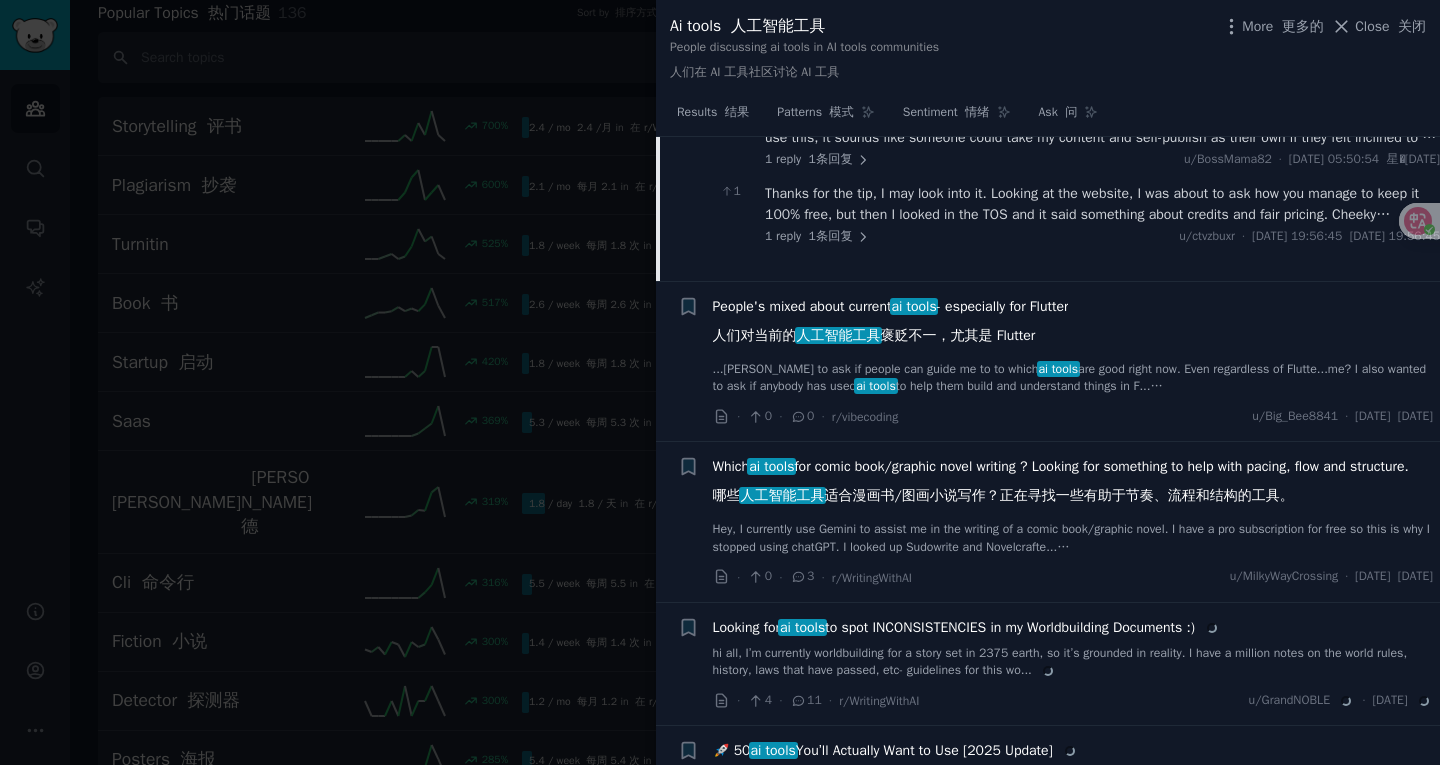 scroll, scrollTop: 2365, scrollLeft: 0, axis: vertical 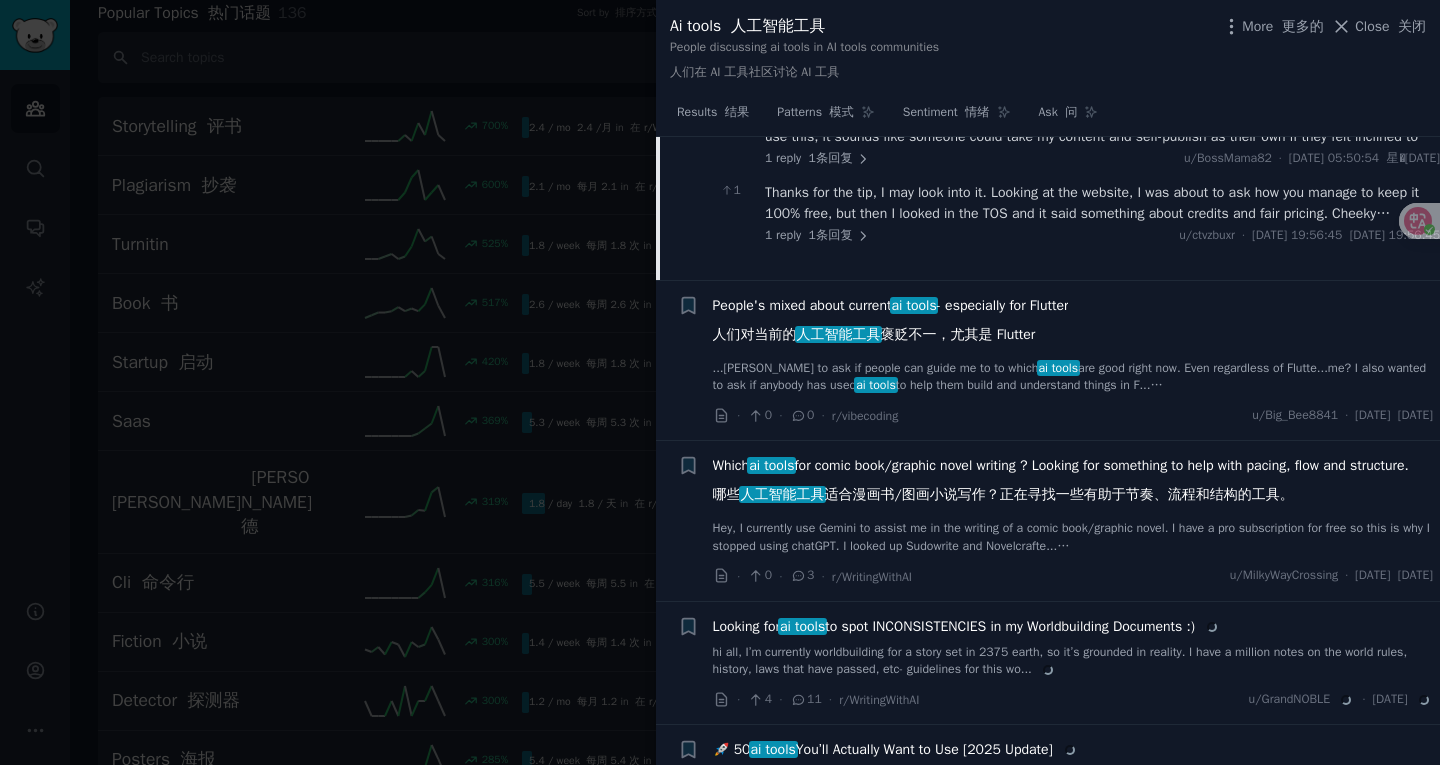 click on "Hey, I currently use Gemini to assist me in the writing of a comic book/graphic novel. I have a pro subscription for free so this is why I stopped using chatGPT.
I looked up Sudowrite and Novelcrafte... 嘿，我目前使用 Gemini 来协助我创作一本漫画书/图画小说。我有一个免费的专业版订阅，所以这就是为什么我停止使用 chatGPT 的原因。我查了一下 Sudowrite 和 Novelcrafte……" at bounding box center [1073, 537] 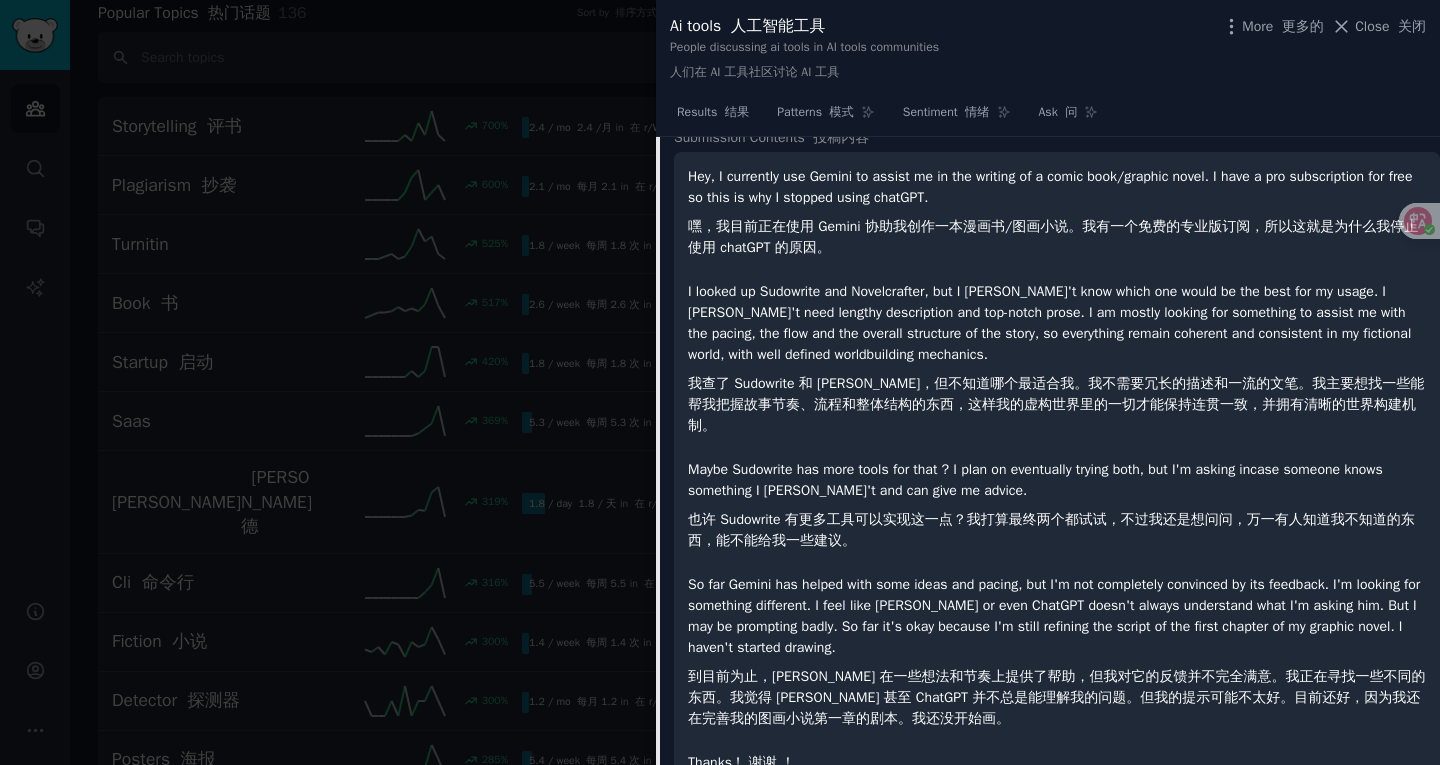 scroll, scrollTop: 1518, scrollLeft: 0, axis: vertical 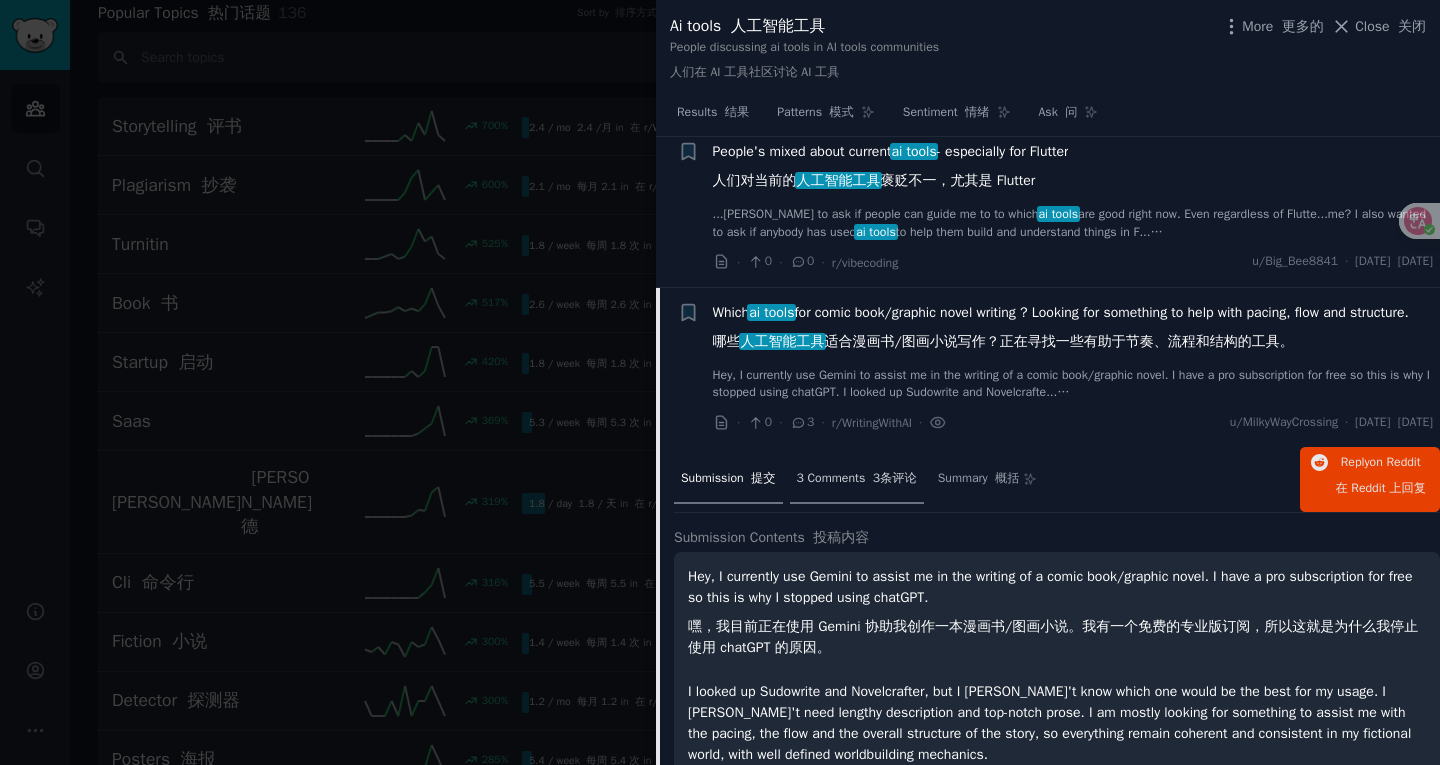 click on "3 Comments    3条评论" at bounding box center [857, 480] 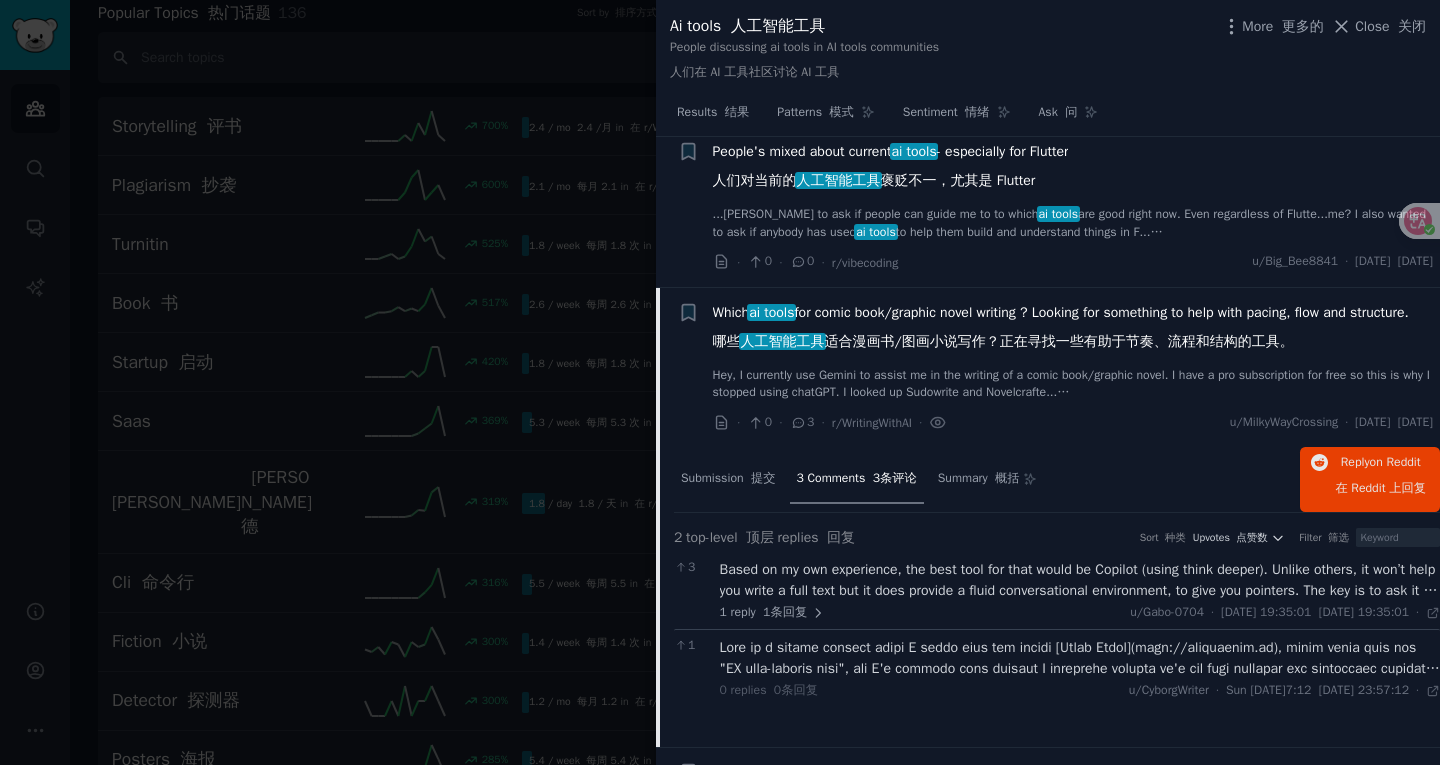 click on "Based on my own experience, the best tool for that would be Copilot (using think deeper). Unlike others, it won’t help you write a full text but it does provide a fluid conversational environment, to give you pointers. The key is to ask it for suggestions to improve the flow and correct inconsistencies in your main idea. Ask many "ifs" in a single question, However, you must always maintain a back-and-forth conversation or copi will lose your track. Remember to leave a signal in each message so that you can return to the starting point if the discussion deviates after many messages, and at the end of the conversation ask for a simple outline based on all the suggestions, which you can use to continue the conversation at another time." at bounding box center [1080, 580] 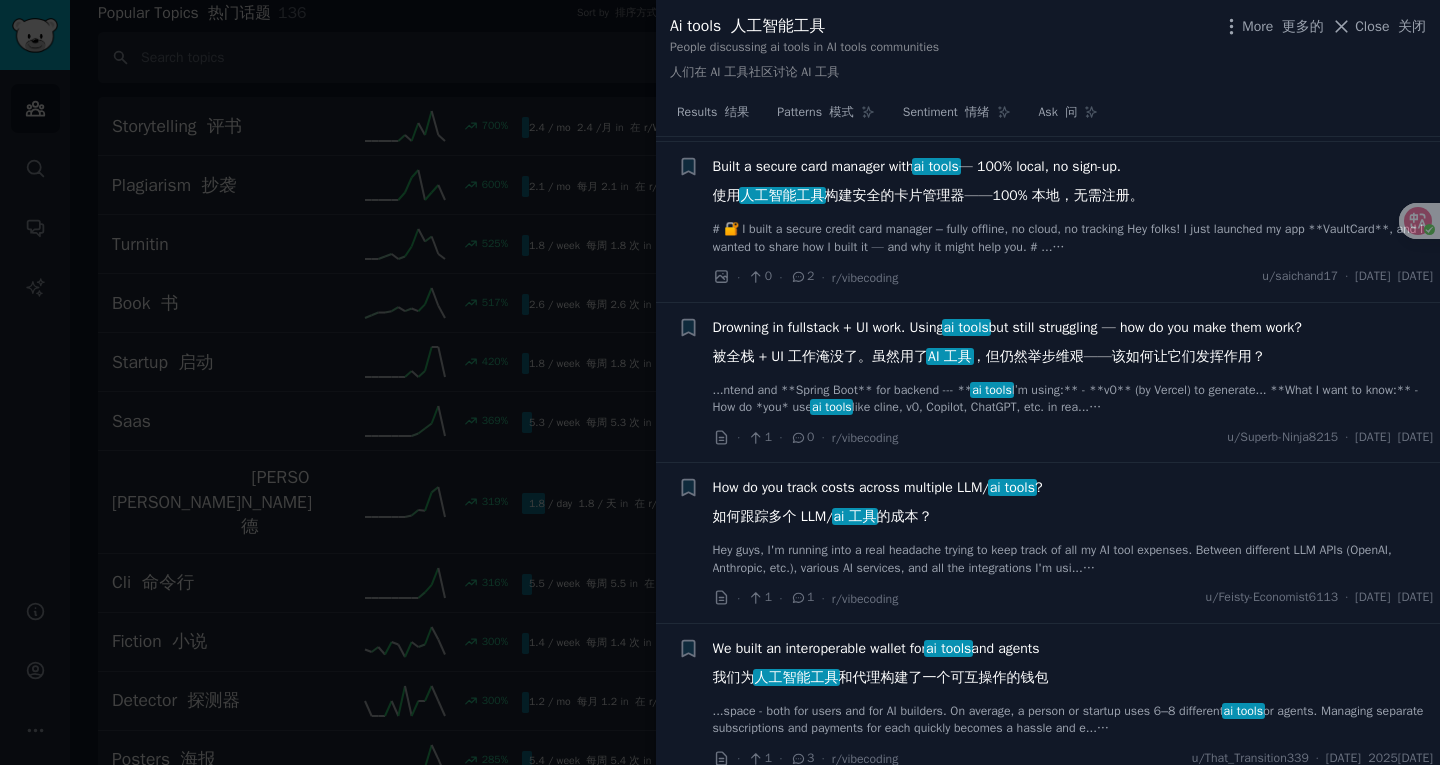 scroll, scrollTop: 3118, scrollLeft: 0, axis: vertical 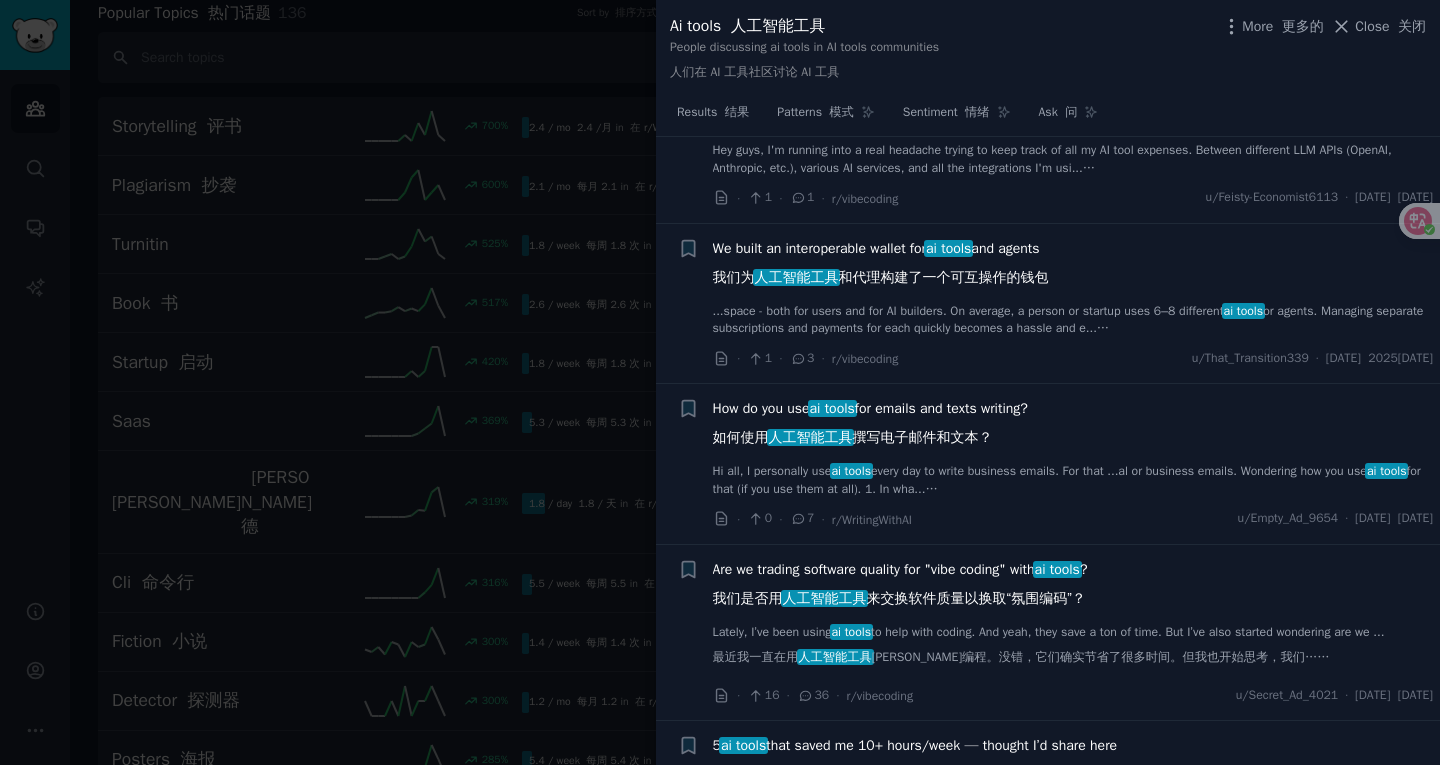 click on "How do you use  ai tools  for emails and texts writing? 如何使用 人工智能工具 撰写电子邮件和文本？" at bounding box center (870, 427) 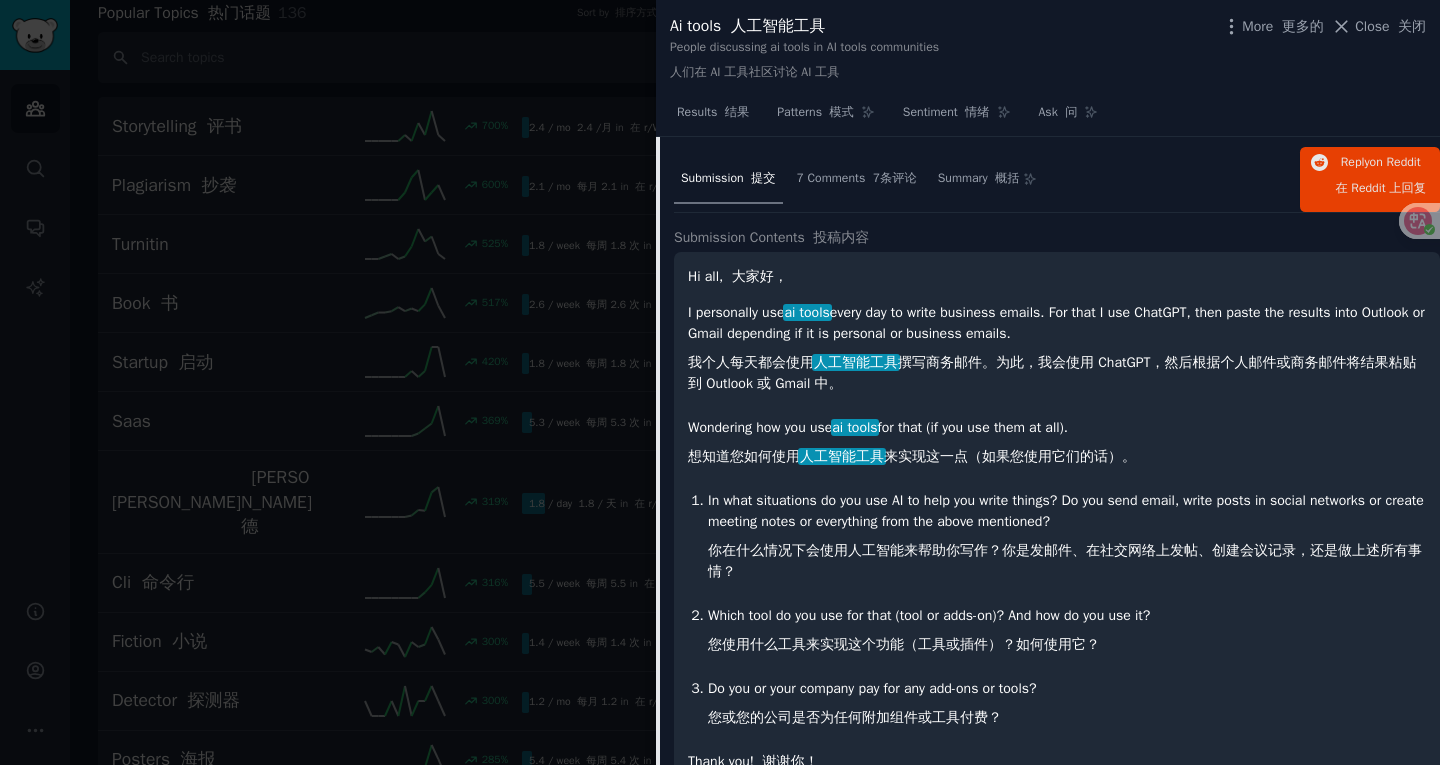scroll, scrollTop: 2524, scrollLeft: 0, axis: vertical 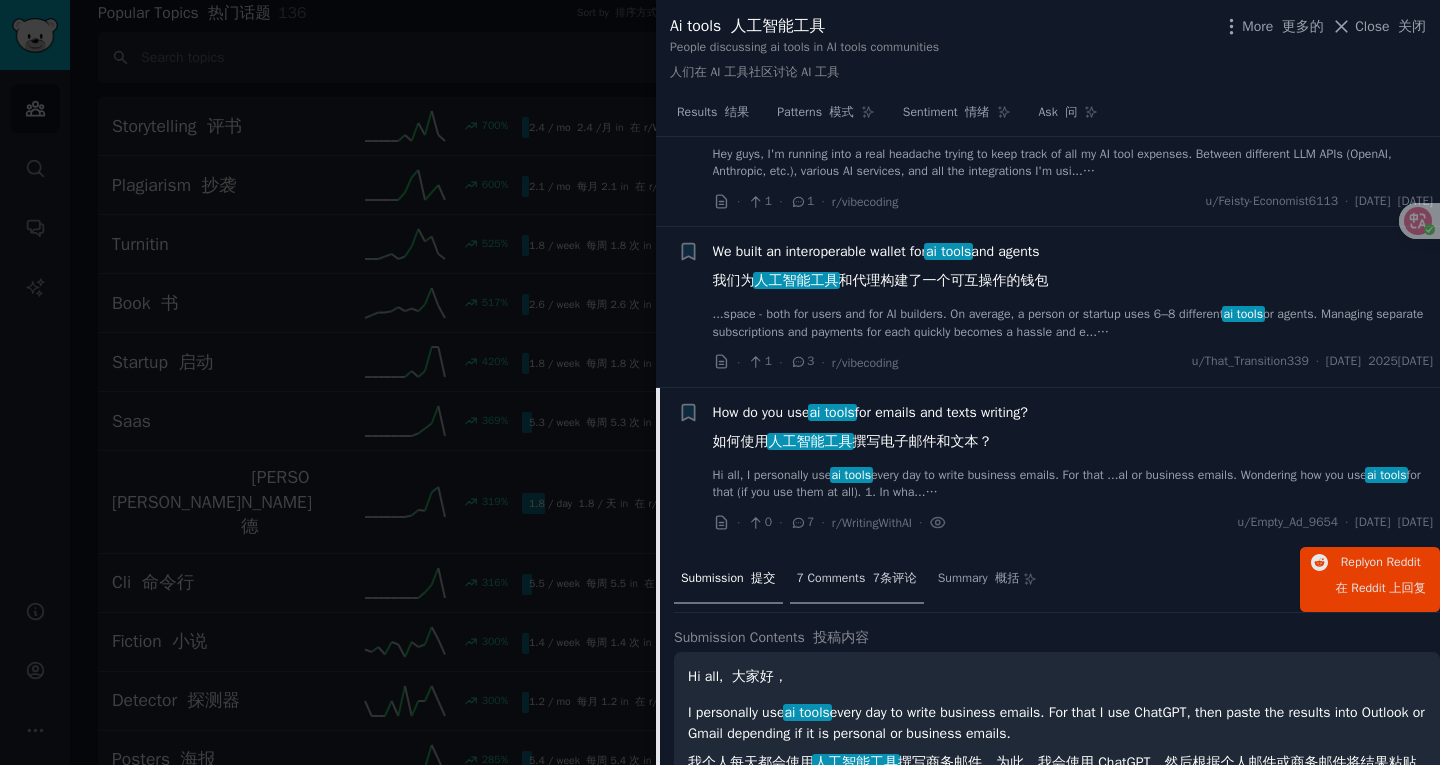 click on "7 Comments    7条评论" at bounding box center (857, 579) 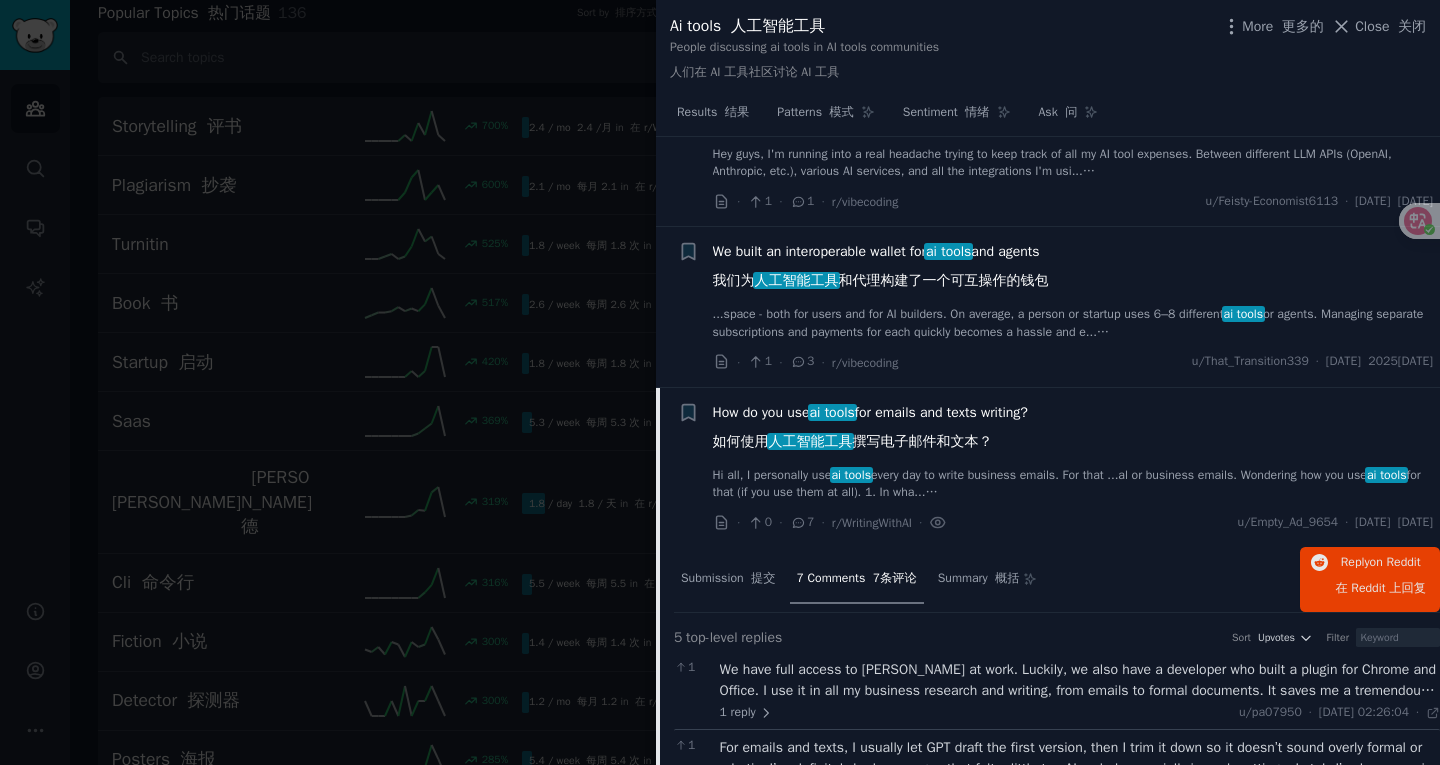 scroll, scrollTop: 2924, scrollLeft: 0, axis: vertical 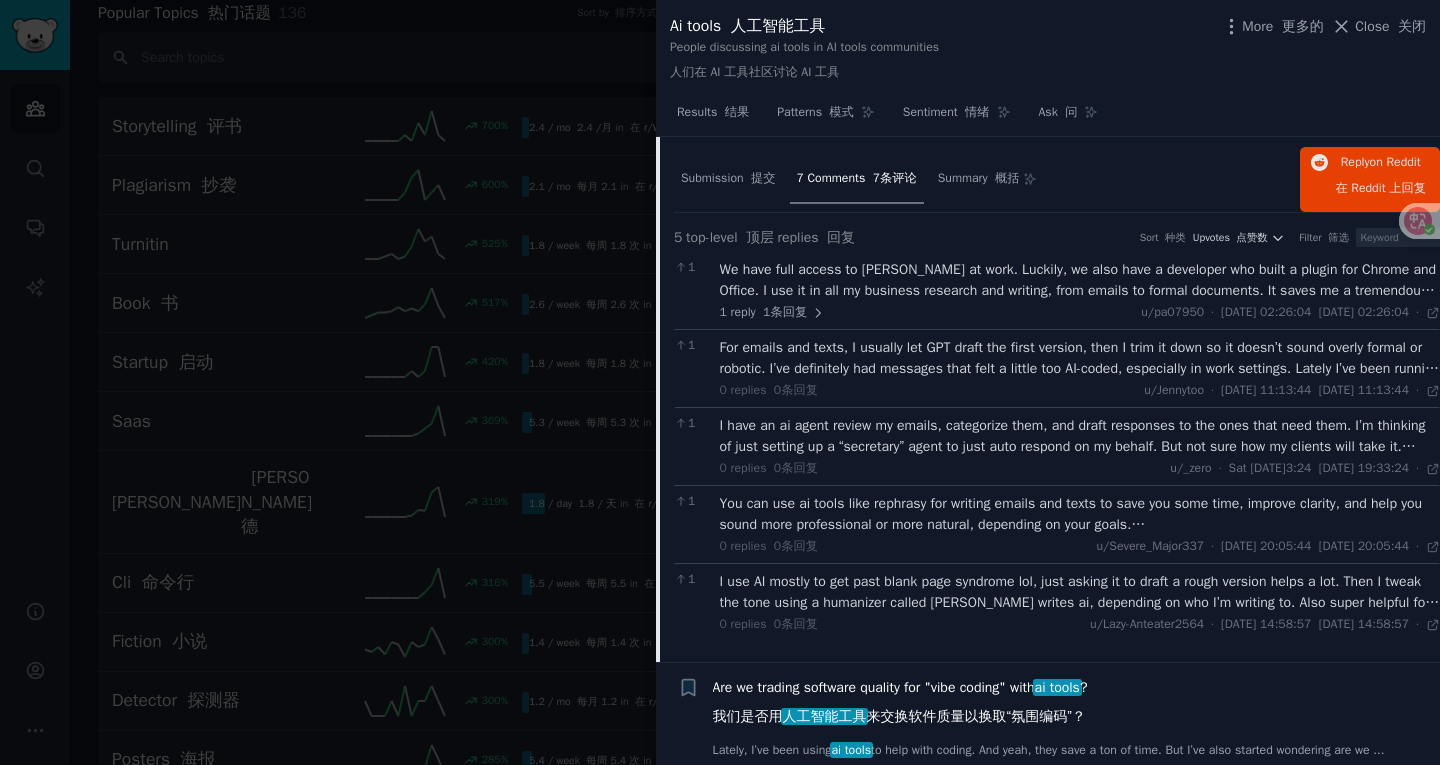 click on "We have full access to [PERSON_NAME] at work.  Luckily, we also have a developer who built a plugin for Chrome and Office.  I use it in all my business research and writing, from emails to formal documents.  It saves me a tremendous amount of time, allowing me to complete more work in less time. 我们在工作中可以完全访问 [PERSON_NAME]。幸运的是，我们还有一位开发人员为 Chrome 和 Office 开发了一个插件。我把它用在所有商业研究和写作中，从电子邮件到正式文件。它为我节省了大量时间，让我能够在更短的时间内完成更多工作。" at bounding box center (1080, 280) 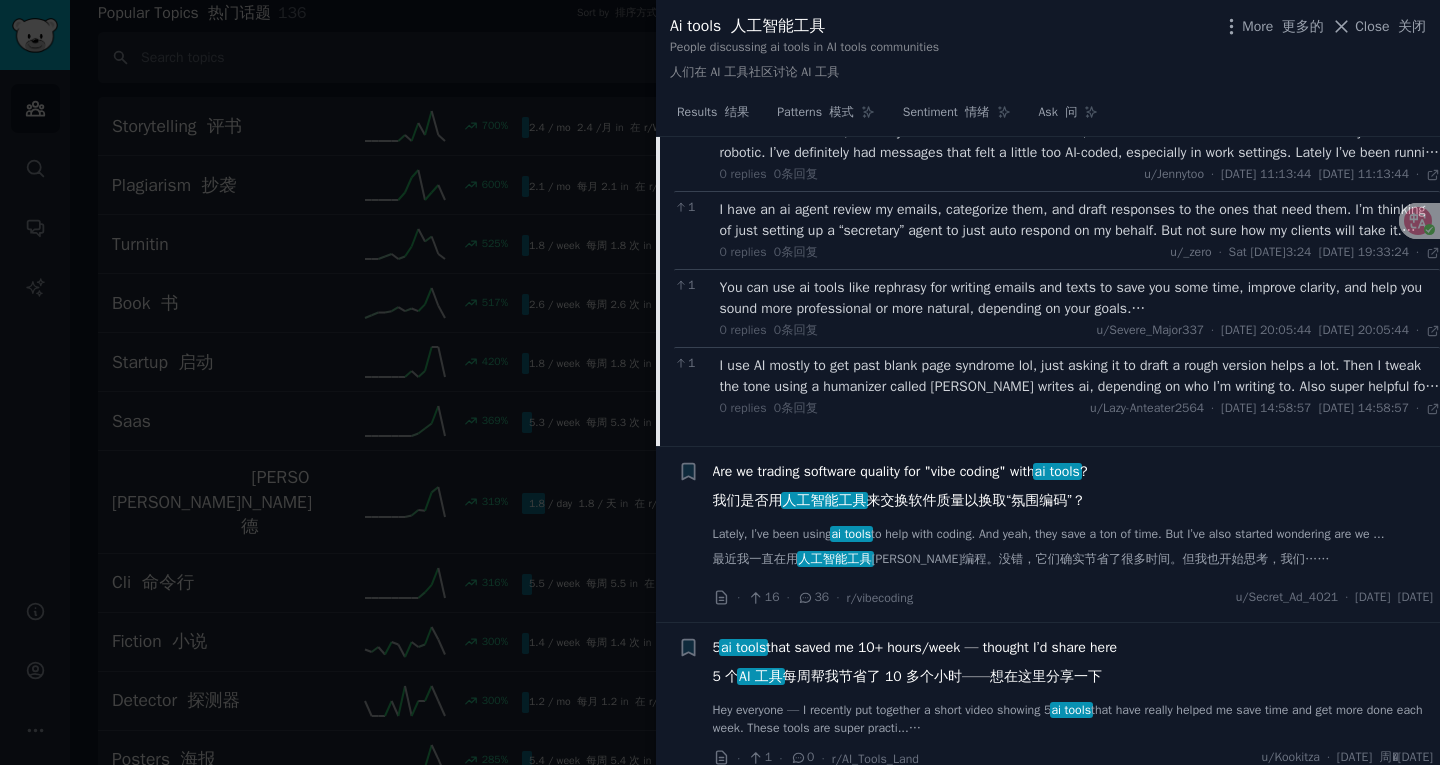 scroll, scrollTop: 2924, scrollLeft: 0, axis: vertical 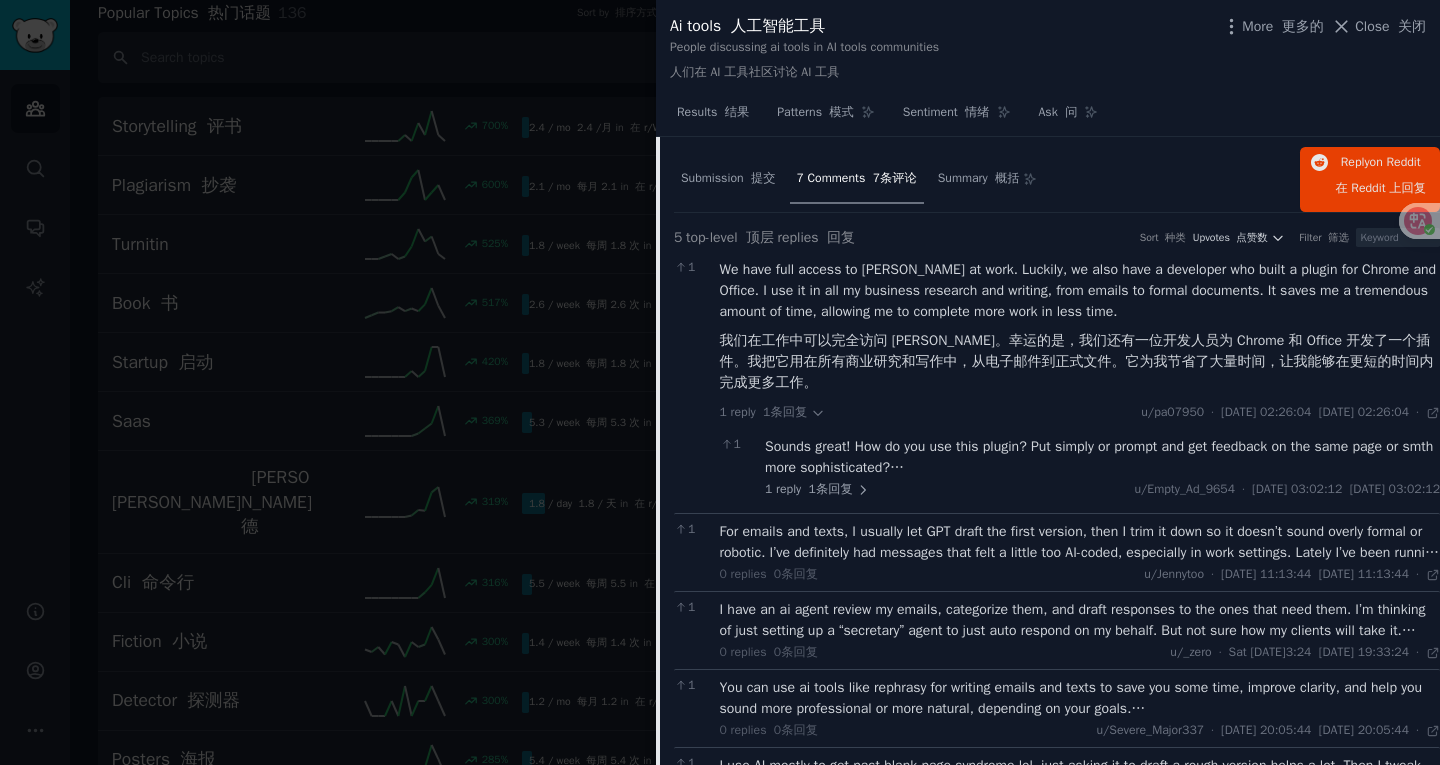 click on "I have an ai agent review my emails, categorize them, and draft responses to the ones that need them.
I’m thinking of just setting up a “secretary” agent to just auto respond on my behalf. But not sure how my clients will take it. 我有一个人工智能代理，负责审核我的电子邮件、进行分类，并根据情况撰写回复。我正在考虑设置一个“秘书”代理，专门帮我自动回复邮件。但不确定我的客户会如何接受。" at bounding box center [1080, 620] 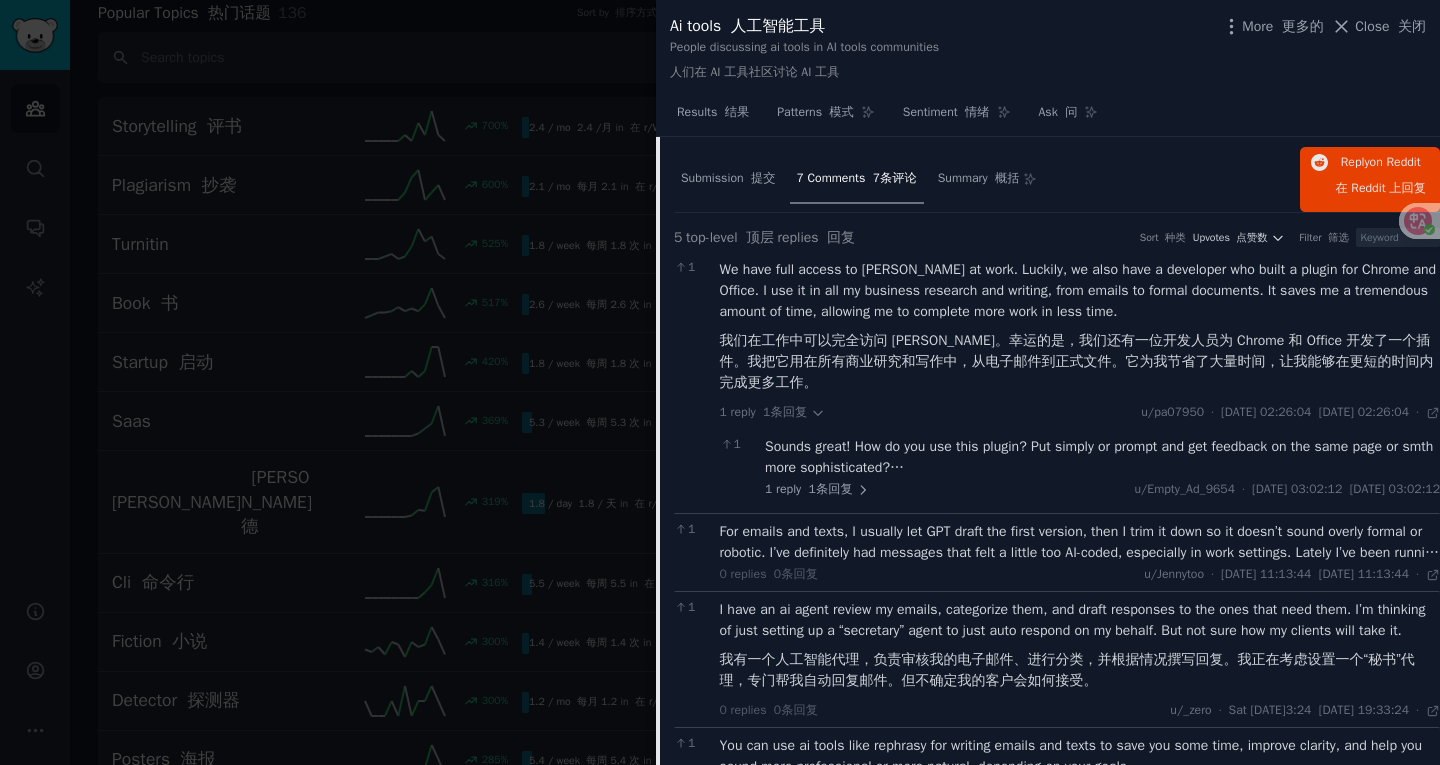 scroll, scrollTop: 3324, scrollLeft: 0, axis: vertical 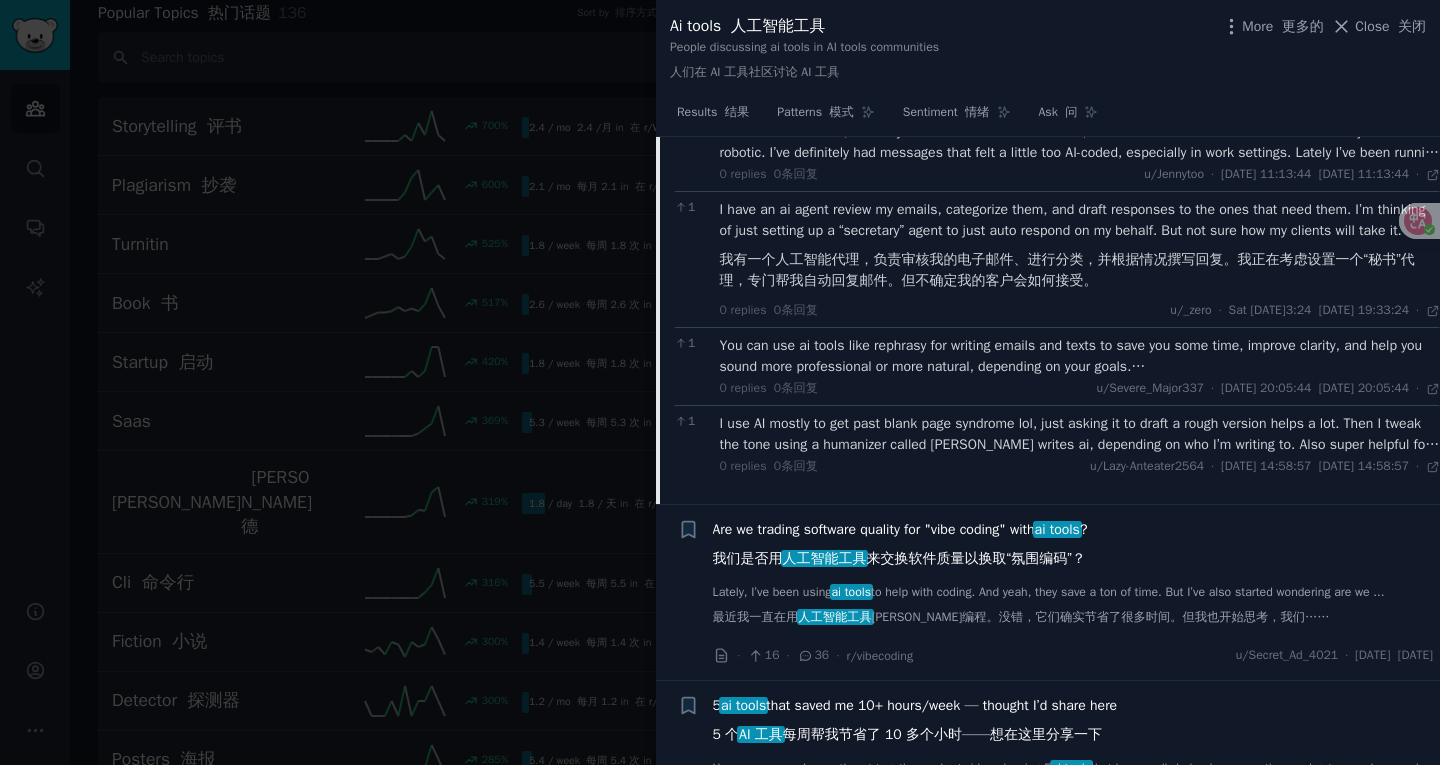 click on "You can use ai tools like rephrasy for writing emails and texts to save you some time, improve clarity, and help you sound more professional or more natural, depending on your goals. 您可以使用人工智能工具（例如改述）来撰写电子邮件和文本，以节省您的时间，提高清晰度，并帮助您听起来更专业或更自然，这取决于您的目标。" at bounding box center (1080, 356) 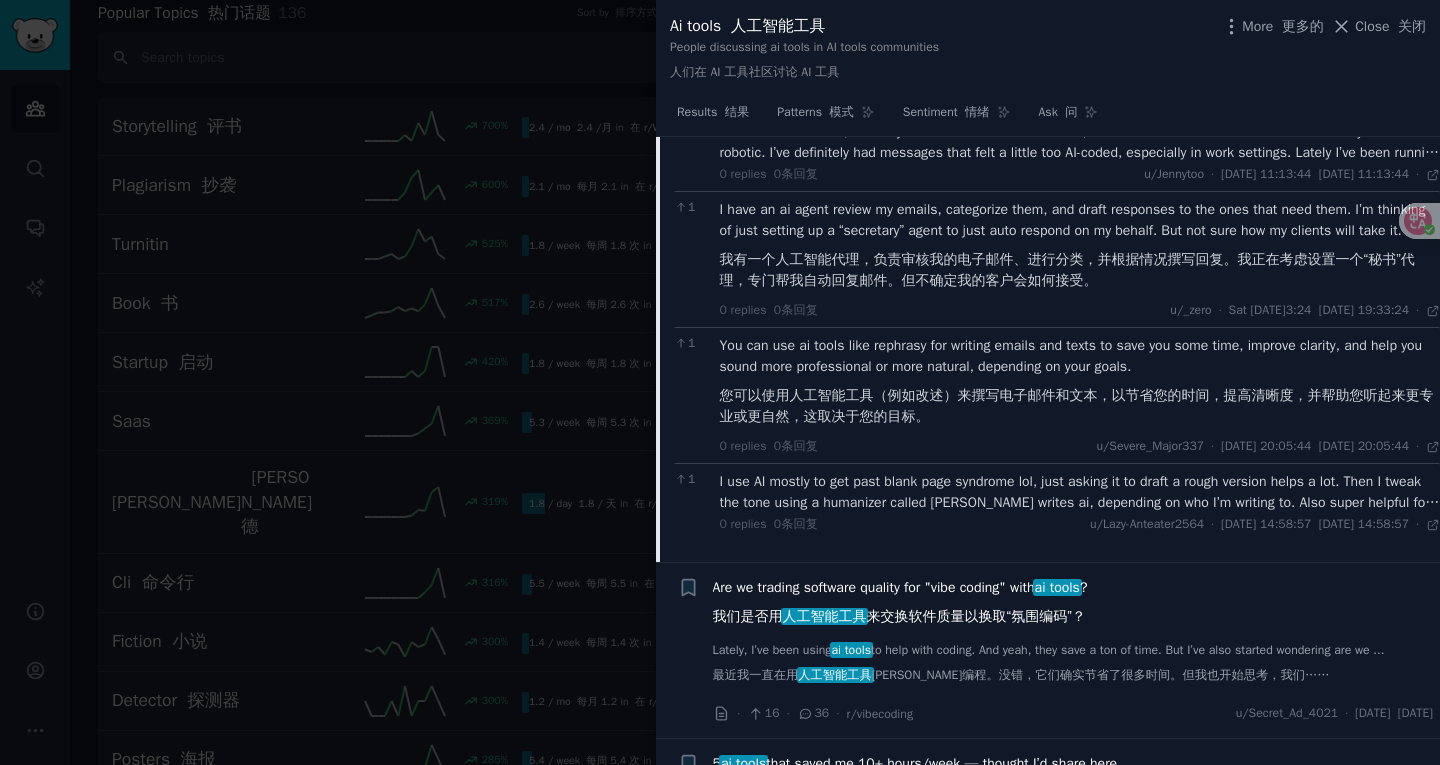 click on "I use AI mostly to get past blank page syndrome lol, just asking it to draft a rough version helps a lot. Then I tweak the tone using a humanizer called [PERSON_NAME] writes ai, depending on who I’m writing to. Also super helpful for rewording things when I’m trying to be polite but firm. Just [PERSON_NAME]’t let it sound too robotic, always worth adding a bit of your own voice at the end. 我主要用 AI 来克服“空白页综合症”哈哈，直接让它写个草稿就很有帮助了。然后我会用一个叫 [PERSON_NAME] writes ai 的人性化工具来调整语气，具体要看写信的对象是谁。当我想礼貌而坚定地表达自己的想法时，它对改写也非常有帮助。只是别让它听起来太机械化，在结尾加一点自己的声音总是值得的。" at bounding box center (1080, 492) 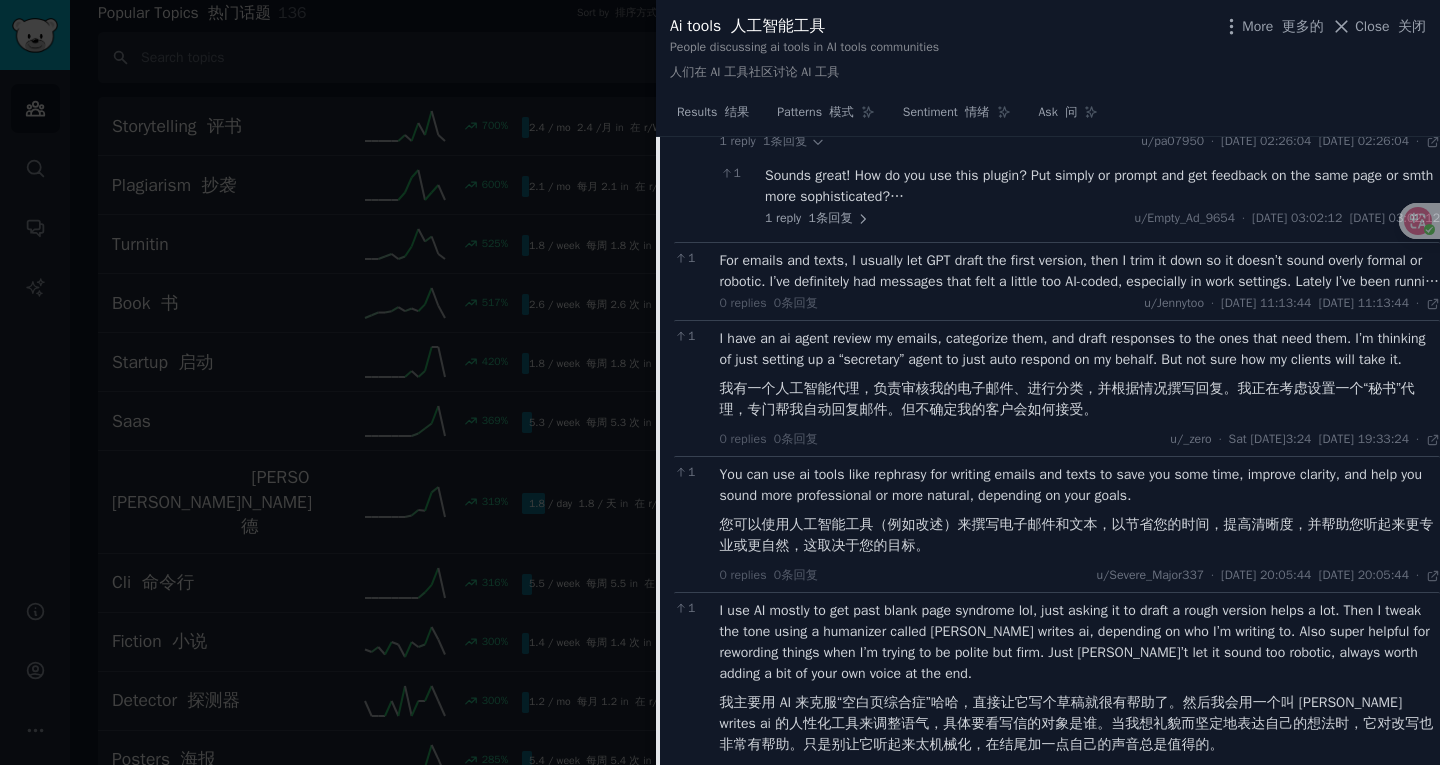 scroll, scrollTop: 3193, scrollLeft: 0, axis: vertical 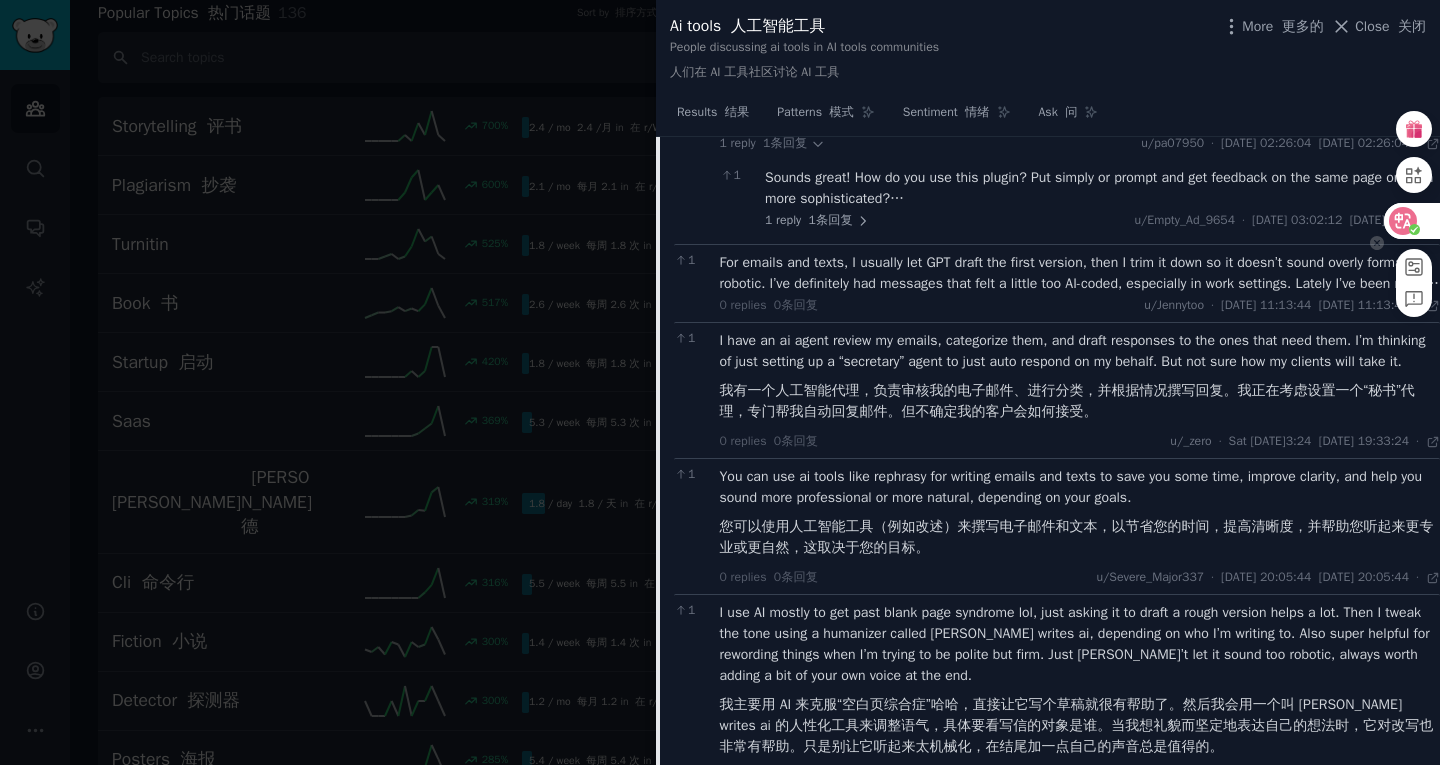 click 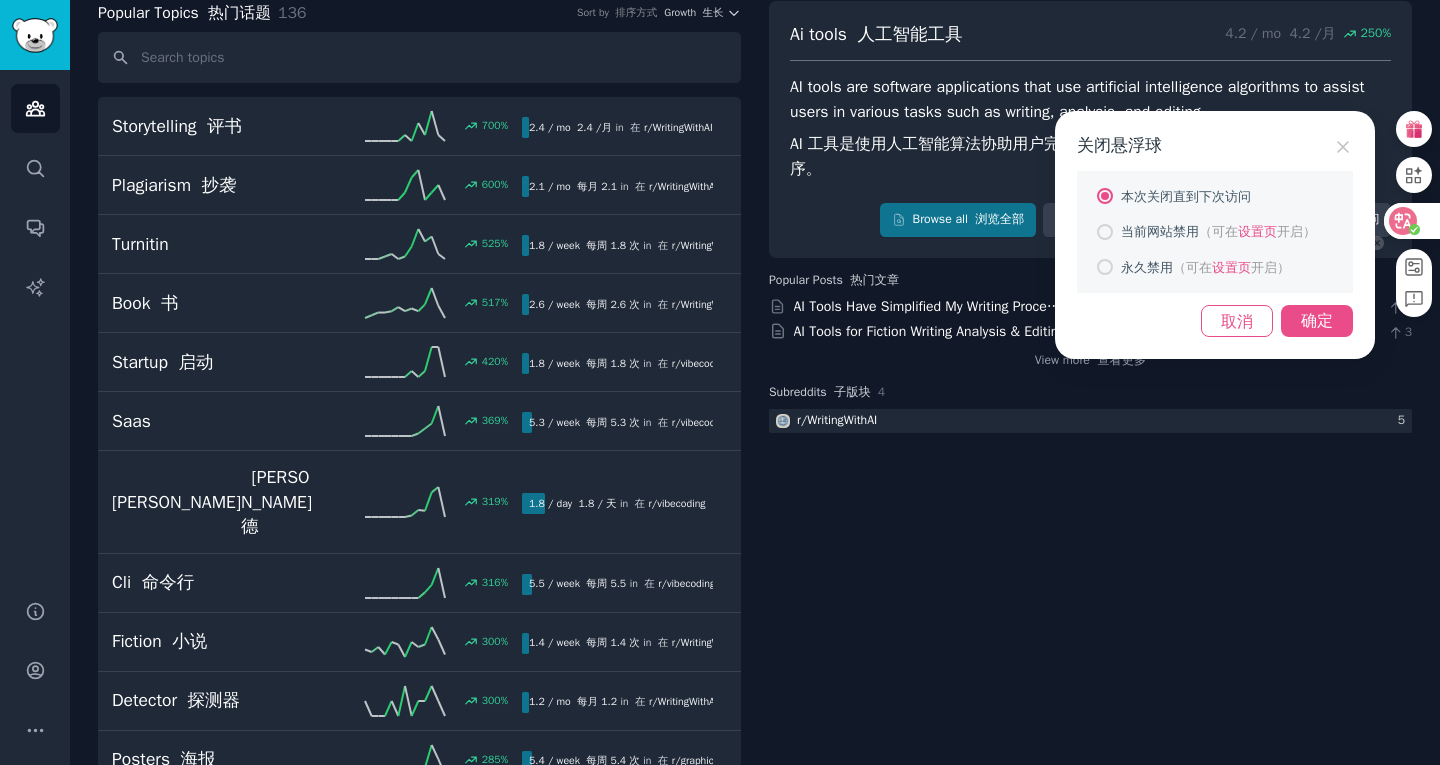 click on "确定" at bounding box center [1317, 321] 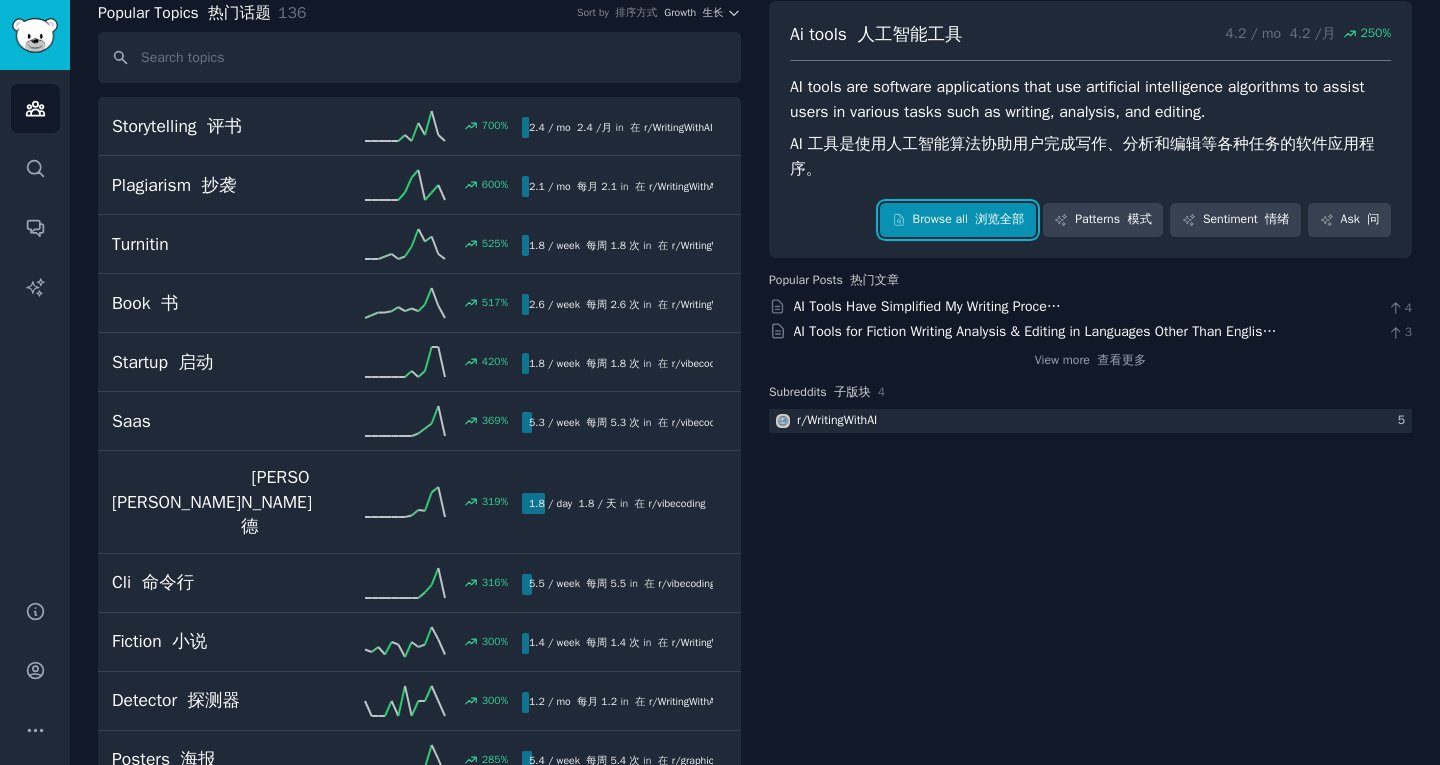 click on "浏览全部" at bounding box center [999, 219] 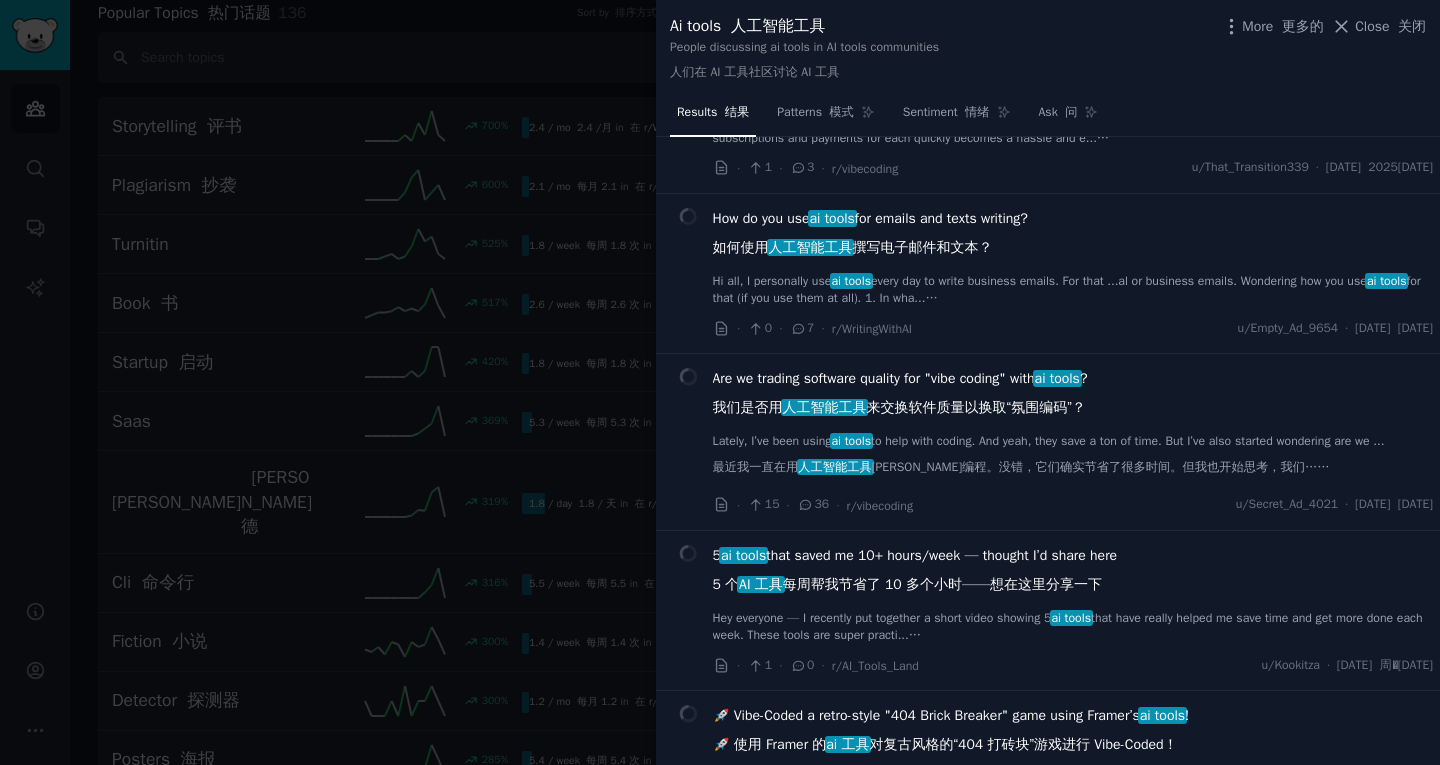 scroll, scrollTop: 2659, scrollLeft: 0, axis: vertical 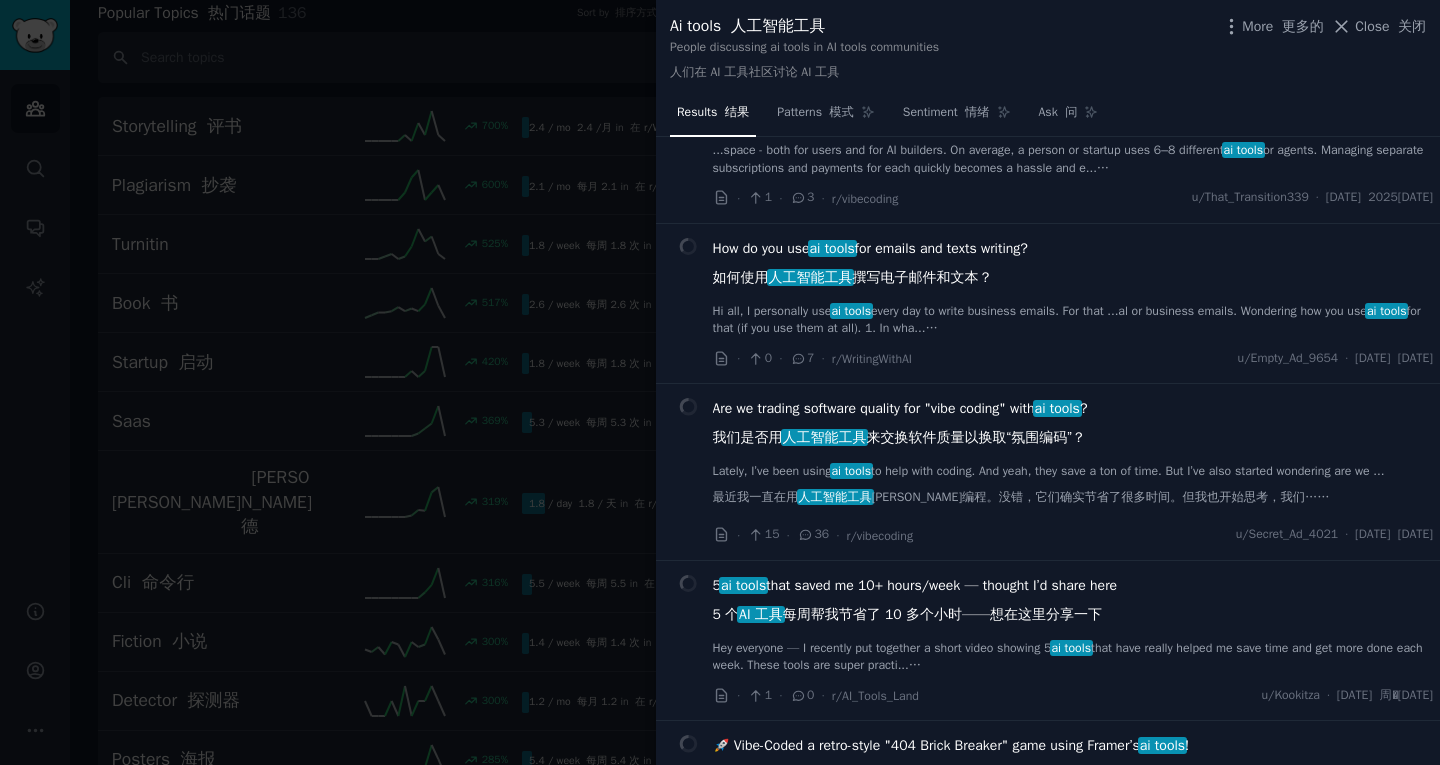 click on "How do you use  ai tools  for emails and texts writing? 如何使用 人工智能工具 撰写电子邮件和文本？" at bounding box center (870, 267) 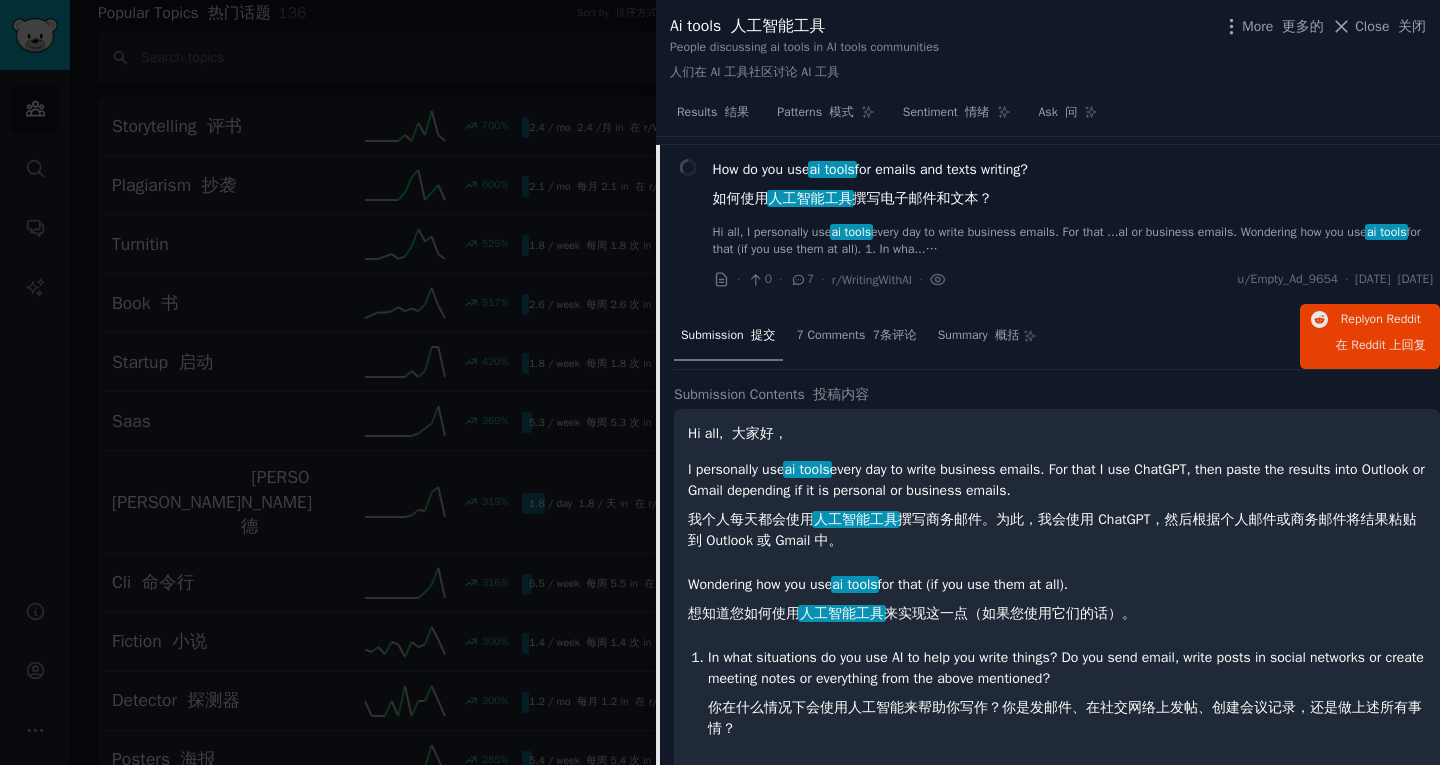 scroll, scrollTop: 2739, scrollLeft: 0, axis: vertical 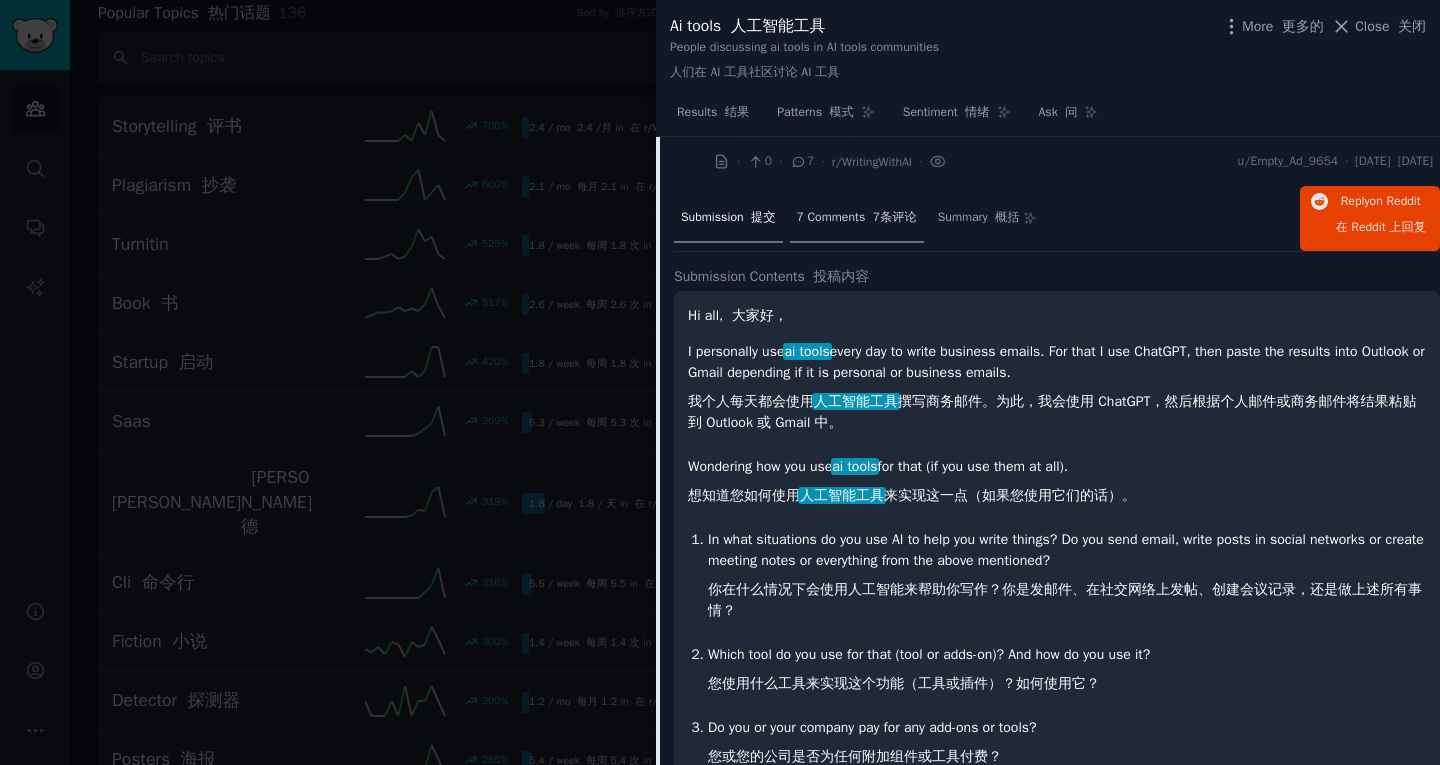 click on "7 Comments    7条评论" at bounding box center [857, 219] 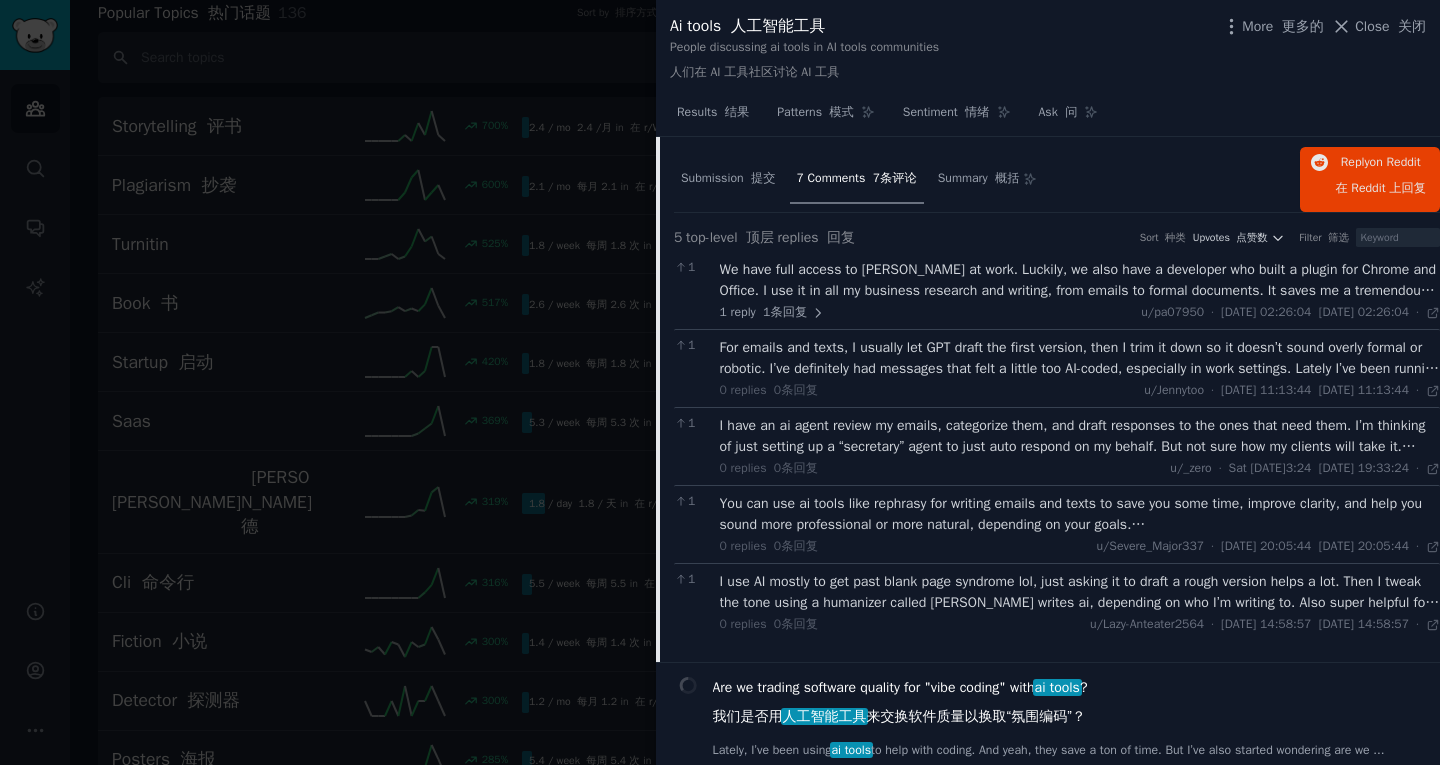scroll, scrollTop: 2921, scrollLeft: 0, axis: vertical 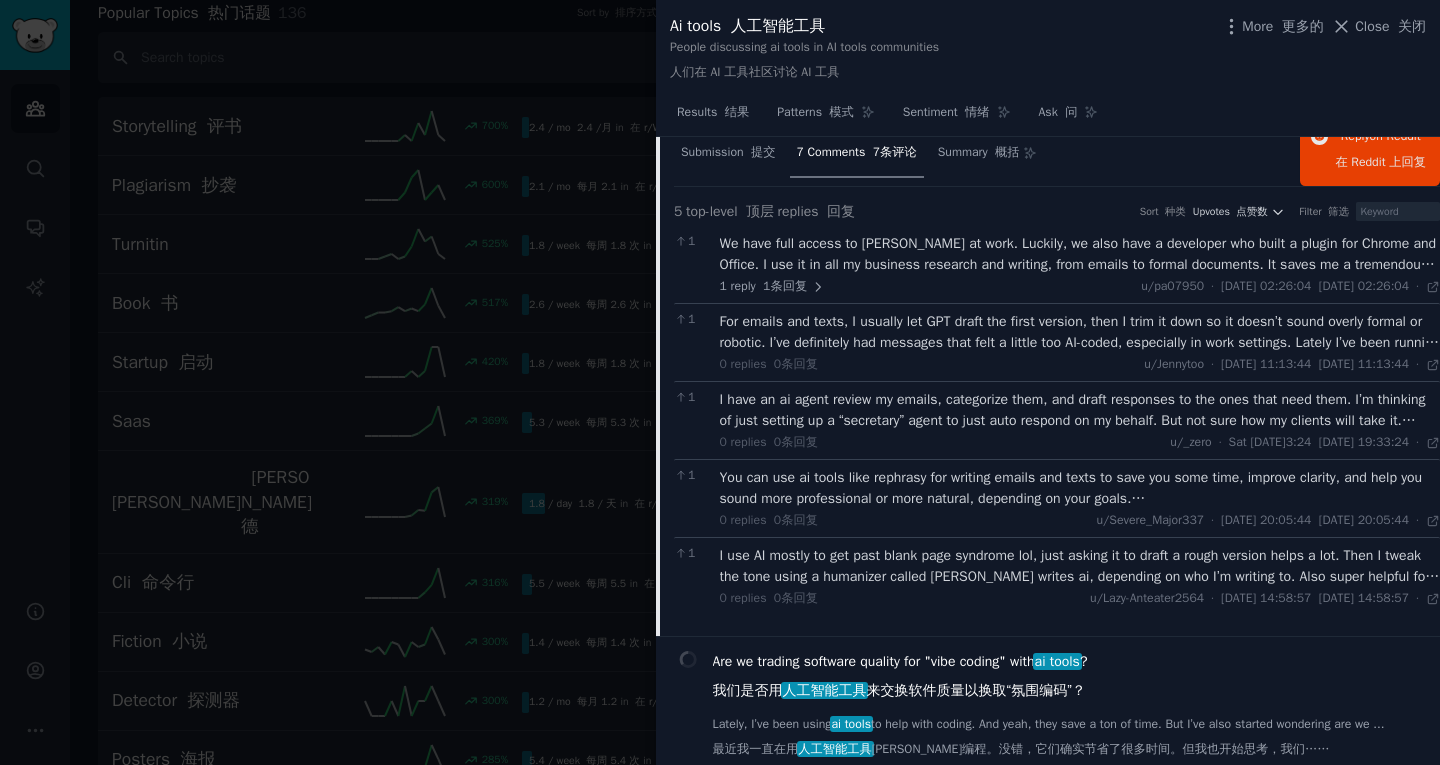 click on "For emails and texts, I usually let GPT draft the first version, then I trim it down so it doesn’t sound overly formal or robotic. I’ve definitely had messages that felt a little too AI-coded, especially in work settings. Lately I’ve been running the final drafts through [PERSON_NAME] writes humanizer just to soften the tone. It kinda rewrites the awkward stuff and makes it sound more natural. Also, this can fix, if you emails have got spammy vibes and are landing in spams. 对于电子邮件和短信，我通常会先用 GPT 打草稿，然后再进行修改，这样听起来就不会太正式或机械。我确实收到过一些感觉太 AI 化的信息，尤其是在工作场合。最近我一直在用 [PERSON_NAME] Writes Humanizer 修改最终稿，只是为了让语气更柔和一些。它能改写那些尴尬的部分，让它们听起来更自然。另外，如果你的邮件有垃圾邮件的倾向，并且最终被归类为垃圾邮件，这个工具也能帮你解决这个问题。" at bounding box center [1080, 332] 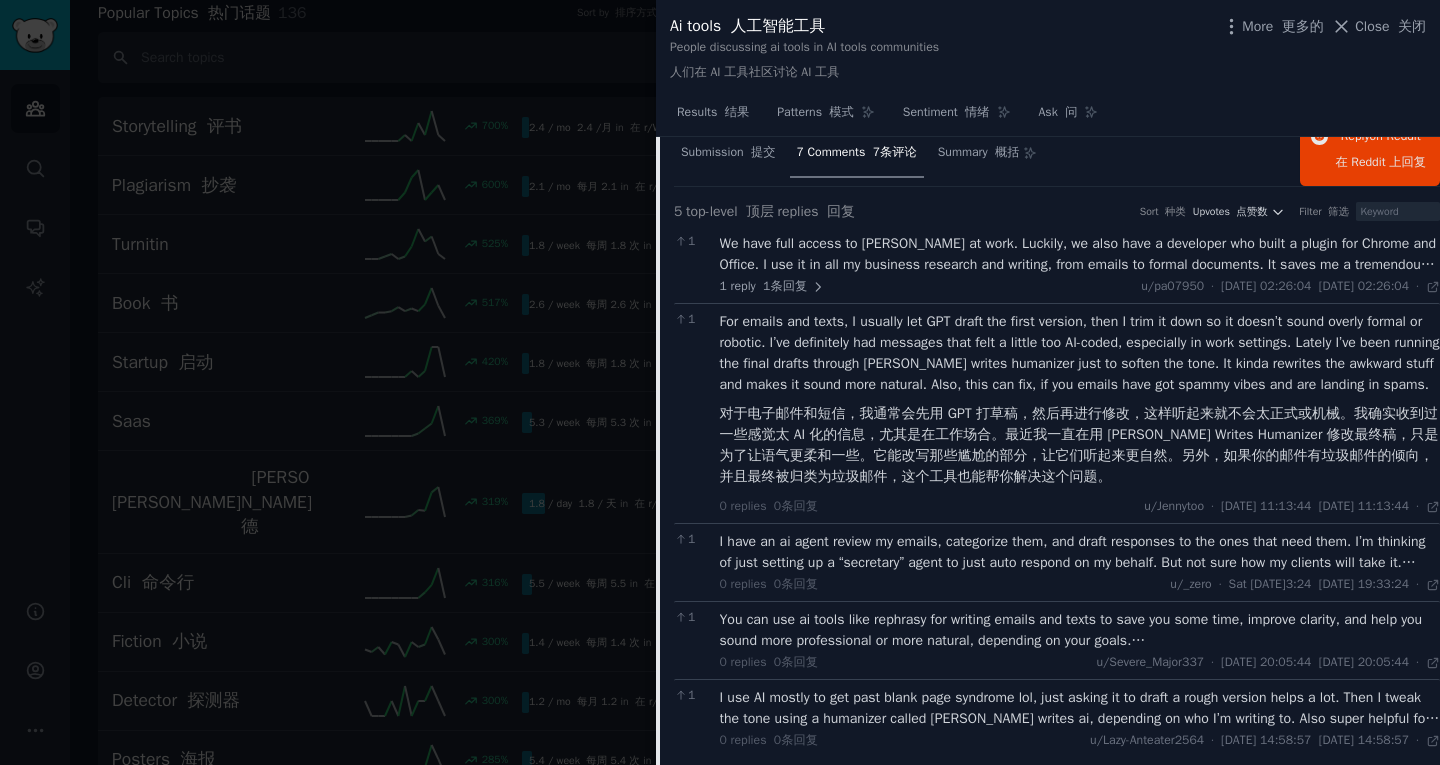scroll, scrollTop: 2924, scrollLeft: 0, axis: vertical 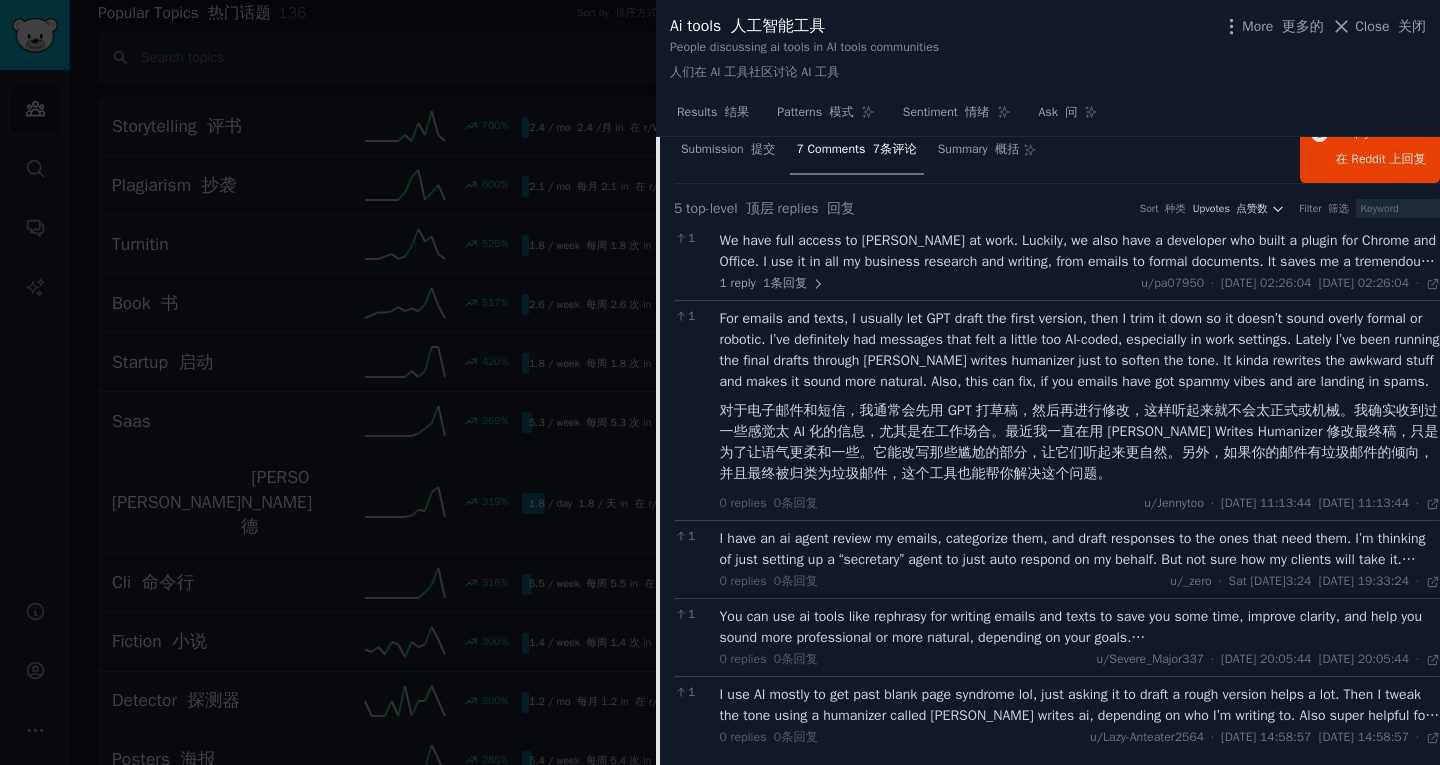 click on "I have an ai agent review my emails, categorize them, and draft responses to the ones that need them.
I’m thinking of just setting up a “secretary” agent to just auto respond on my behalf. But not sure how my clients will take it. 我有一个人工智能代理，负责审核我的电子邮件、进行分类，并根据情况撰写回复。我正在考虑设置一个“秘书”代理，专门帮我自动回复邮件。但不确定我的客户会如何接受。" at bounding box center [1080, 549] 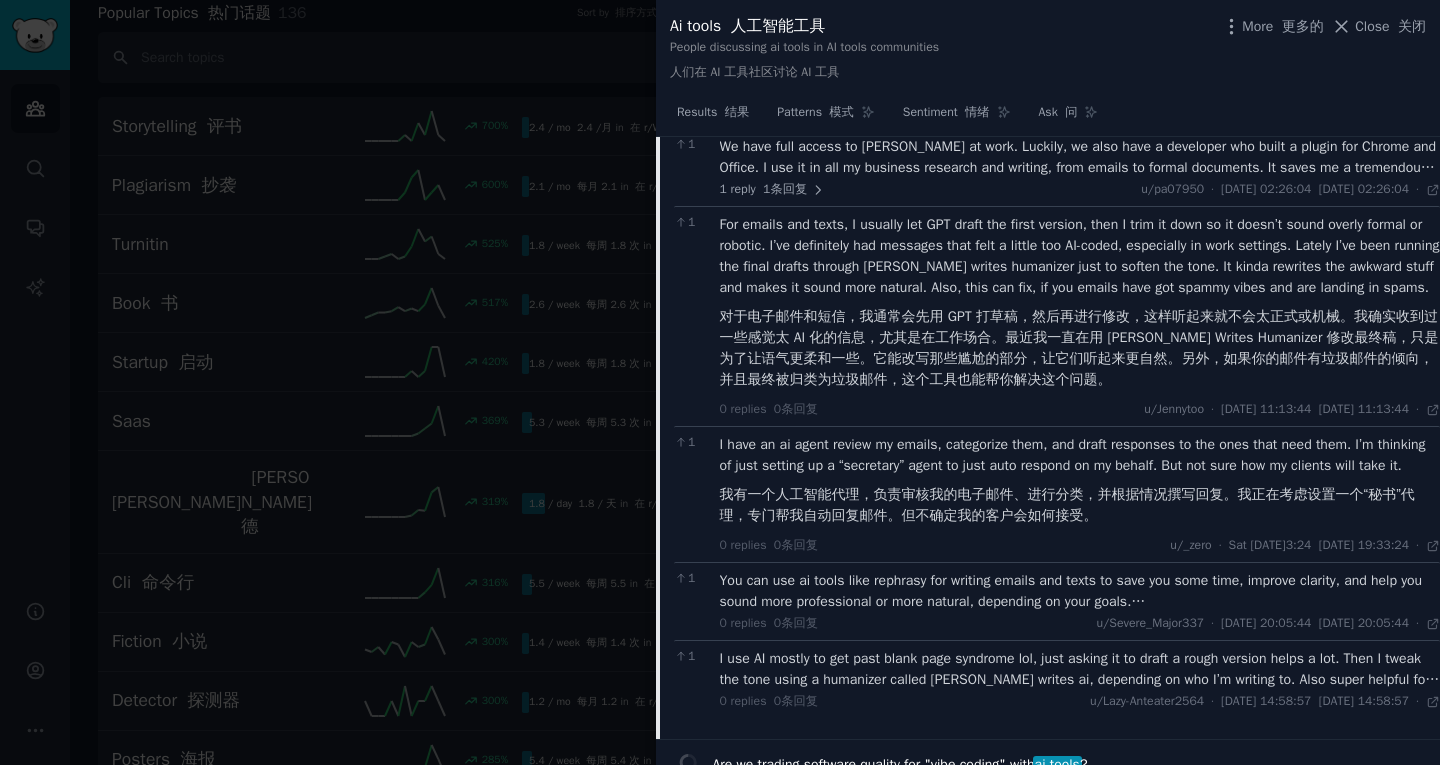 scroll, scrollTop: 3019, scrollLeft: 0, axis: vertical 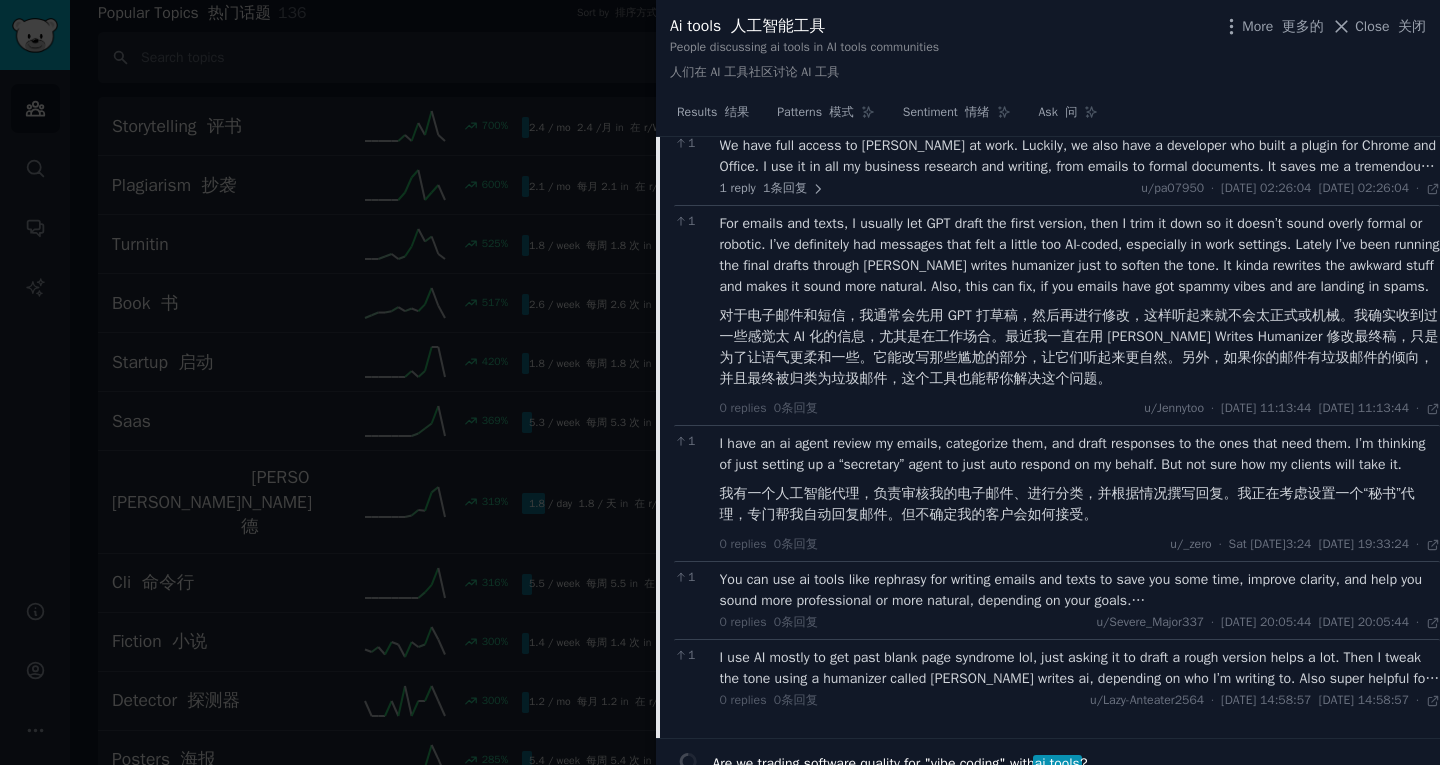 click on "You can use ai tools like rephrasy for writing emails and texts to save you some time, improve clarity, and help you sound more professional or more natural, depending on your goals. 您可以使用人工智能工具（例如改述）来撰写电子邮件和文本，以节省您的时间，提高清晰度，并帮助您听起来更专业或更自然，这取决于您的目标。" at bounding box center (1080, 590) 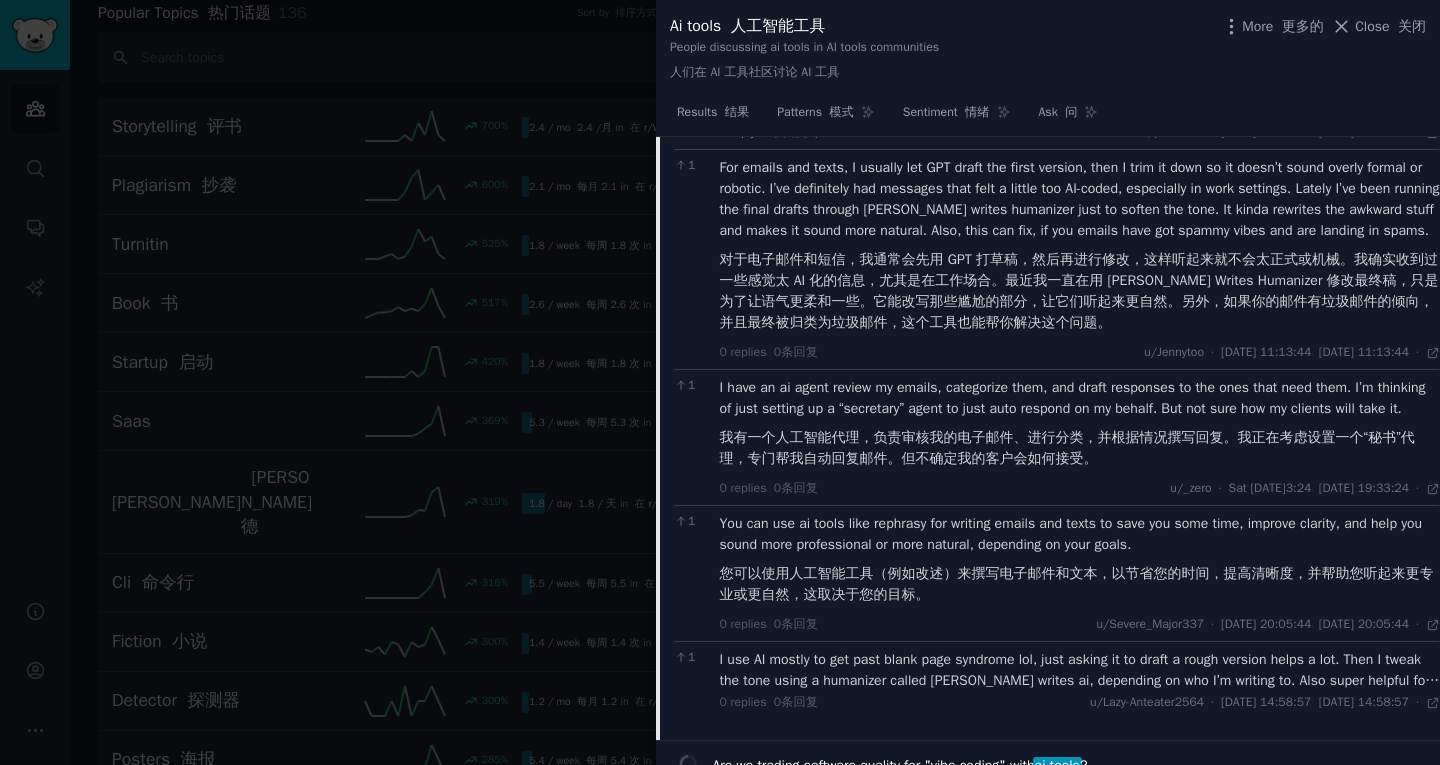 scroll, scrollTop: 3076, scrollLeft: 0, axis: vertical 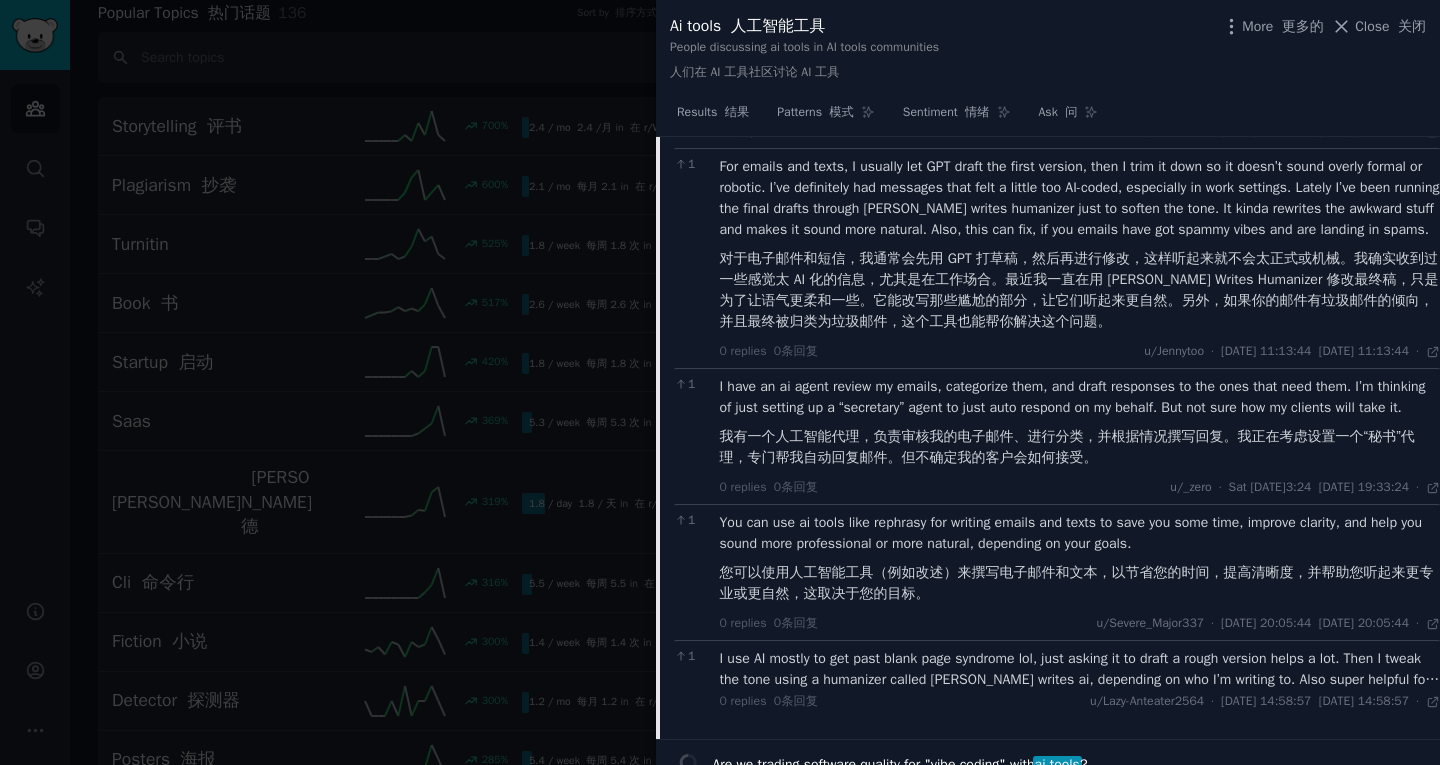 click on "I use AI mostly to get past blank page syndrome lol, just asking it to draft a rough version helps a lot. Then I tweak the tone using a humanizer called [PERSON_NAME] writes ai, depending on who I’m writing to. Also super helpful for rewording things when I’m trying to be polite but firm. Just [PERSON_NAME]’t let it sound too robotic, always worth adding a bit of your own voice at the end. 我主要用 AI 来克服“空白页综合症”哈哈，直接让它写个草稿就很有帮助了。然后我会用一个叫 [PERSON_NAME] writes ai 的人性化工具来调整语气，具体要看写信的对象是谁。当我想礼貌而坚定地表达自己的想法时，它对改写也非常有帮助。只是别让它听起来太机械化，在结尾加一点自己的声音总是值得的。" at bounding box center [1080, 669] 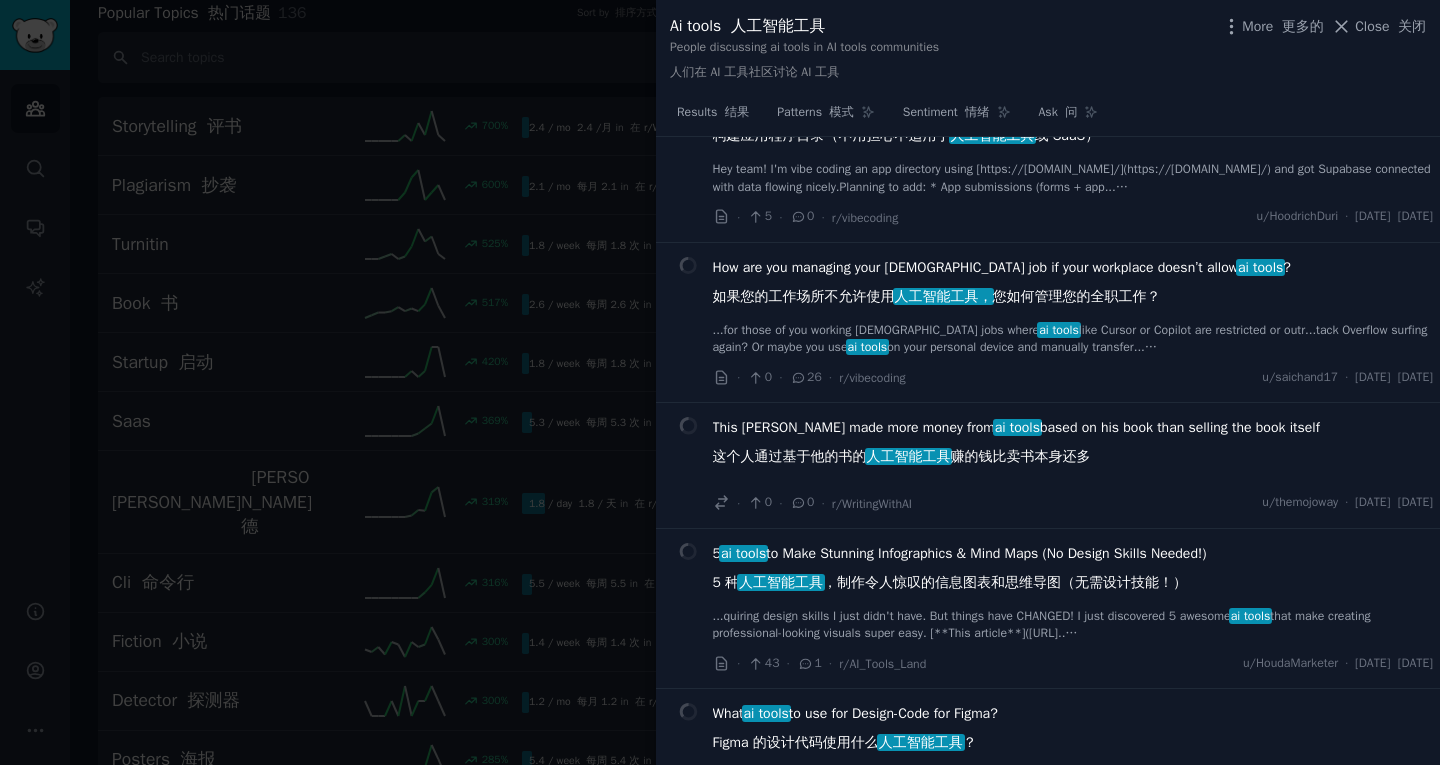 scroll, scrollTop: 4752, scrollLeft: 0, axis: vertical 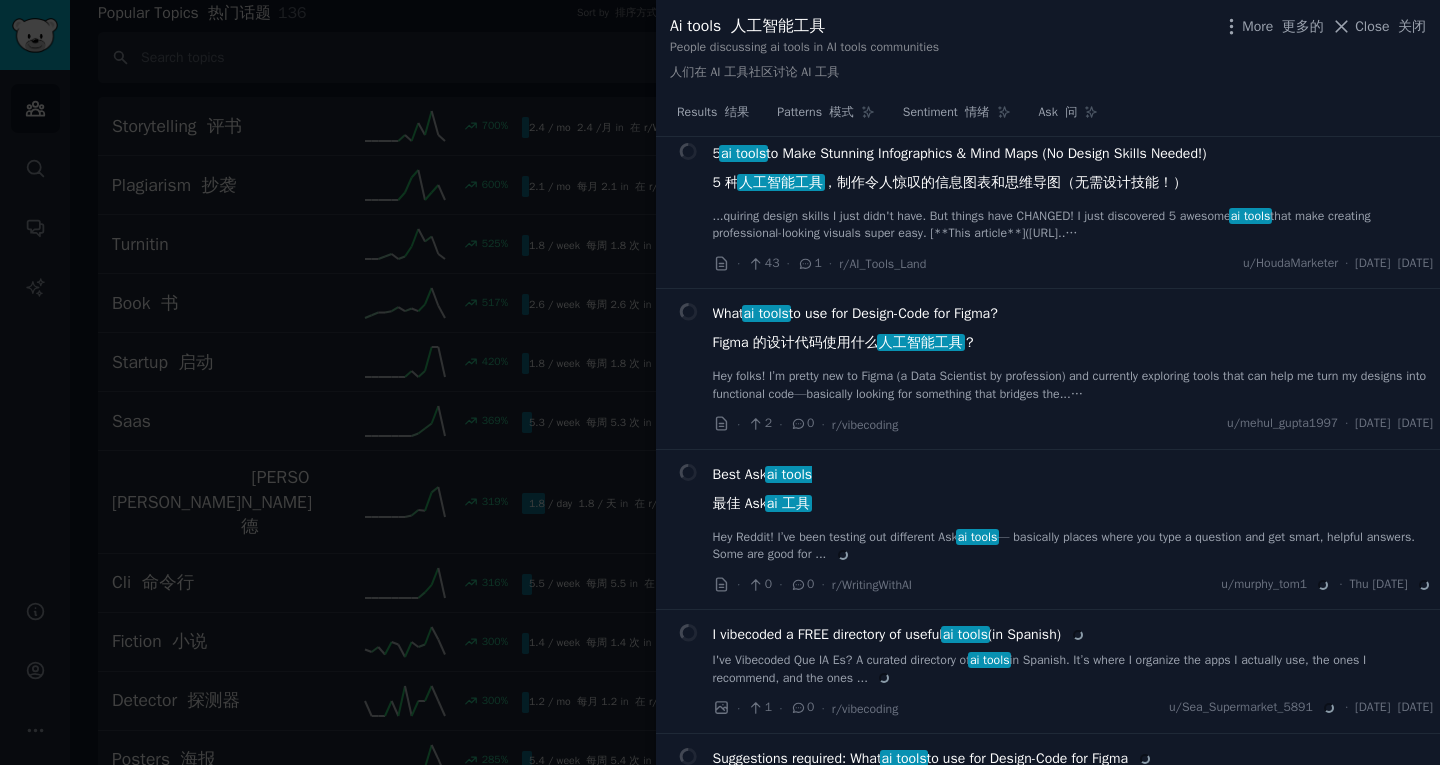 click on "5  ai tools  to Make Stunning Infographics & Mind Maps (No Design Skills Needed!) 5 种 人工智能工具  ，制作令人惊叹的信息图表和思维导图（无需设计技能！）" at bounding box center (960, 172) 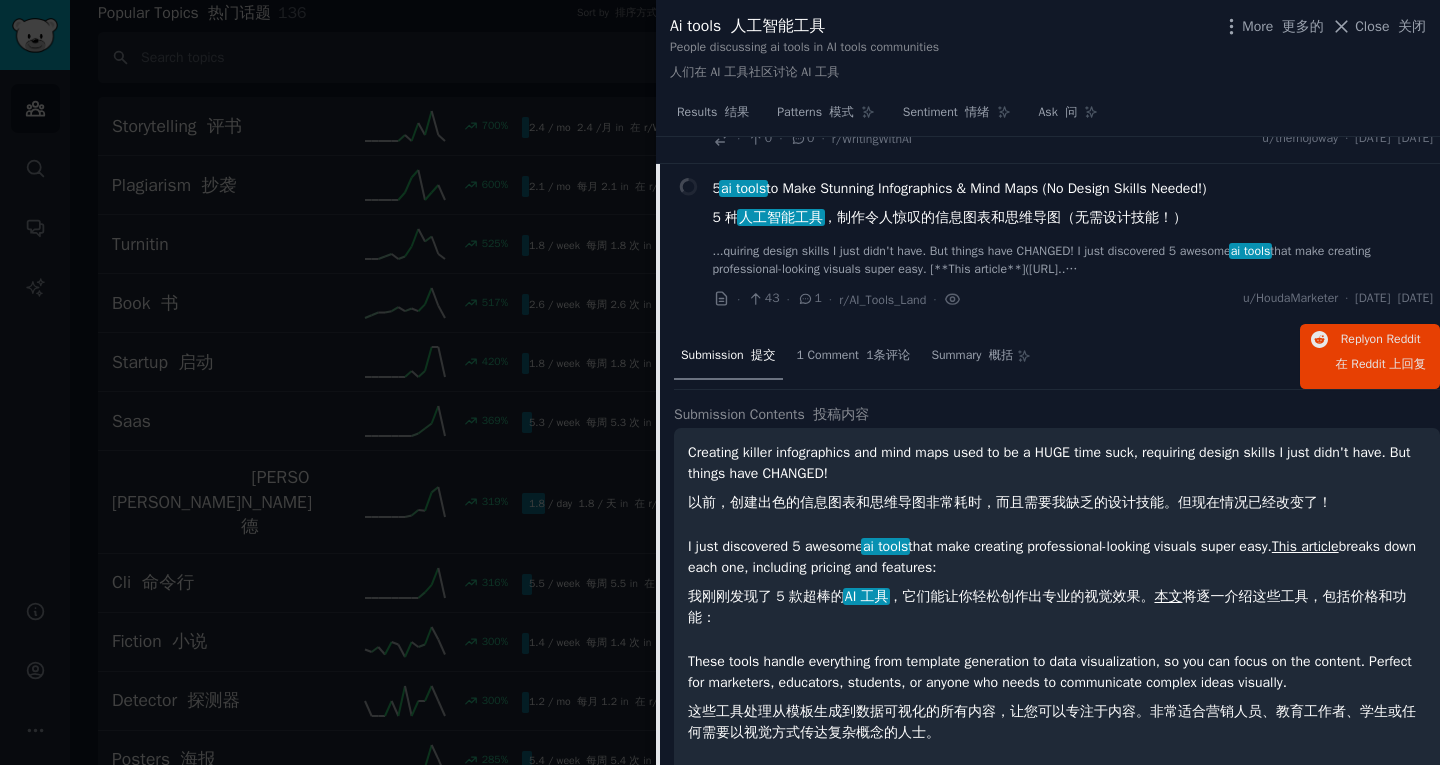 scroll, scrollTop: 4223, scrollLeft: 0, axis: vertical 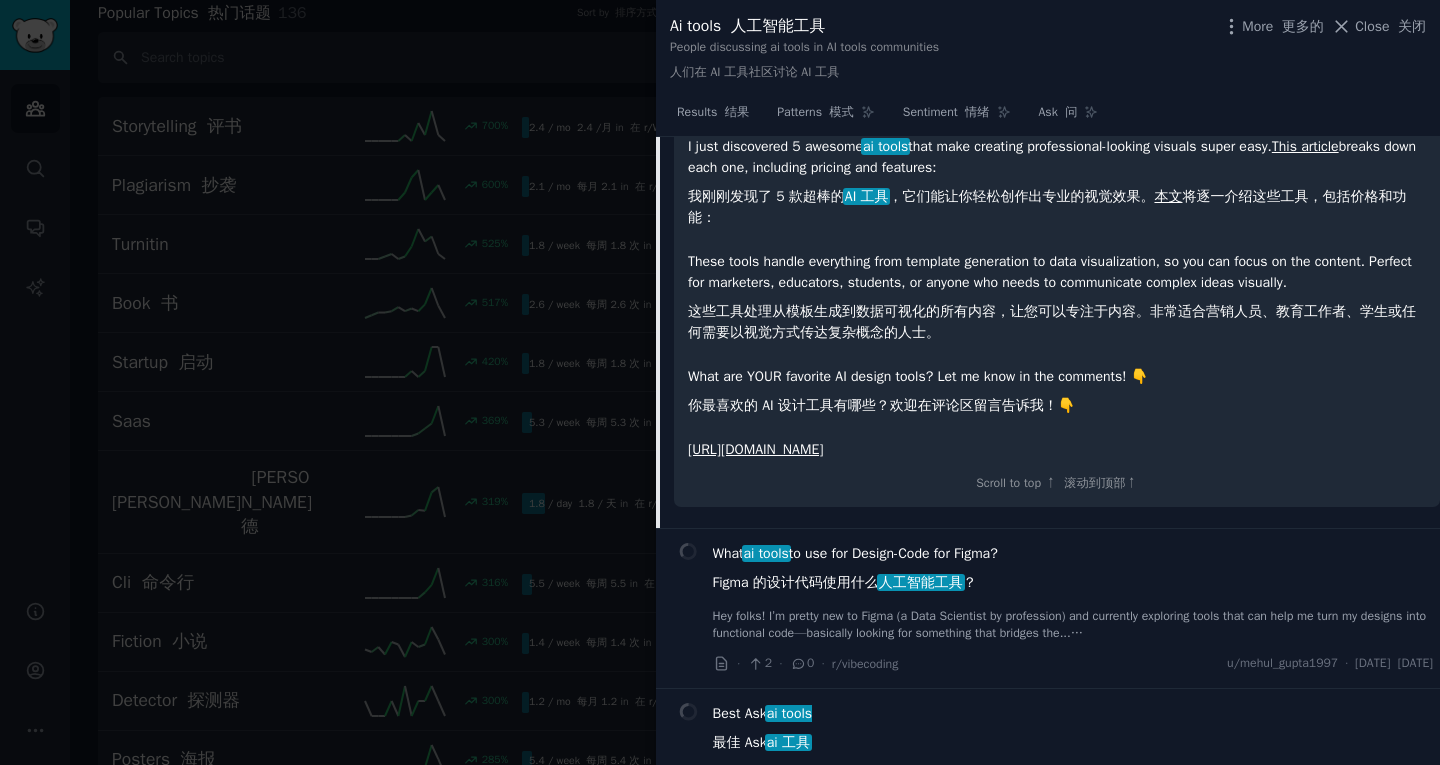 click on "这些工具处理从模板生成到数据可视化的所有内容，让您可以专注于内容。非常适合营销人员、教育工作者、学生或任何需要以视觉方式传达复杂概念的人士。" at bounding box center [1057, 322] 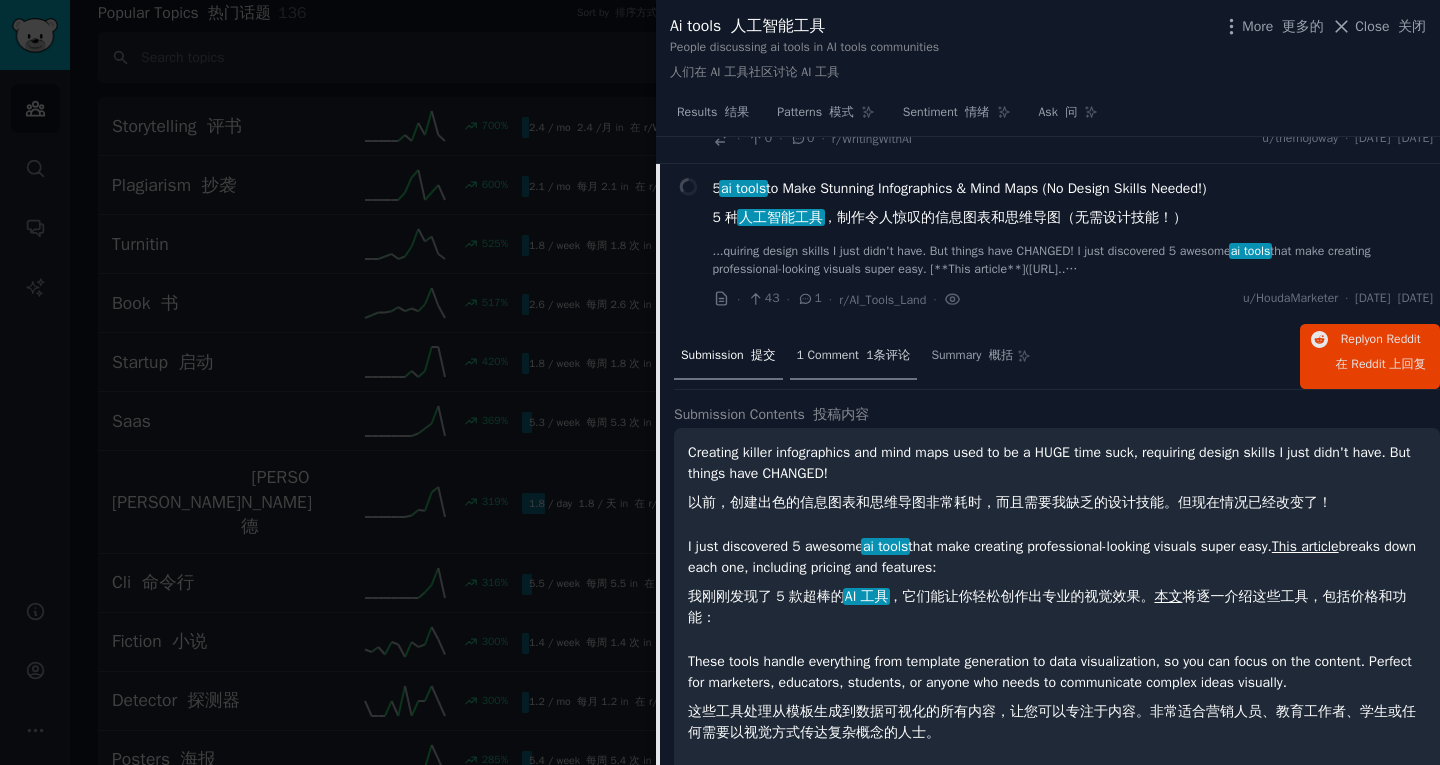click on "1 Comment    1条评论" at bounding box center (854, 356) 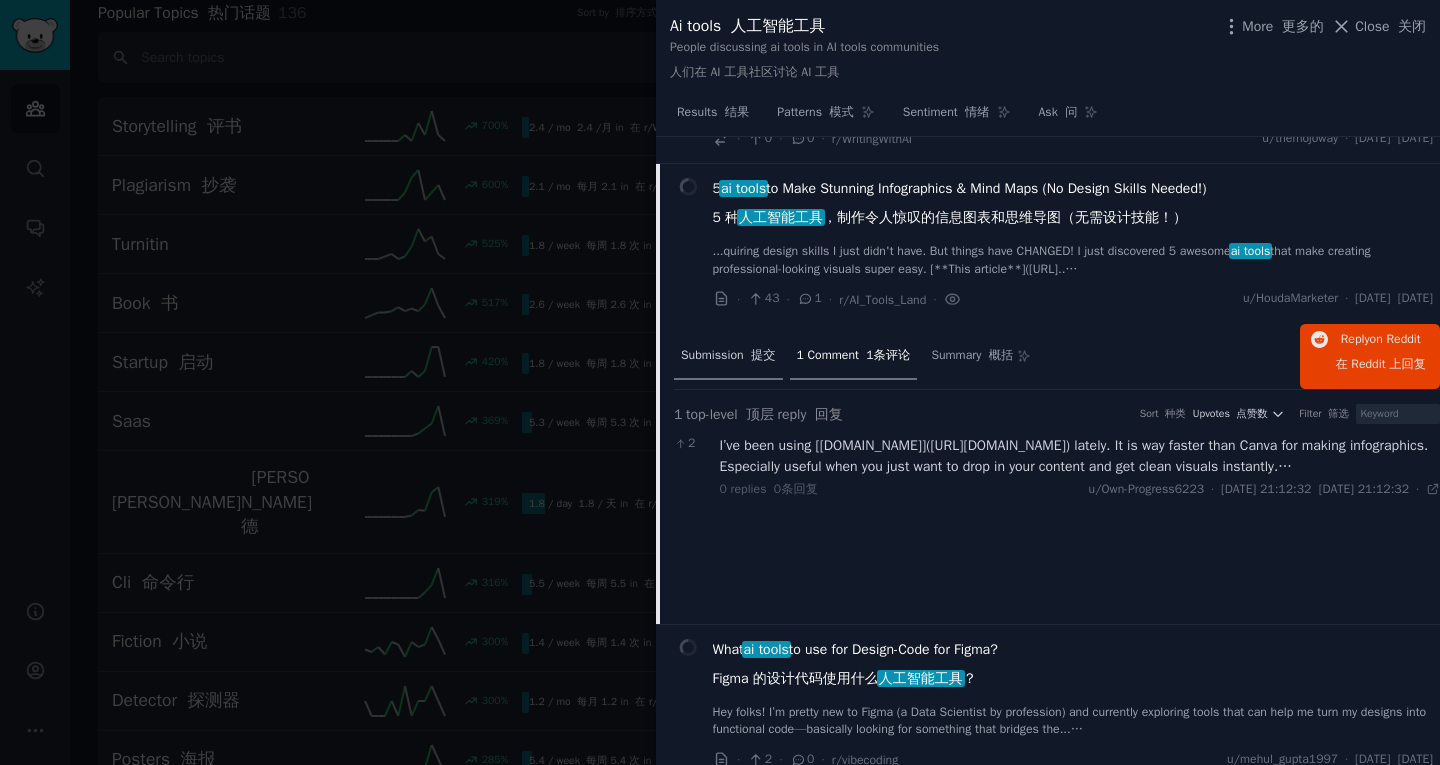 click on "Submission    提交" at bounding box center [728, 356] 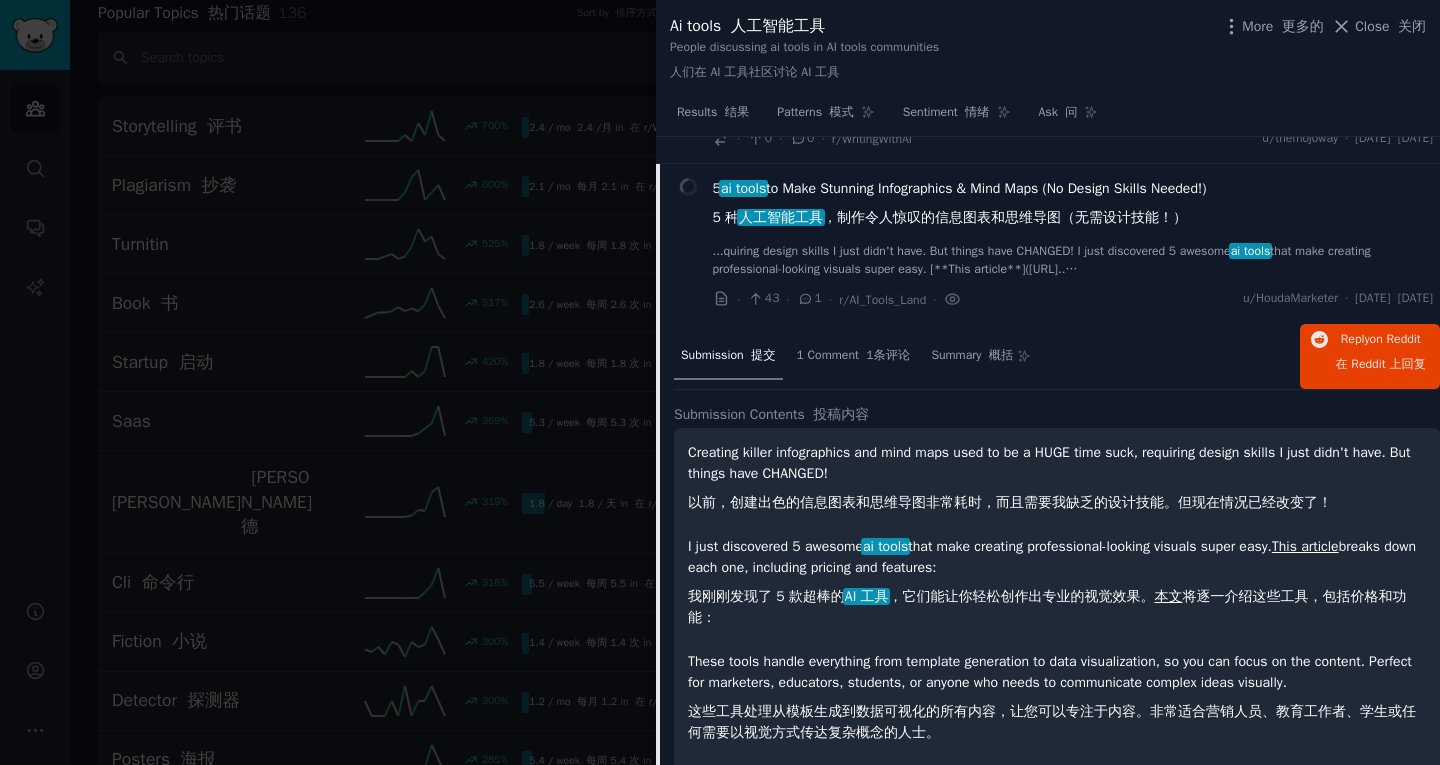 click on "Creating killer infographics and mind maps used to be a HUGE time suck, requiring design skills I just didn't have. But things have CHANGED! 以前，创建出色的信息图表和思维导图非常耗时，而且需要我缺乏的设计技能。但现在情况已经改变了！
I just discovered 5 awesome  ai tools  that make creating professional-looking visuals super easy.  This article  breaks down each one, including pricing and features: 我刚刚发现了 5 款超棒的  AI 工具  ，它们能让你轻松创作出专业的视觉效果。  本文 将逐一介绍这些工具，包括价格和功能：
These tools handle everything from template generation to data visualization, so you can focus on the content. Perfect for marketers, educators, students, or anyone who needs to communicate complex ideas visually.
What are YOUR favorite AI design tools? Let me know in the comments! 👇 你最喜欢的 AI 设计工具有哪些？欢迎在评论区留言告诉我！👇" at bounding box center [1057, 651] 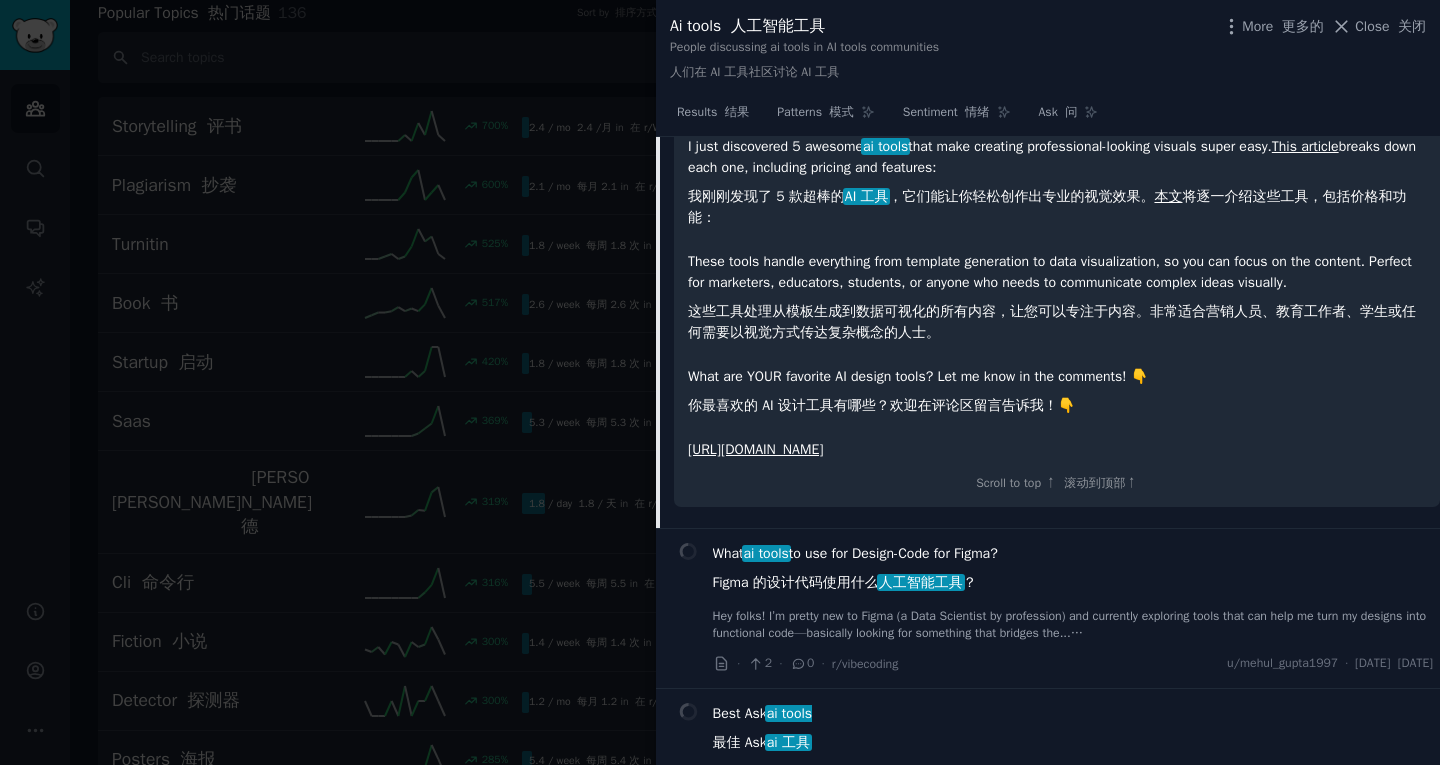 scroll, scrollTop: 3823, scrollLeft: 0, axis: vertical 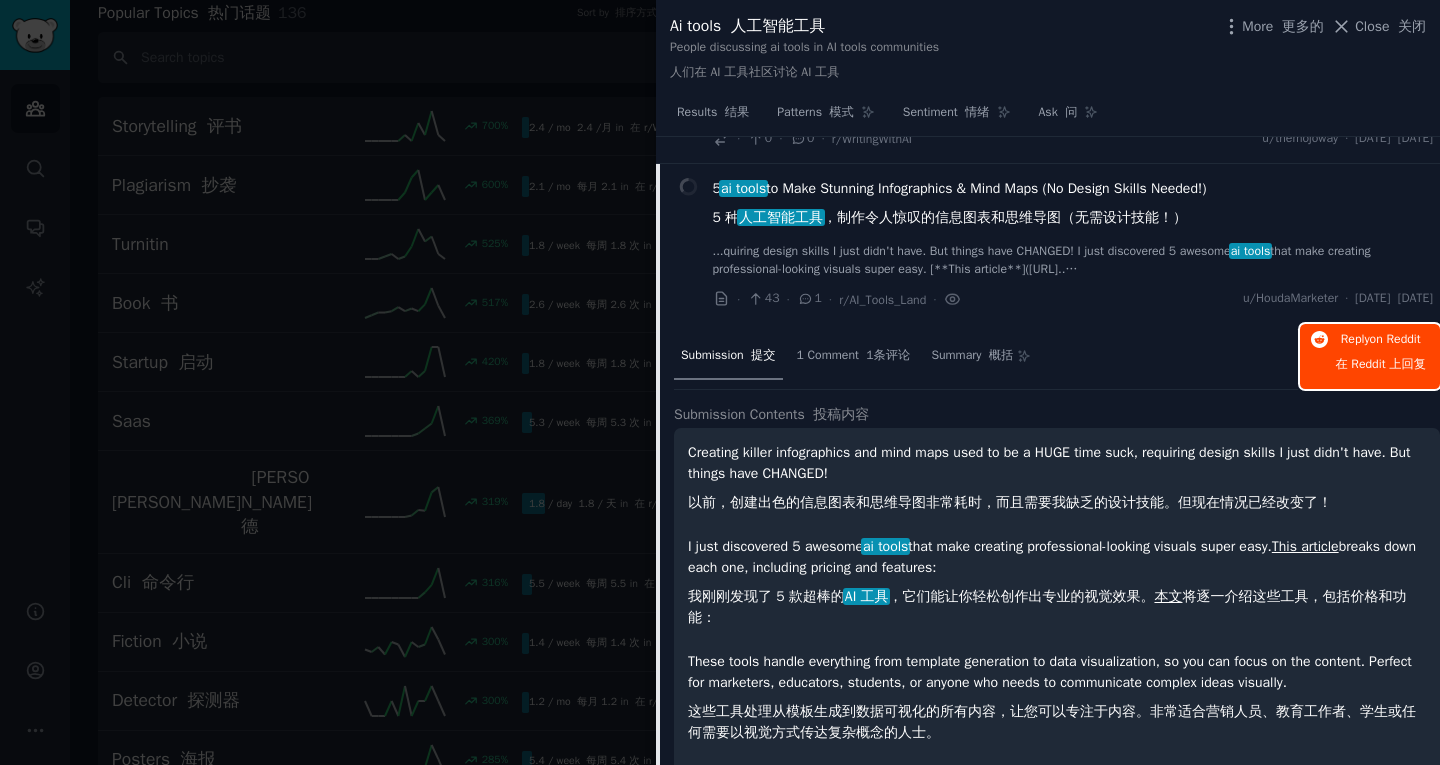 click on "Reply  on Reddit 在 Reddit 上 回复" at bounding box center [1380, 356] 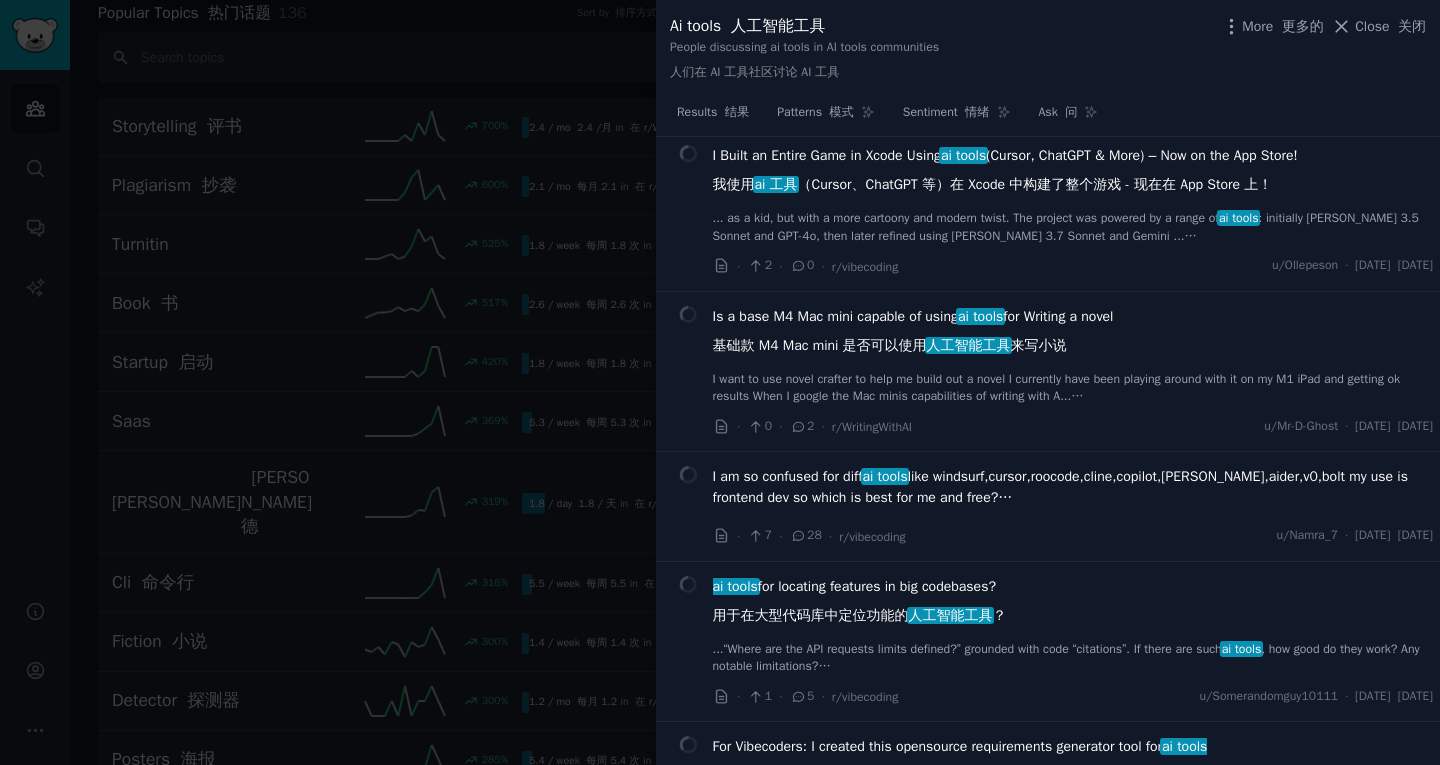 scroll, scrollTop: 5023, scrollLeft: 0, axis: vertical 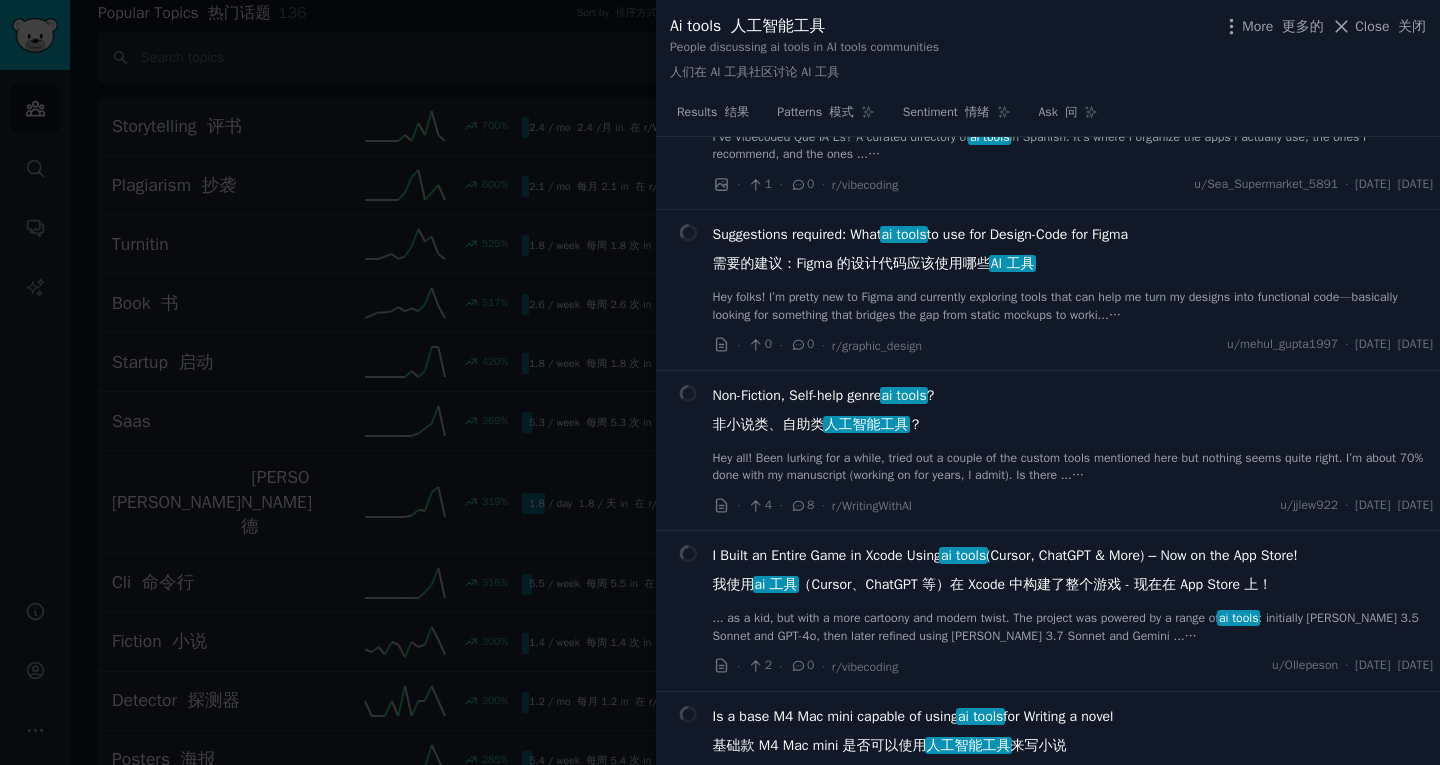 click on "Non-Fiction, Self-help genre  ai tools ? 非小说类、自助类 人工智能工具  ？ Hey all! Been lurking for a while, tried out a couple of the custom tools mentioned here but nothing seems quite right. I’m about 70% done with my manuscript (working on for years, I admit). Is there ... 大家好！潜水了一段时间，尝试了这里提到的几个自定义工具，但感觉不太合适。我的稿子完成了大概70%（我承认，这已经写了好几年了）。有没有……" at bounding box center [1073, 435] 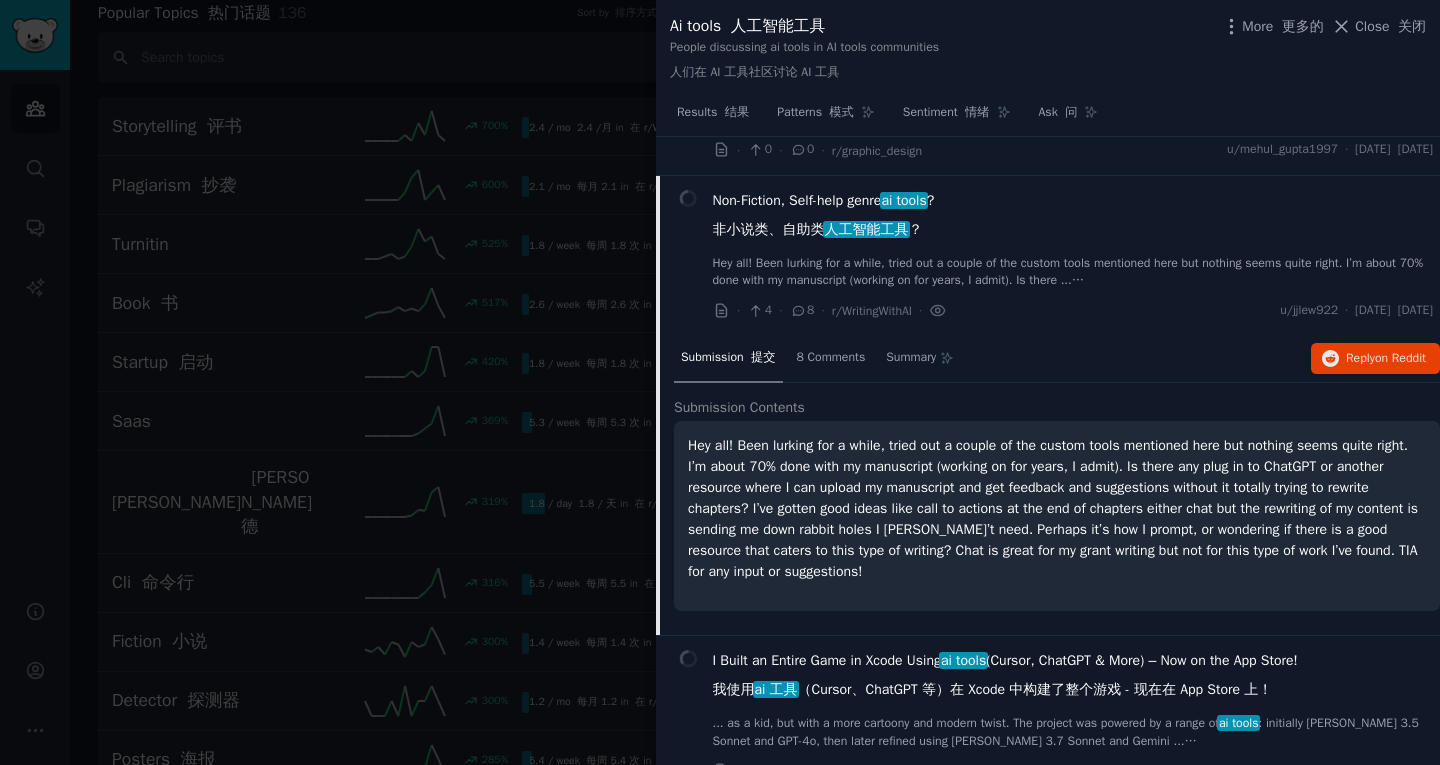 scroll, scrollTop: 4625, scrollLeft: 0, axis: vertical 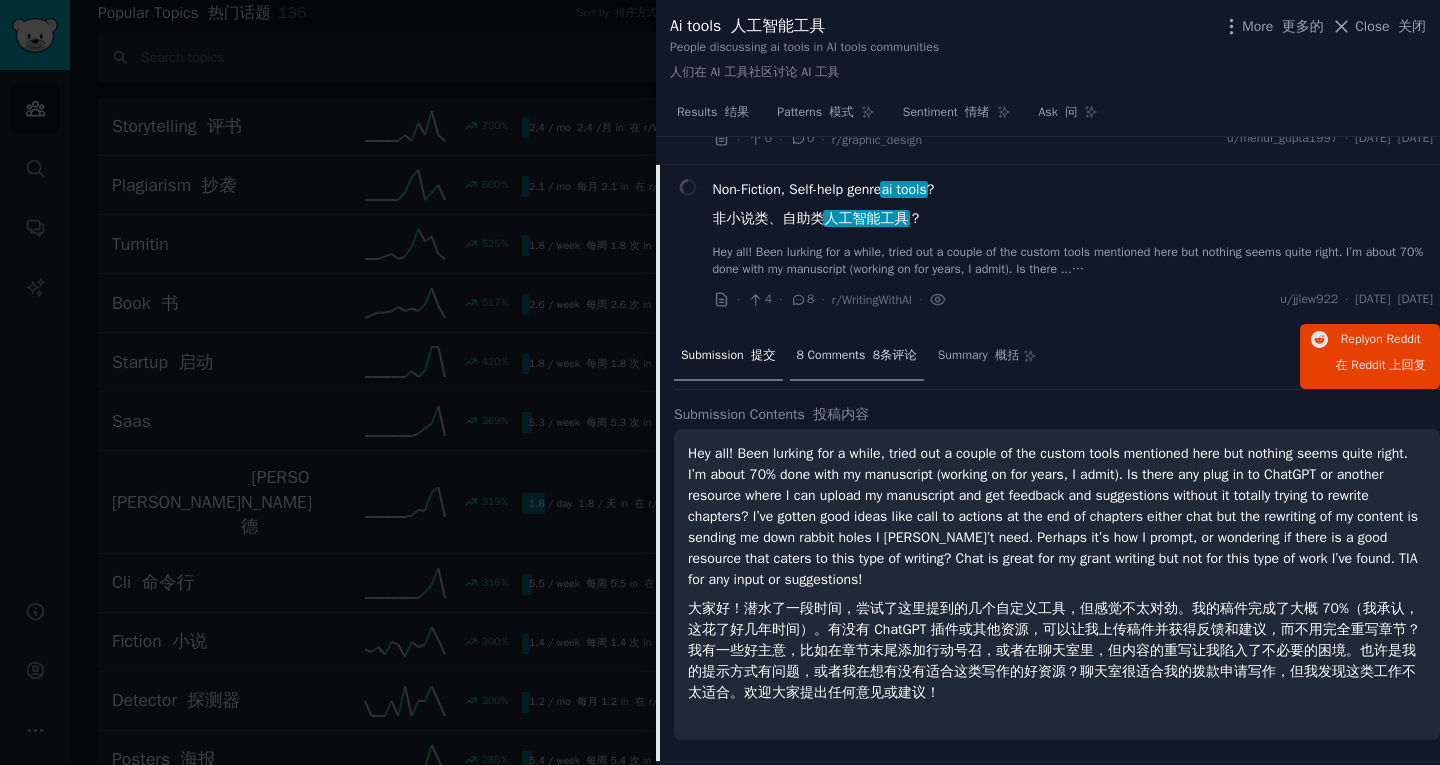 click on "8 Comments    8条评论" at bounding box center (857, 357) 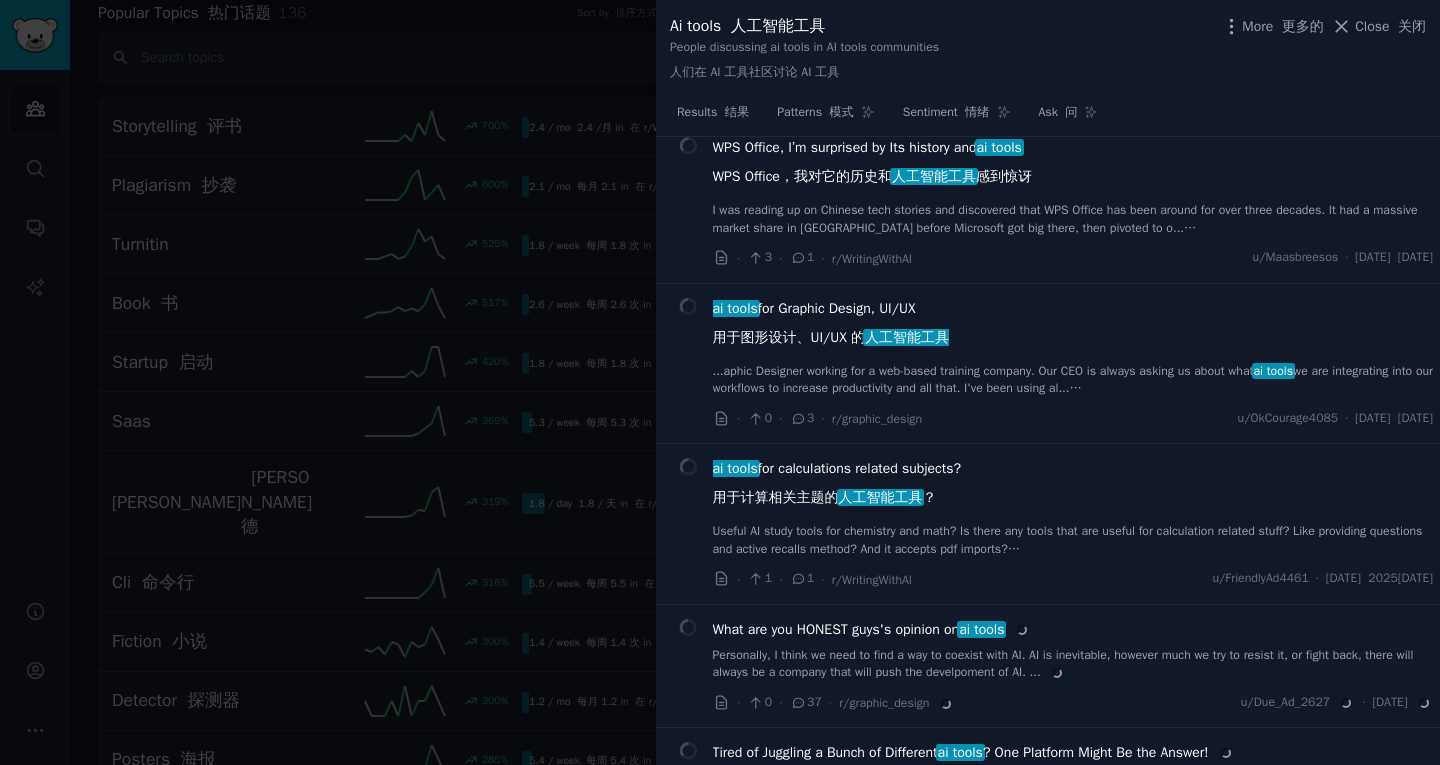 scroll, scrollTop: 9806, scrollLeft: 0, axis: vertical 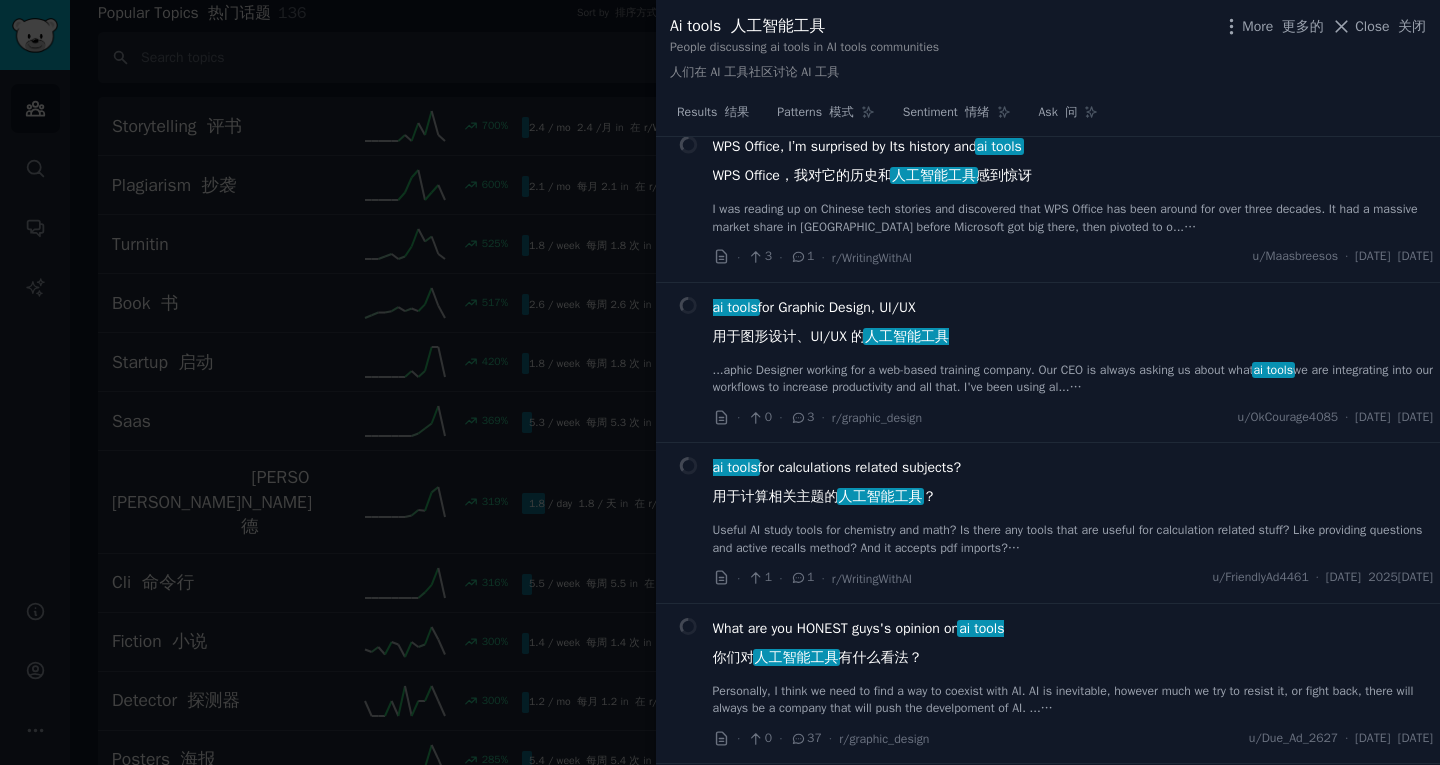 click on "ai tools  for Graphic Design, UI/UX 用于图形设计、UI/UX 的 人工智能工具" at bounding box center (831, 326) 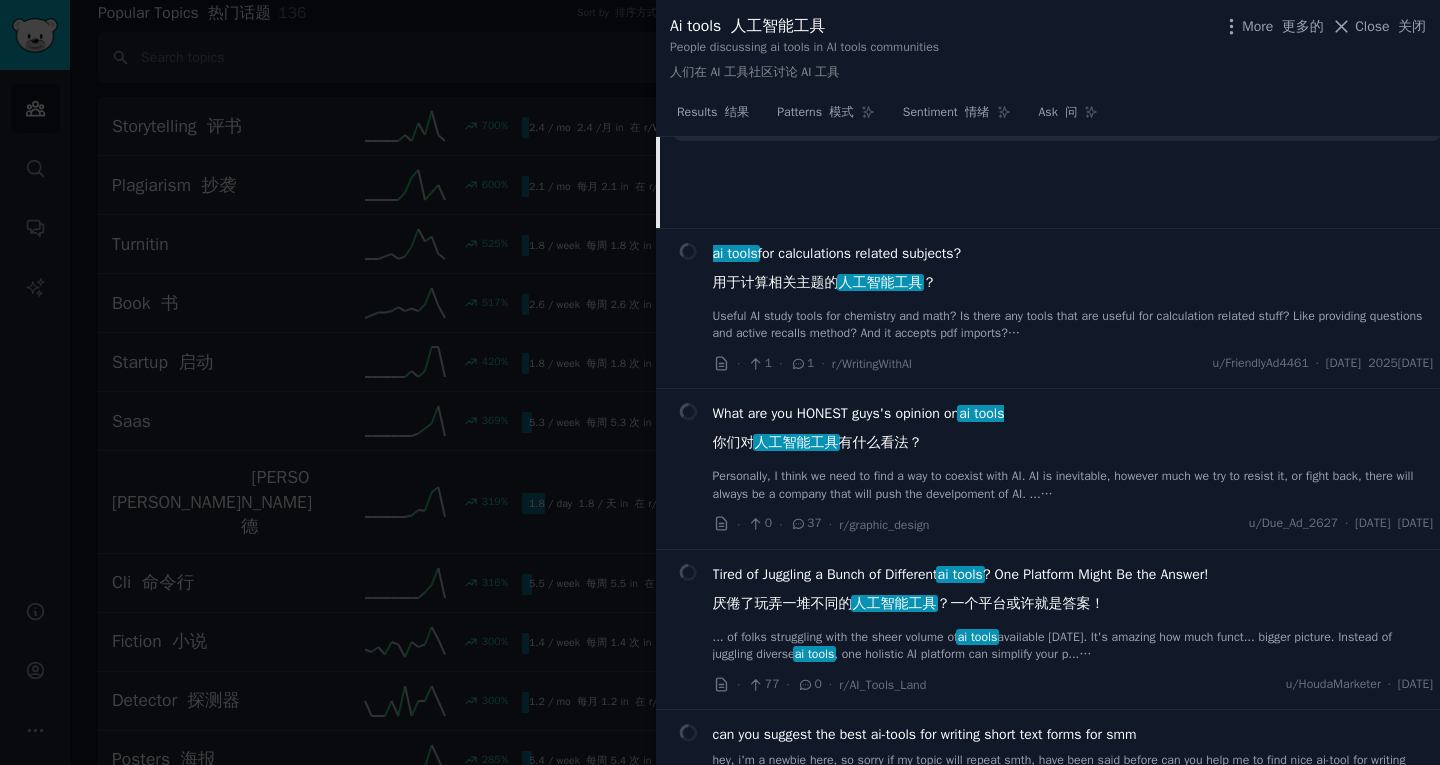 click on "ai tools  for Graphic Design, UI/UX 用于图形设计、UI/UX 的 人工智能工具" at bounding box center (831, -189) 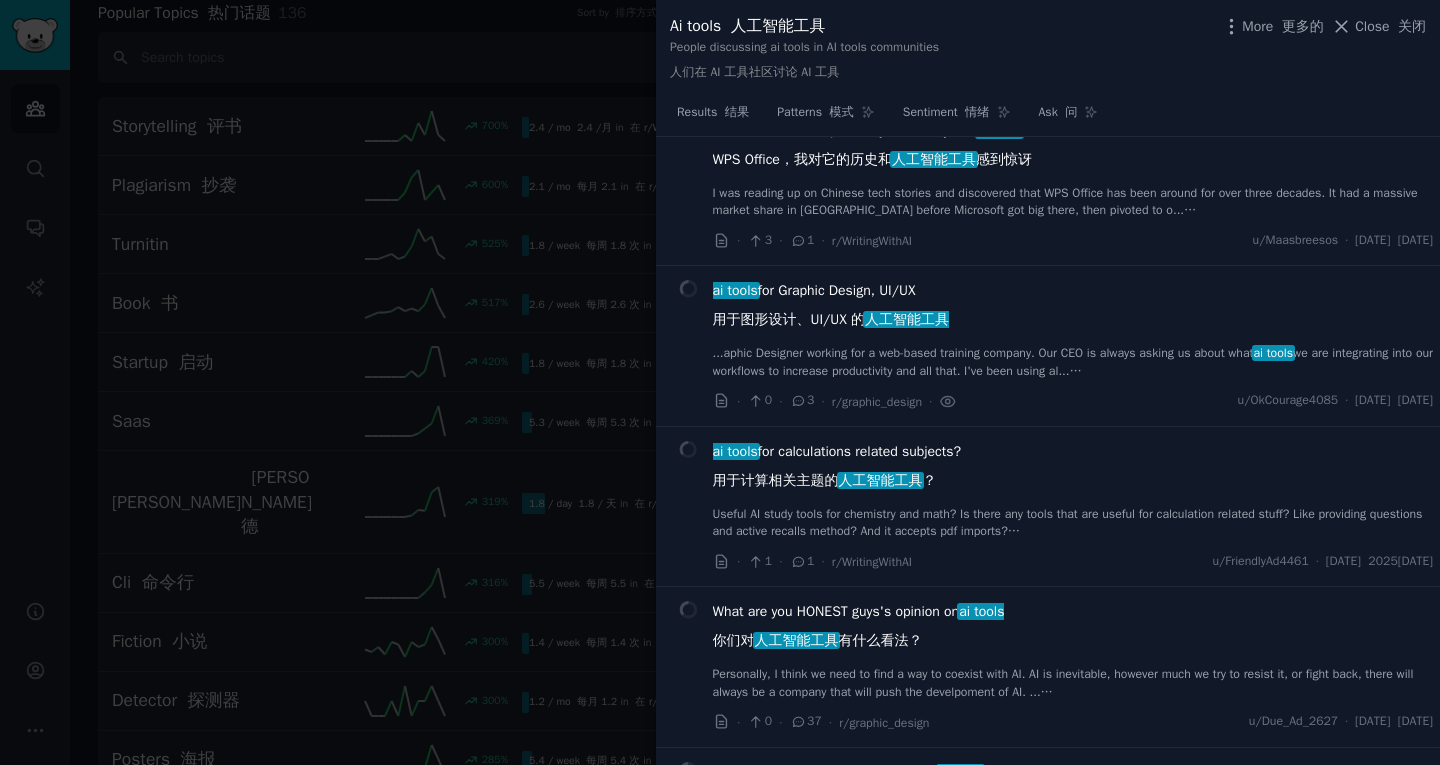 scroll, scrollTop: 9394, scrollLeft: 0, axis: vertical 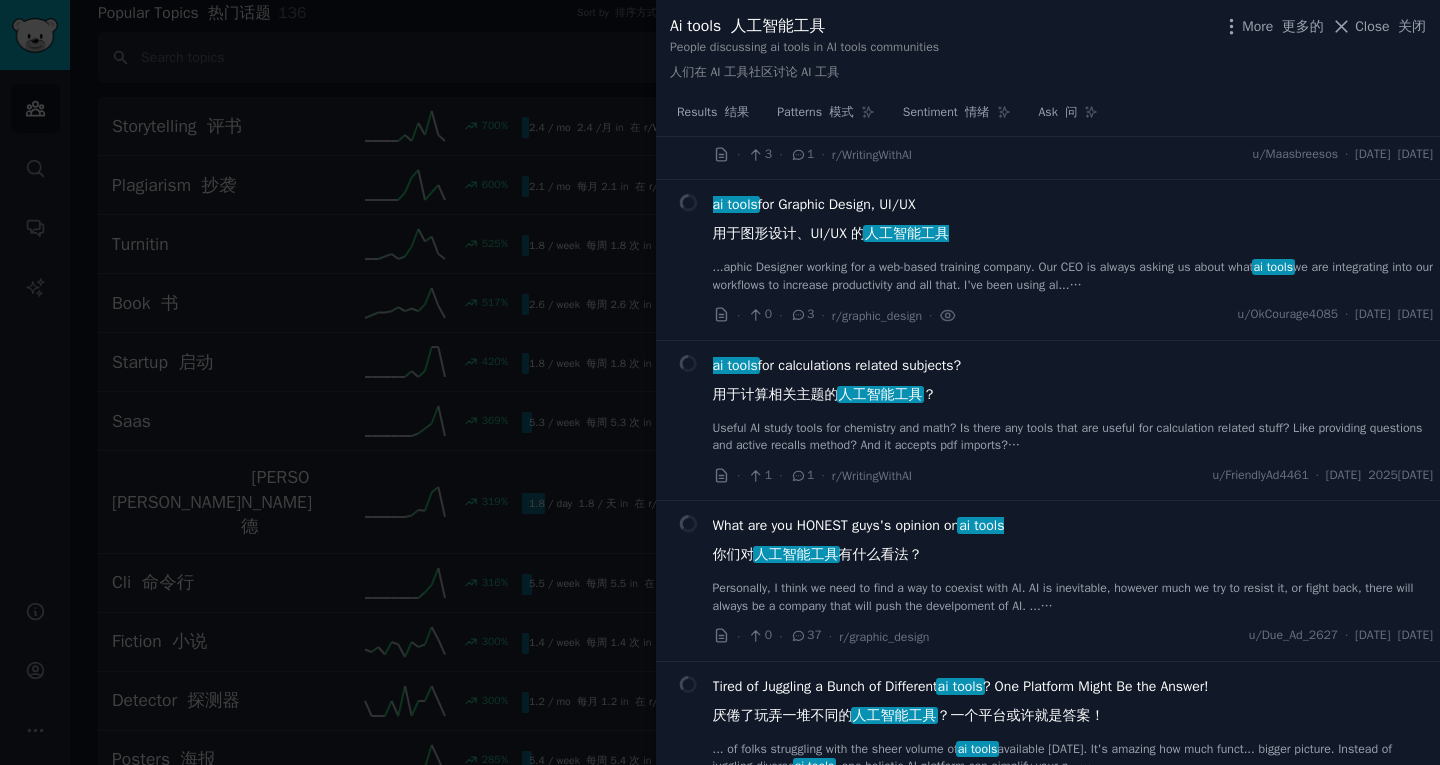click on "ai tools  for Graphic Design, UI/UX 用于图形设计、UI/UX 的 人工智能工具 ...aphic Designer working for a web-based training company. Our CEO is always asking us about what  ai tools  we are integrating into our workflows to increase productivity and all that. I've been using al... ...aphic 设计师，就职于一家网络培训公司。我们的 CEO 总是问我们，为了提高生产力，我们在工作流程中集成了哪些 人工智能工具  。我一直在使用……" at bounding box center (1073, 244) 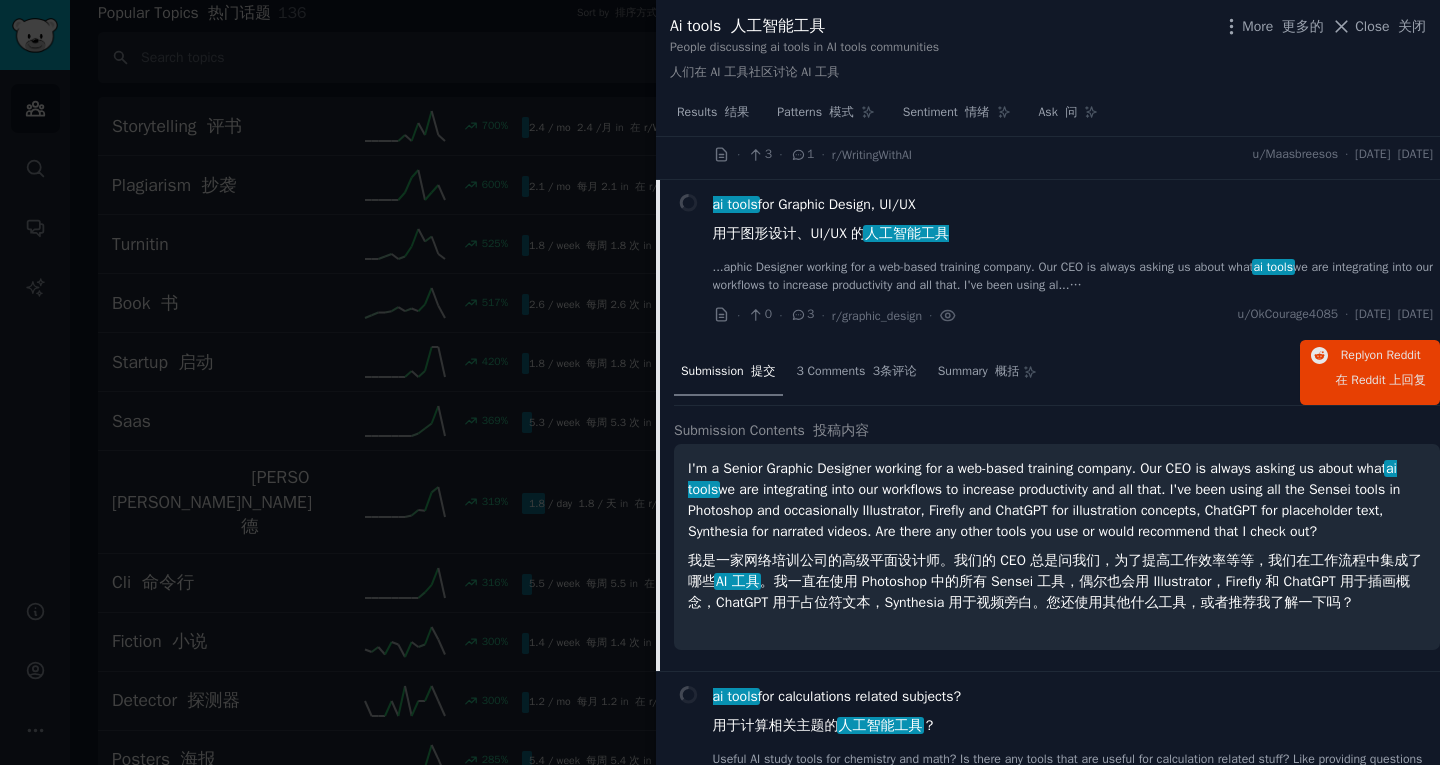click on "Submission    提交 3 Comments    3条评论 Summary    概括 Reply  on Reddit 在 Reddit 上 回复" 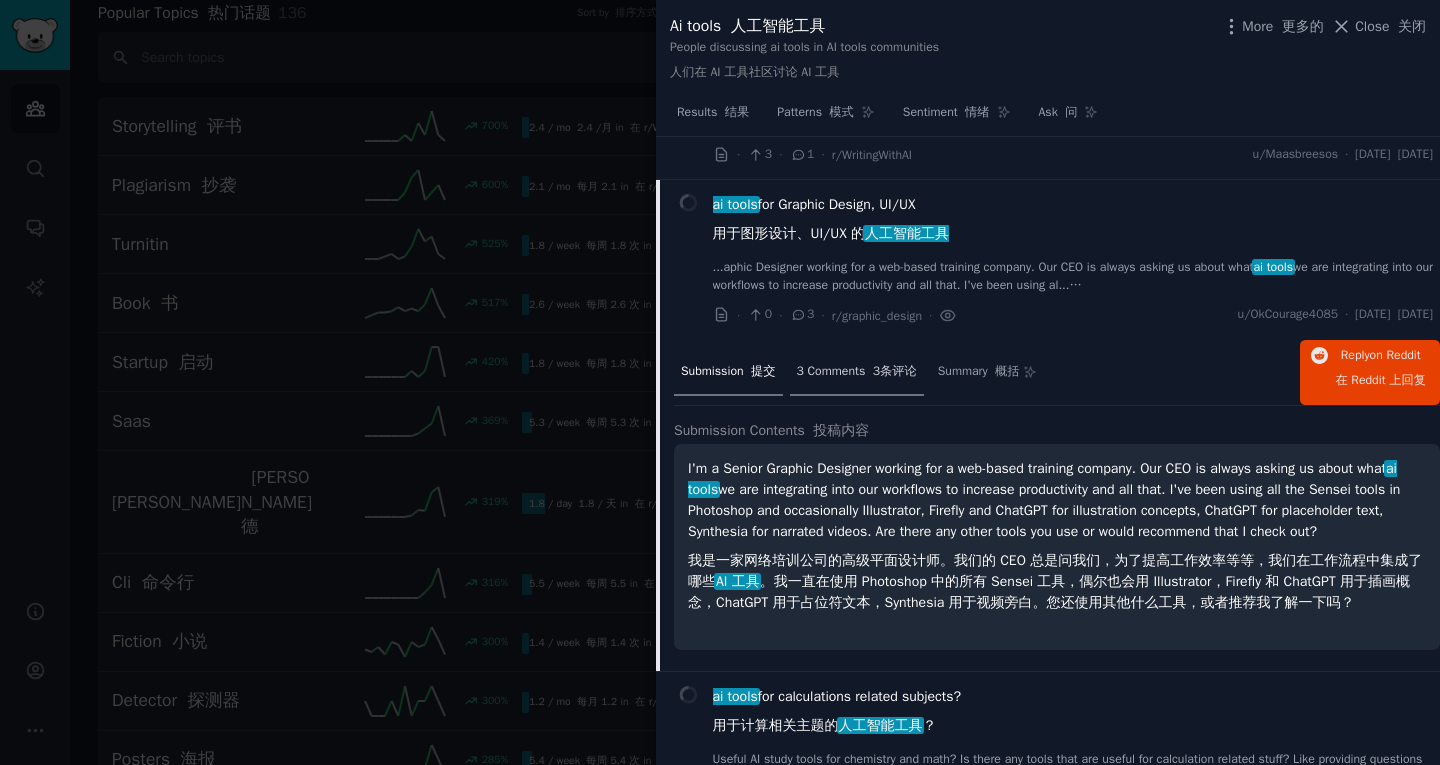 click on "3 Comments    3条评论" at bounding box center [857, 372] 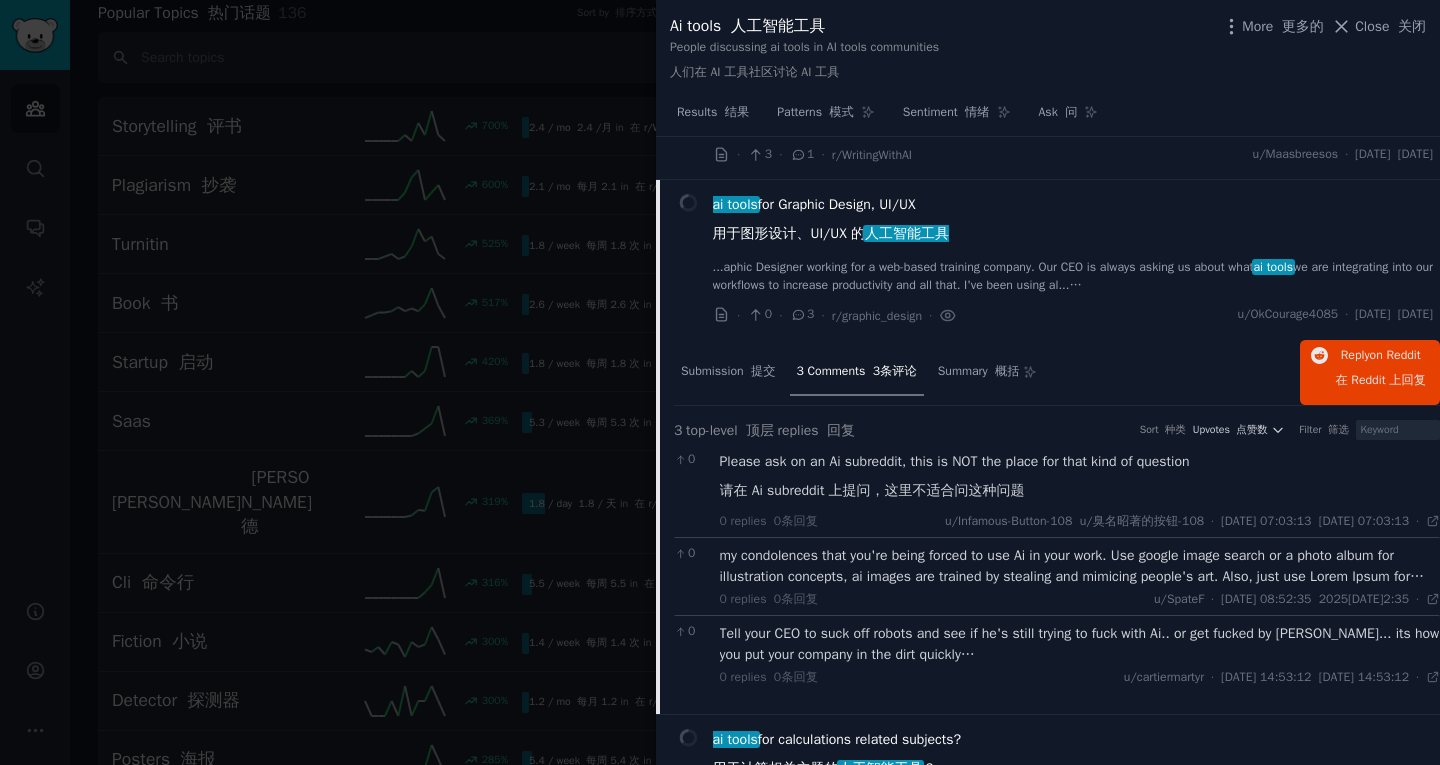 drag, startPoint x: 1405, startPoint y: 28, endPoint x: 1403, endPoint y: 39, distance: 11.18034 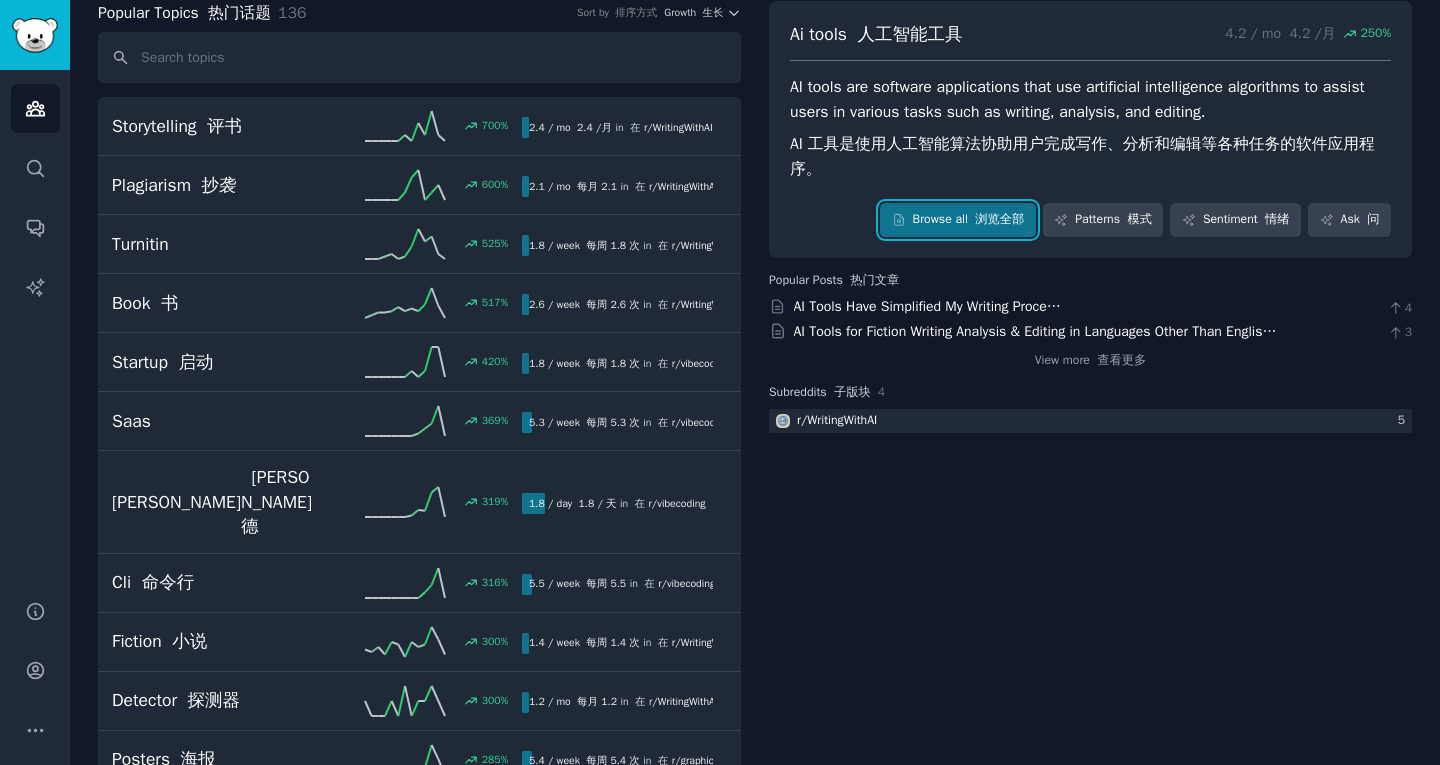 scroll, scrollTop: 0, scrollLeft: 0, axis: both 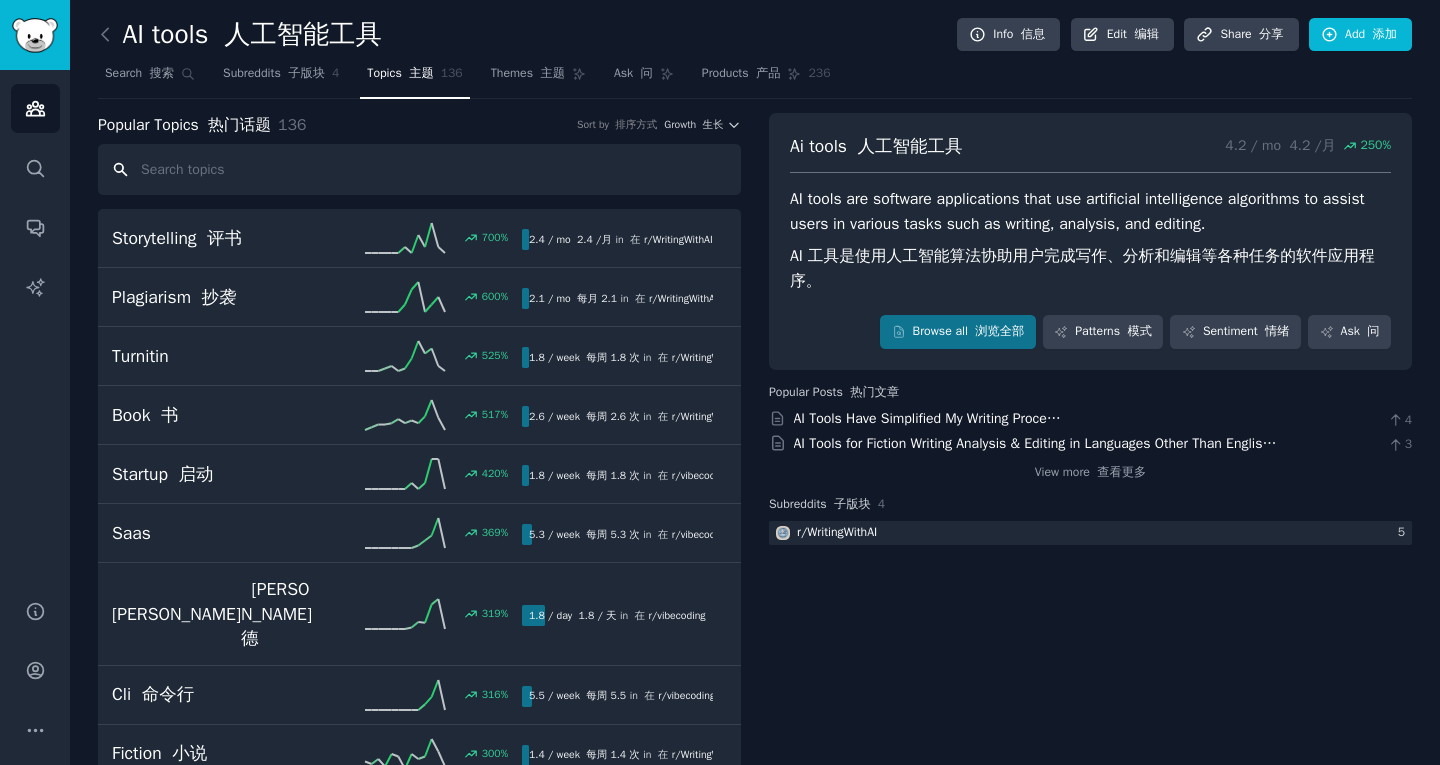click at bounding box center [419, 169] 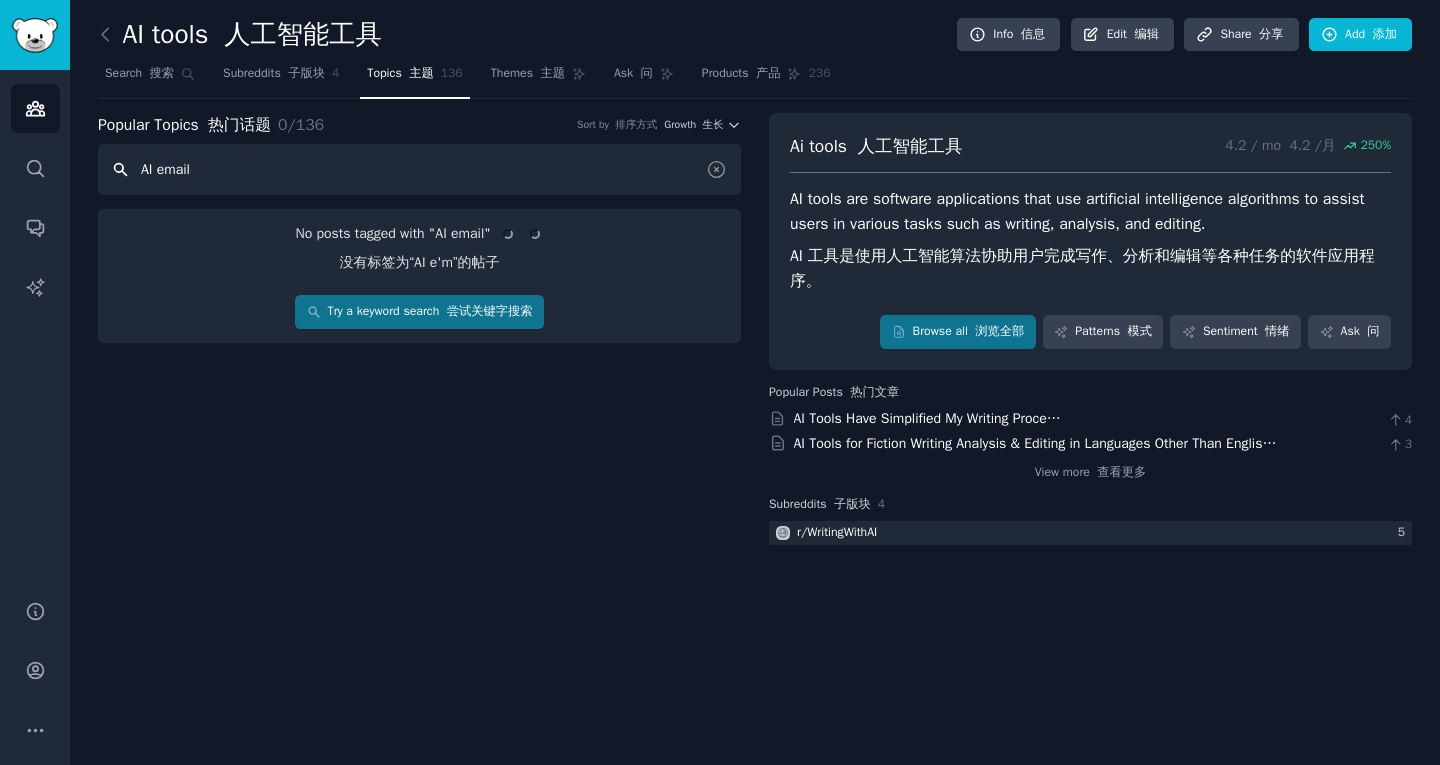 type on "AI email" 